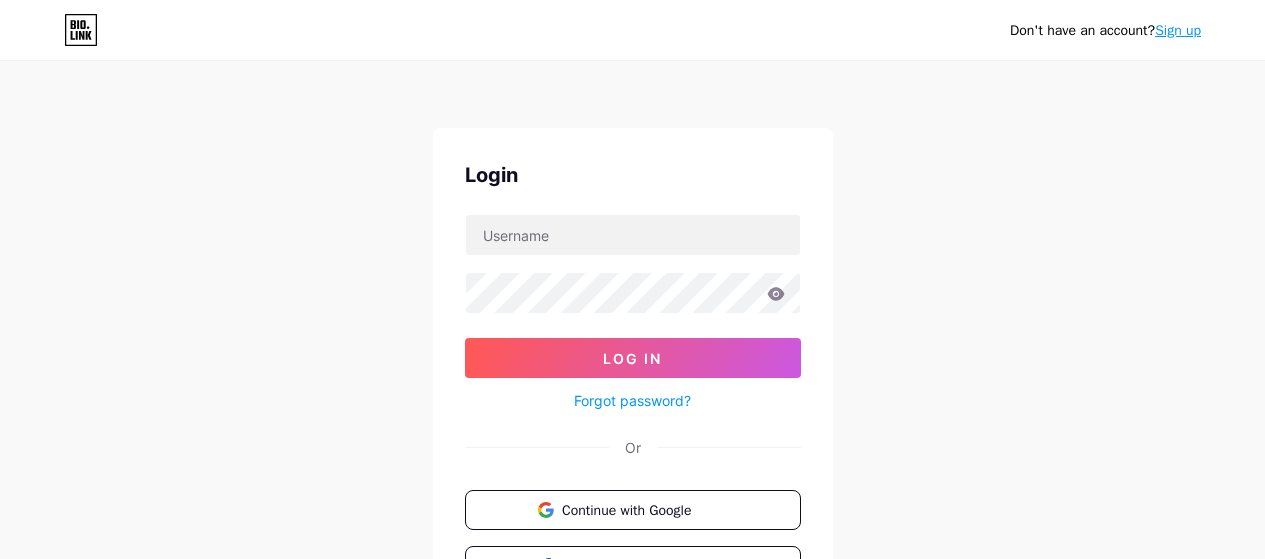 scroll, scrollTop: 0, scrollLeft: 0, axis: both 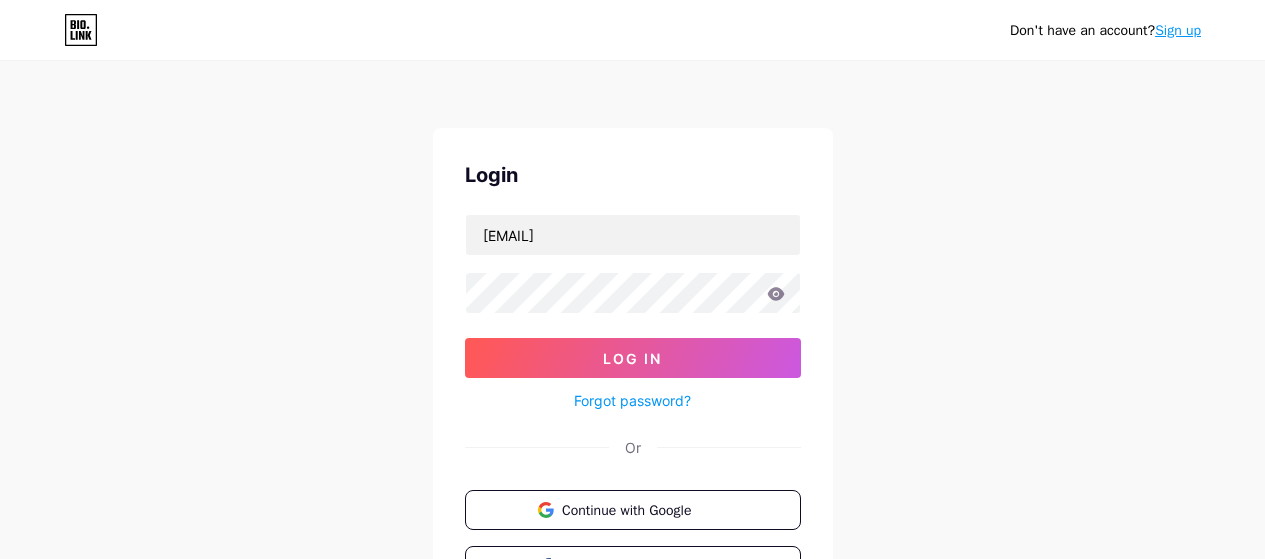 click at bounding box center [0, 0] 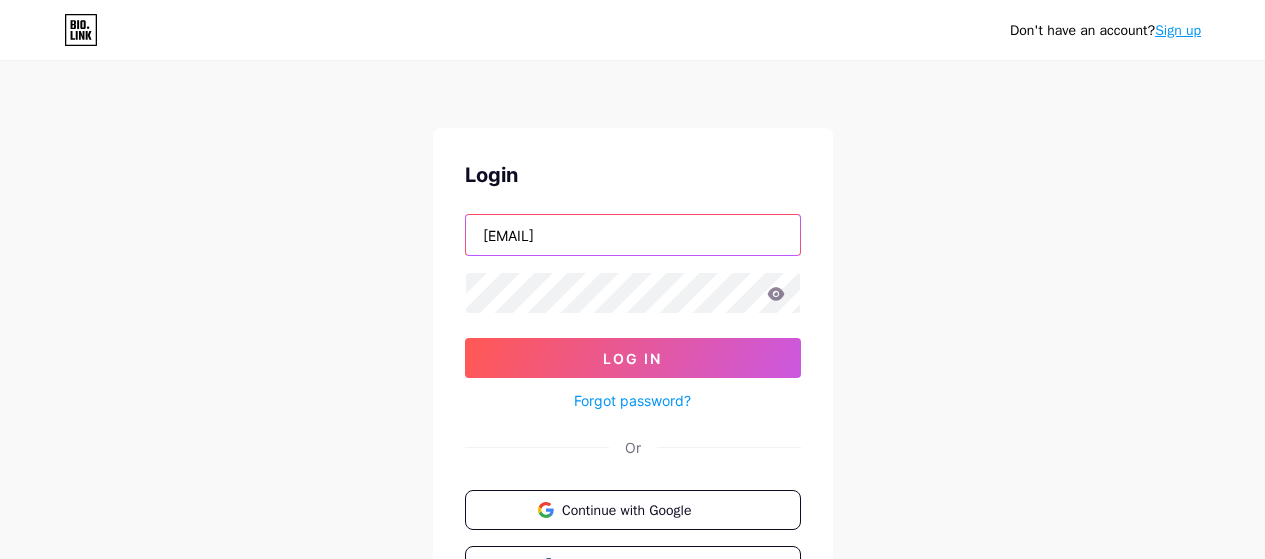 drag, startPoint x: 709, startPoint y: 241, endPoint x: 425, endPoint y: 246, distance: 284.044 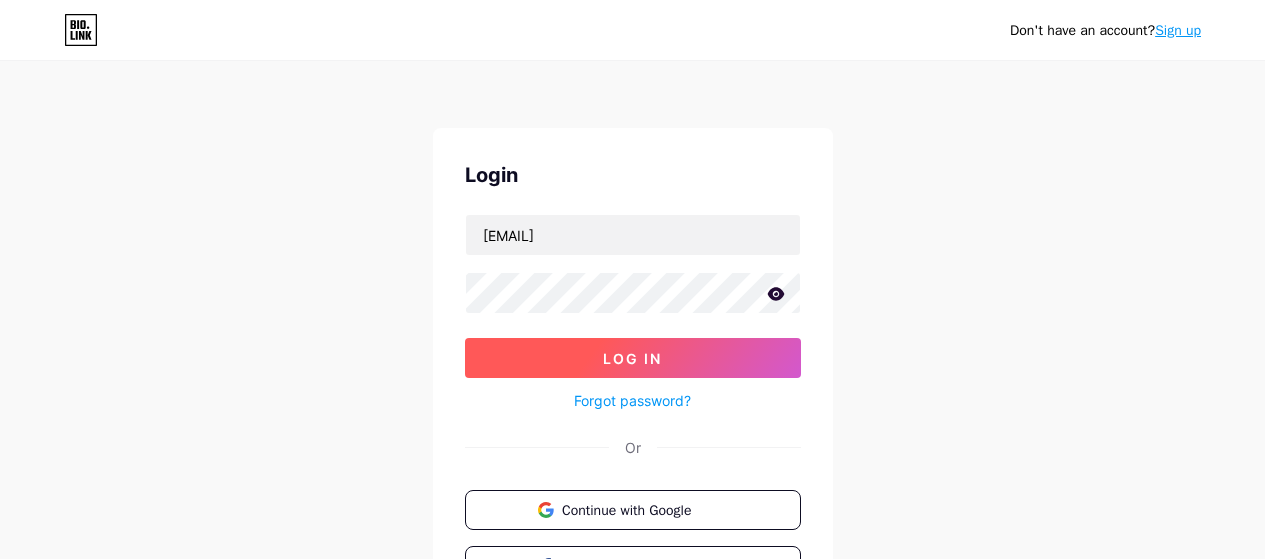 click on "Log In" at bounding box center [632, 358] 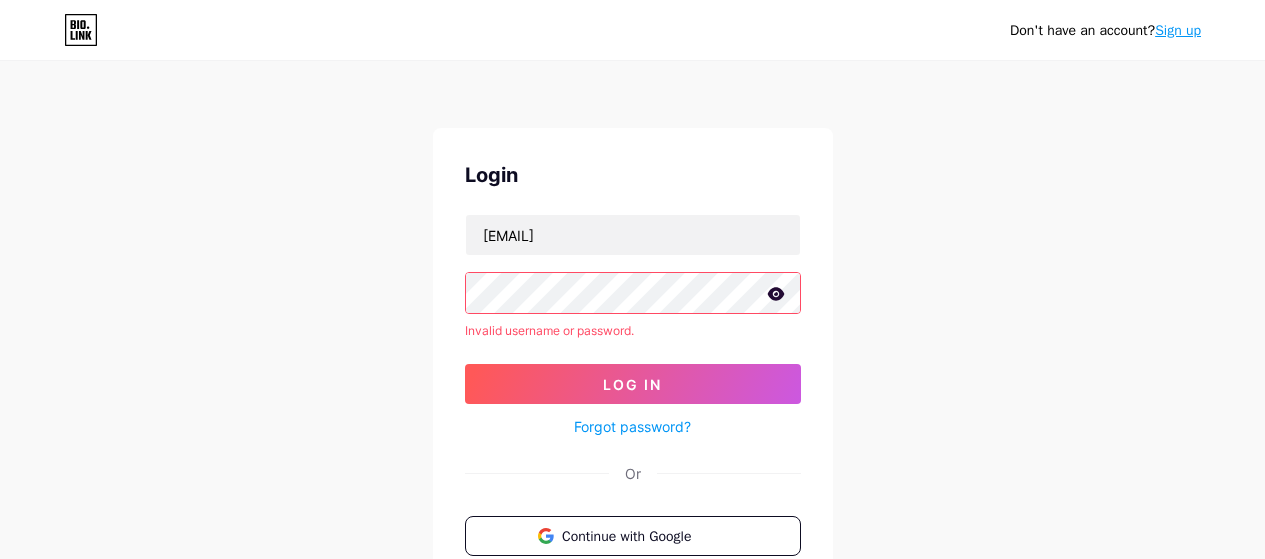 click on "Don't have an account?  Sign up   Login     alexbonn22@gmail.com           Invalid username or password.     Log In
Forgot password?
Or       Continue with Google     Continue with Facebook
Continue with Apple" at bounding box center [632, 382] 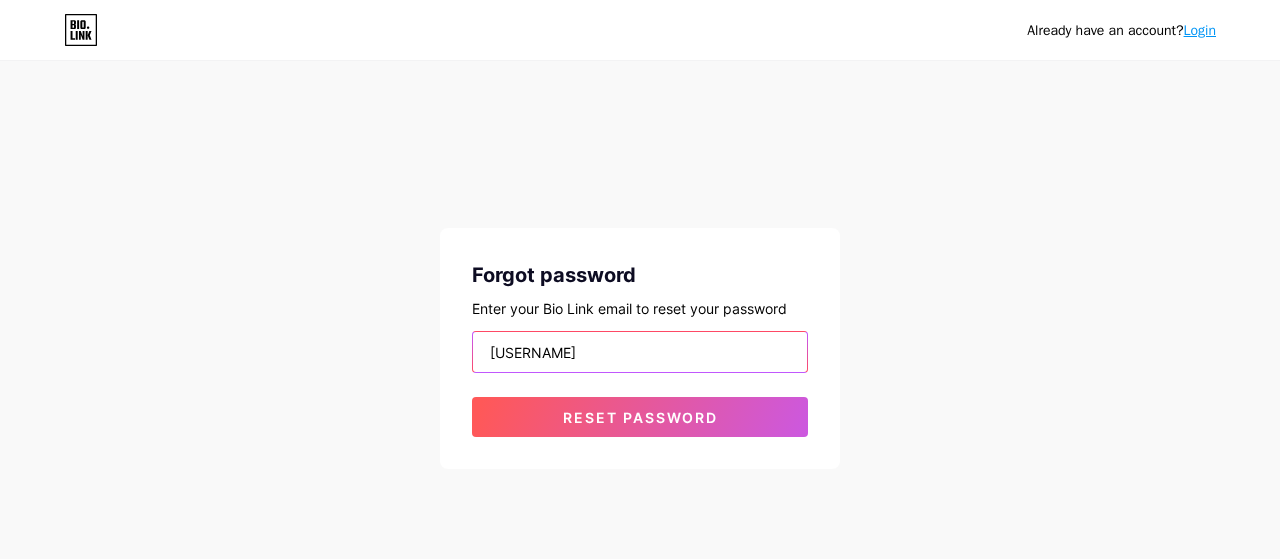 type on "[EMAIL]" 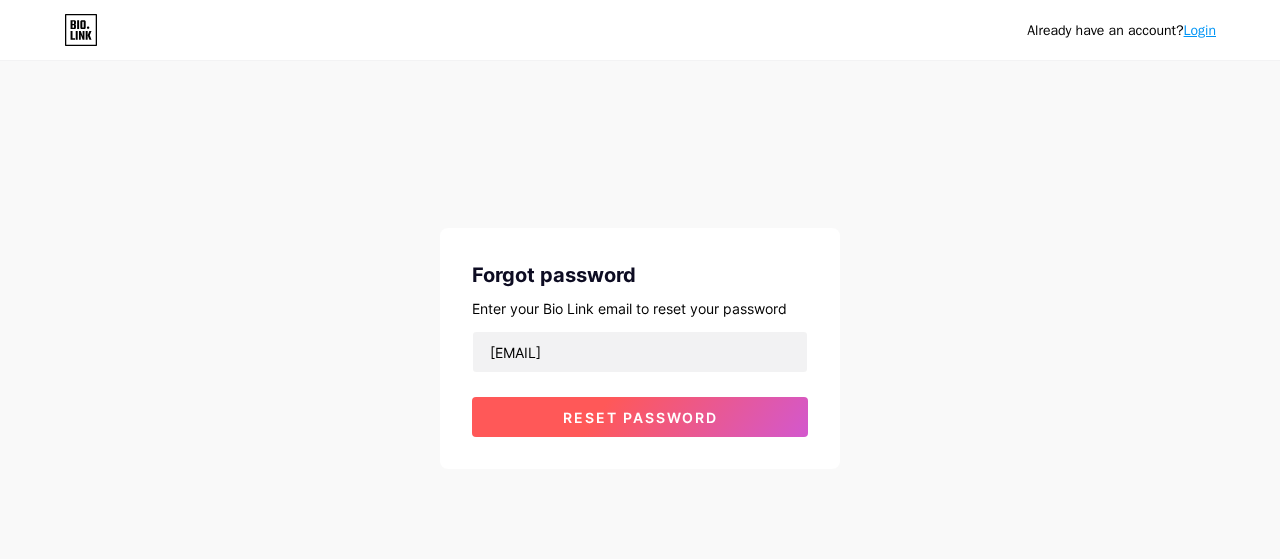 click on "Reset password" at bounding box center (640, 417) 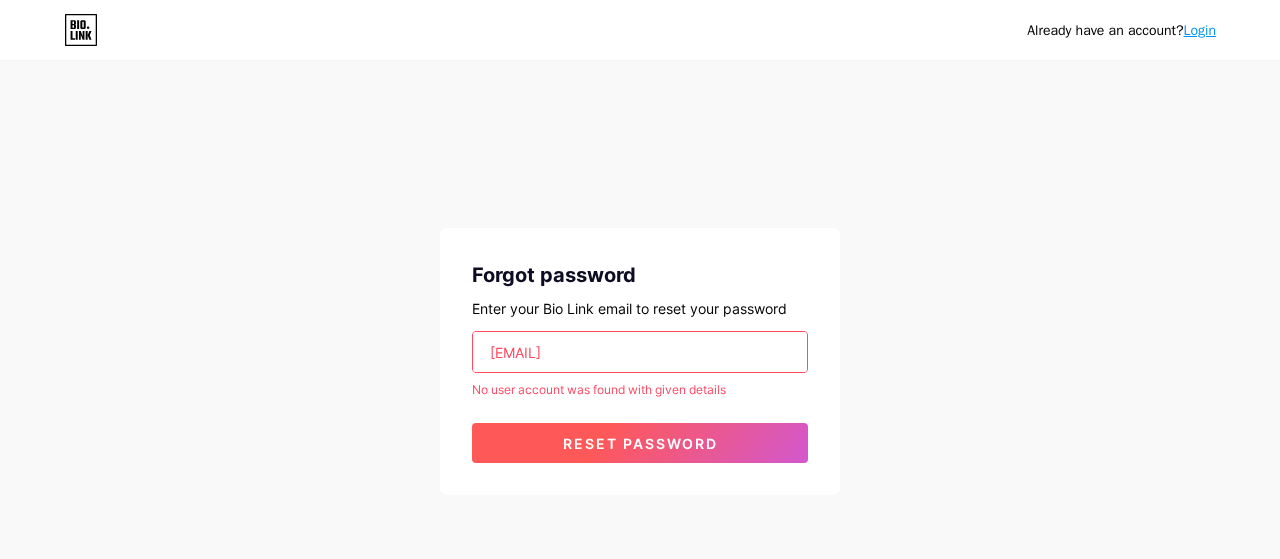 click on "Reset password" at bounding box center (640, 443) 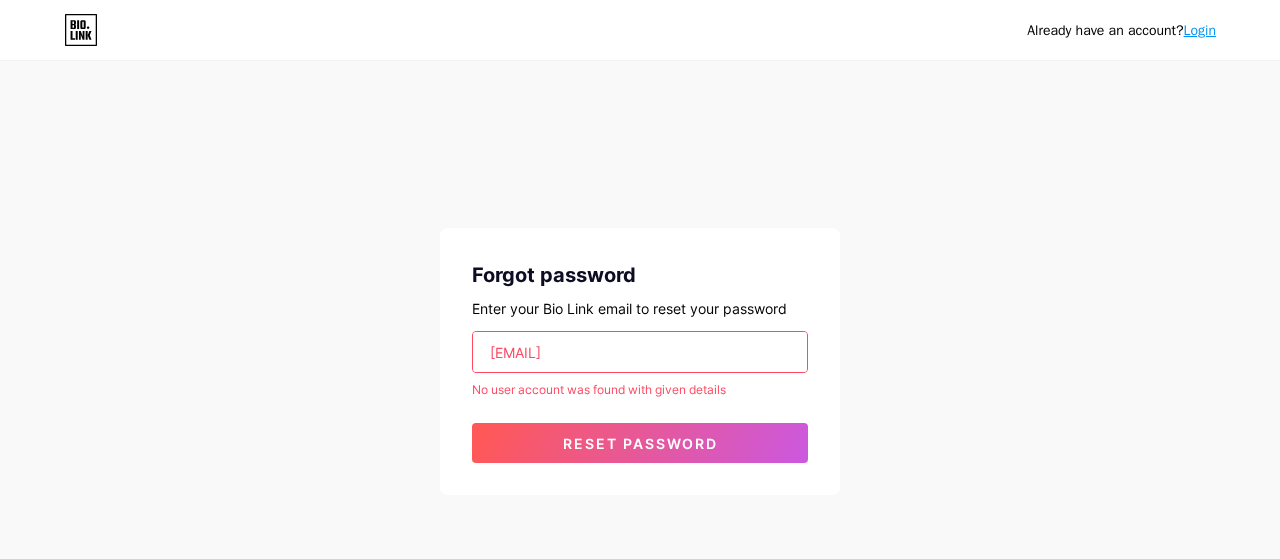 drag, startPoint x: 650, startPoint y: 349, endPoint x: 386, endPoint y: 337, distance: 264.27258 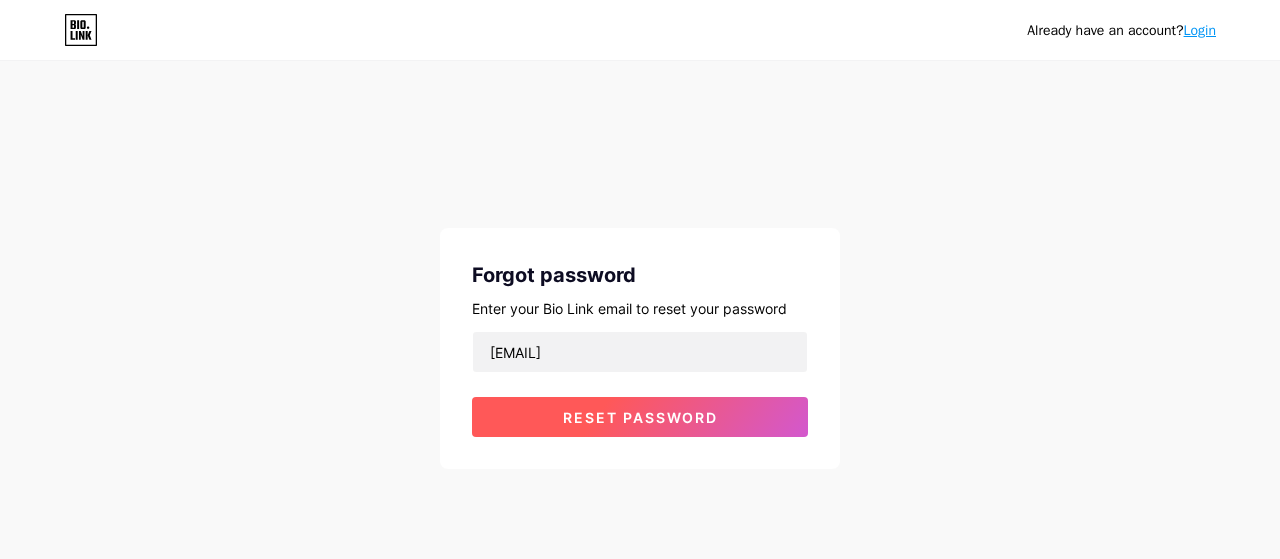 click on "Reset password" at bounding box center [640, 417] 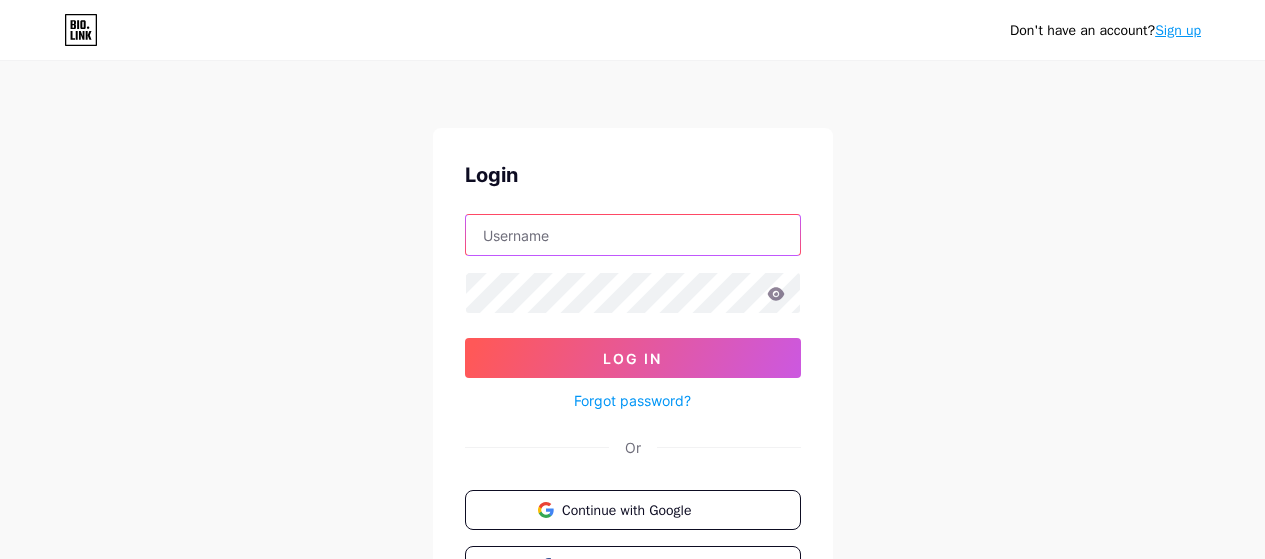 type on "[EMAIL]" 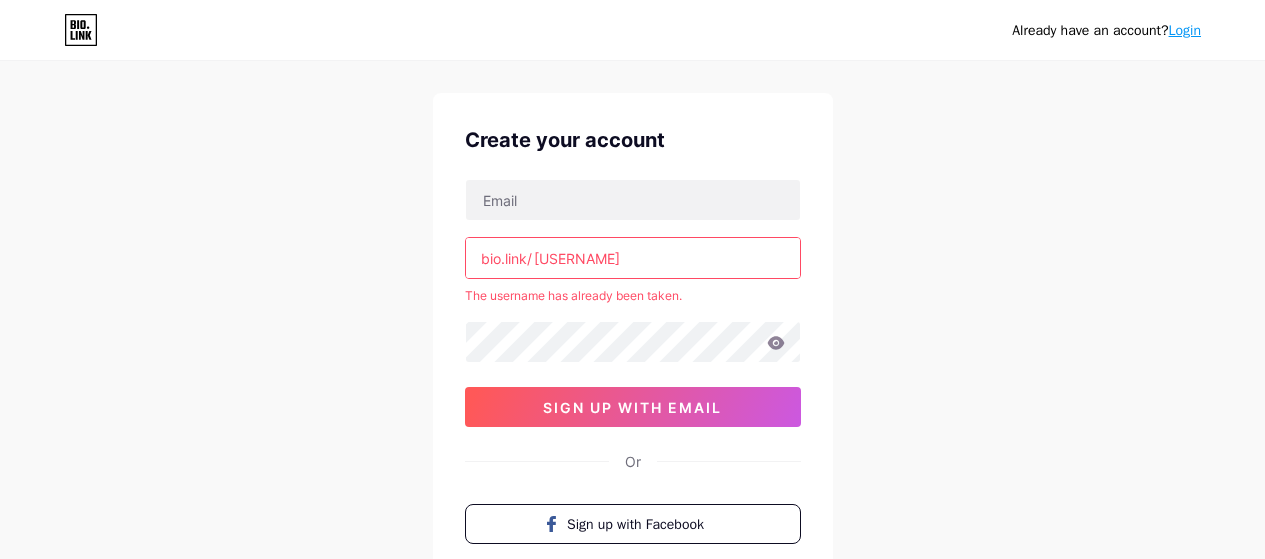 scroll, scrollTop: 0, scrollLeft: 0, axis: both 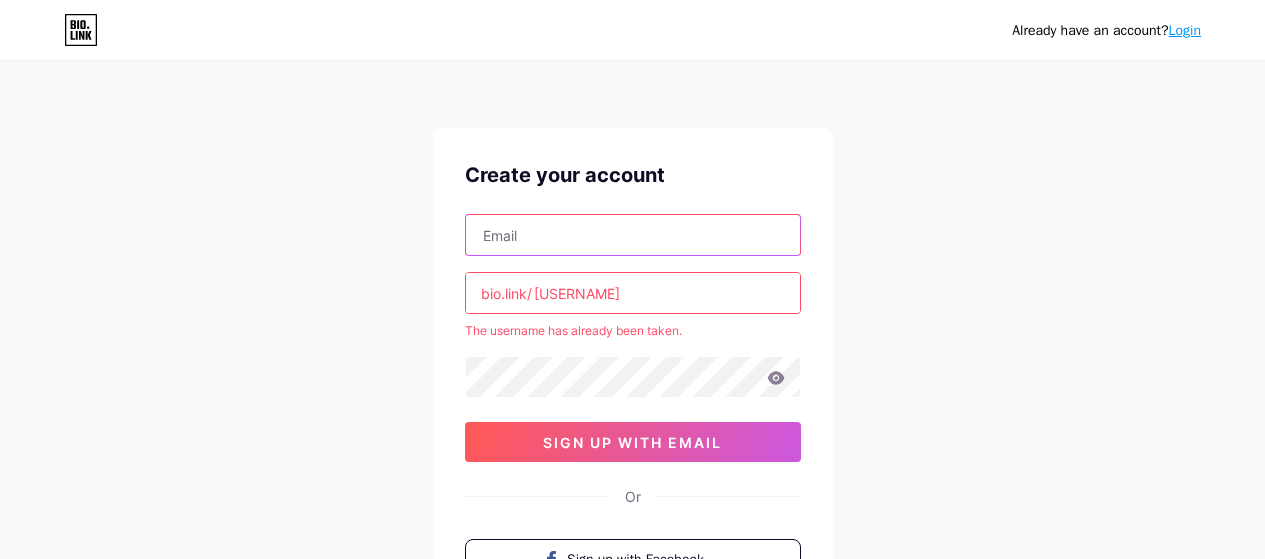 click at bounding box center (633, 235) 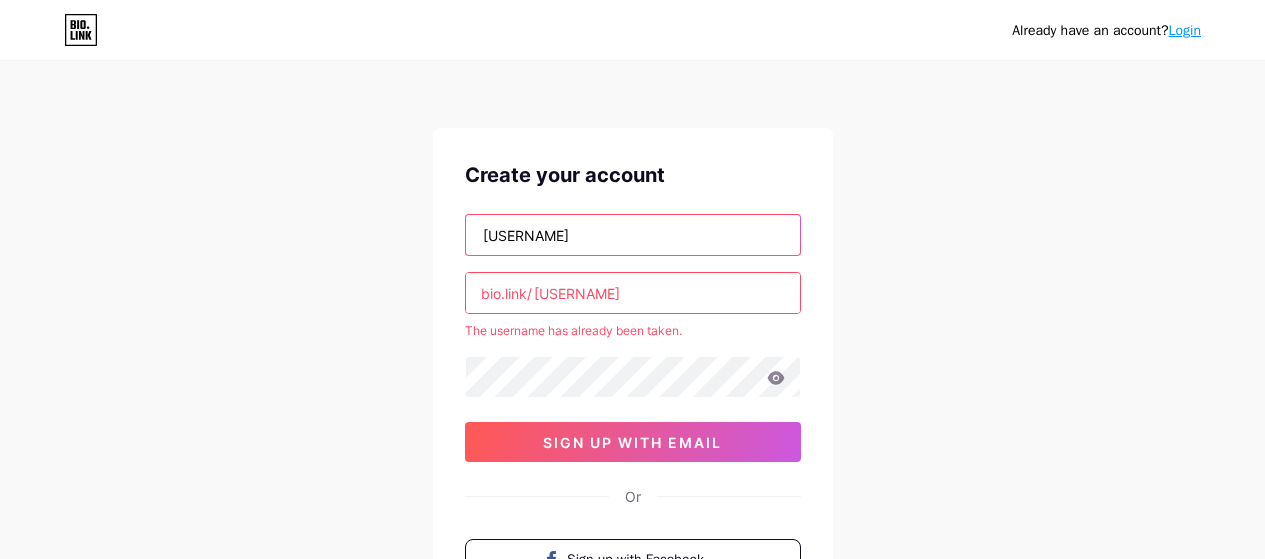 type on "[EMAIL]" 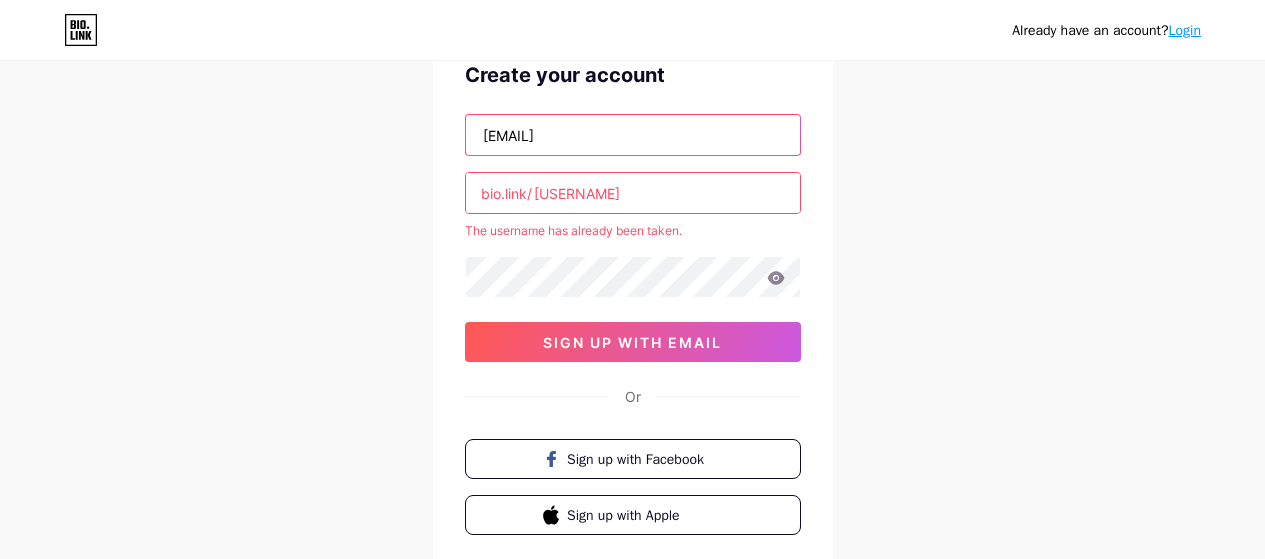 scroll, scrollTop: 0, scrollLeft: 0, axis: both 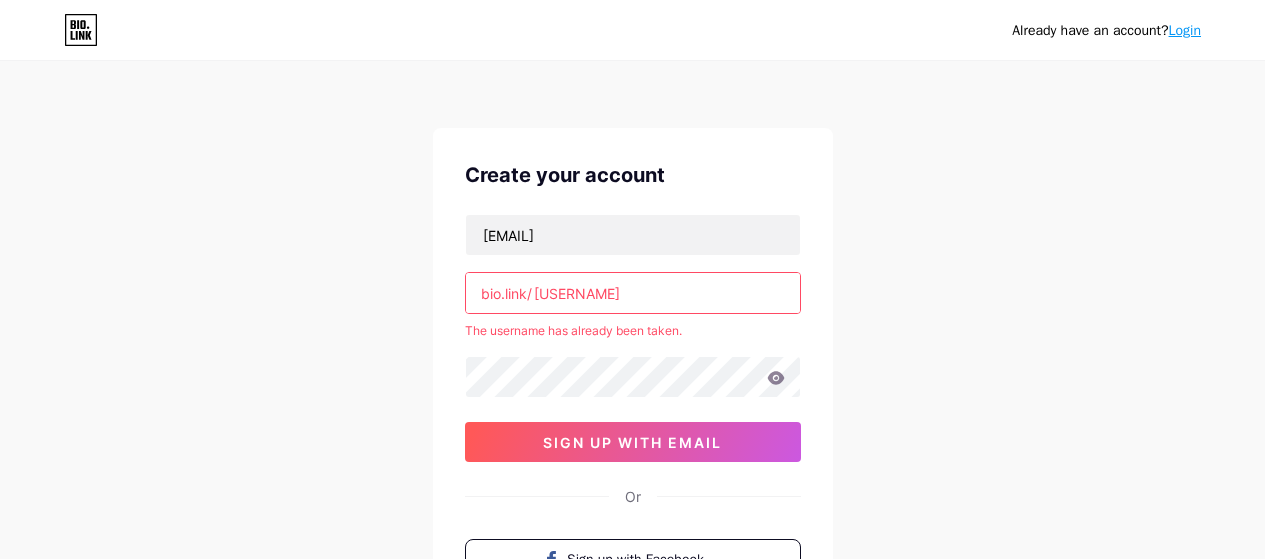click on "Login" at bounding box center (1185, 30) 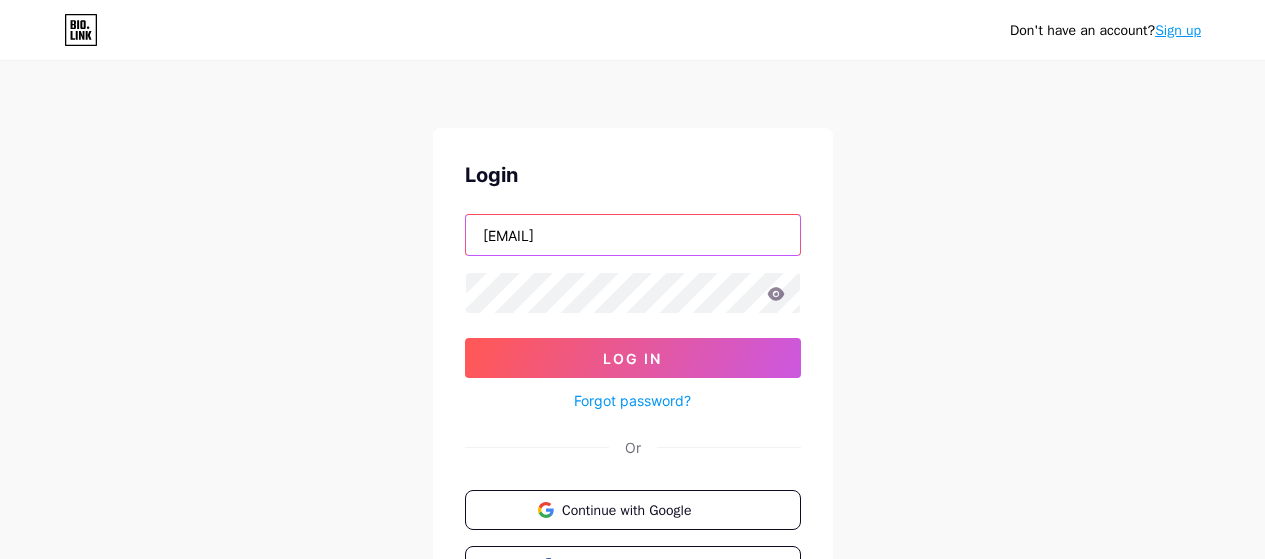 drag, startPoint x: 709, startPoint y: 232, endPoint x: 353, endPoint y: 233, distance: 356.0014 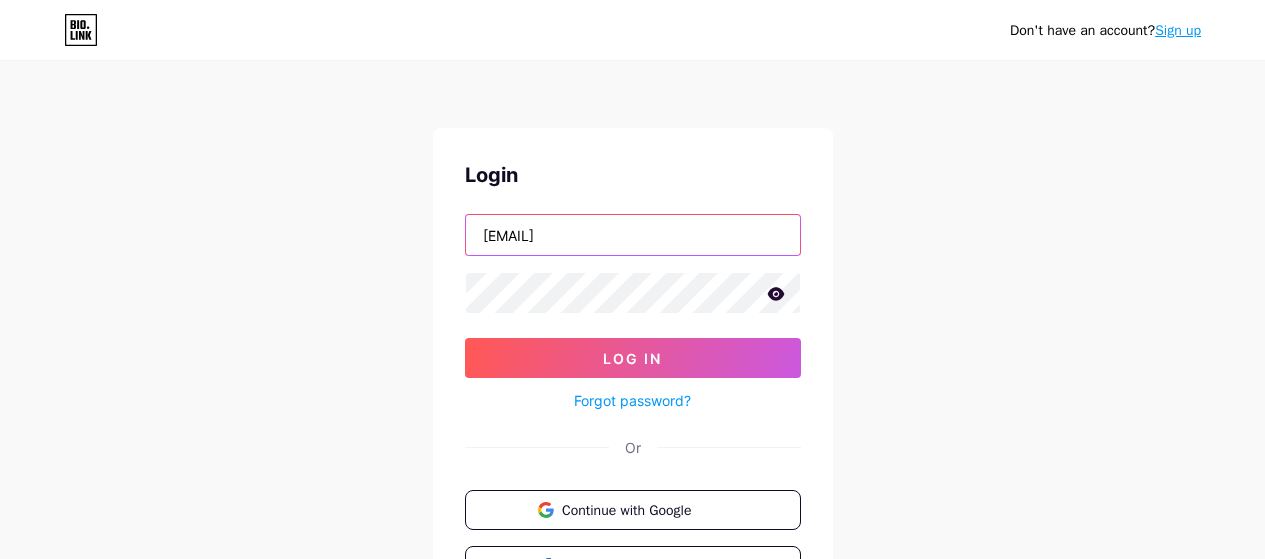 type on "[EMAIL]" 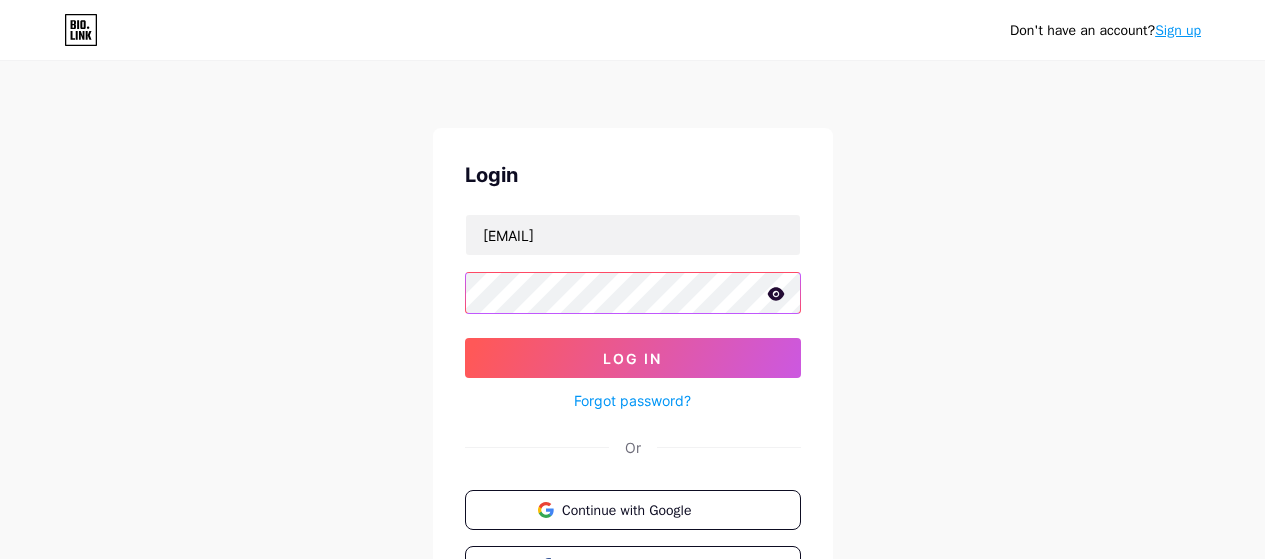 click on "Don't have an account?  Sign up   Login     [EMAIL]               Log In
Forgot password?
Or       Continue with Google     Continue with Facebook
Continue with Apple" at bounding box center (632, 369) 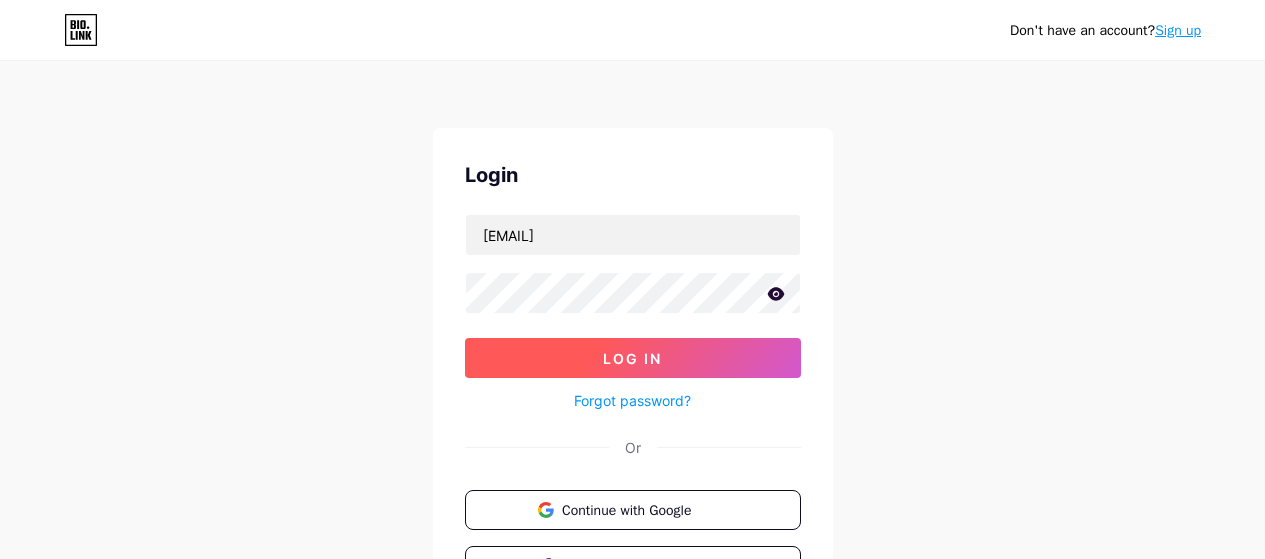 click on "Log In" at bounding box center [633, 358] 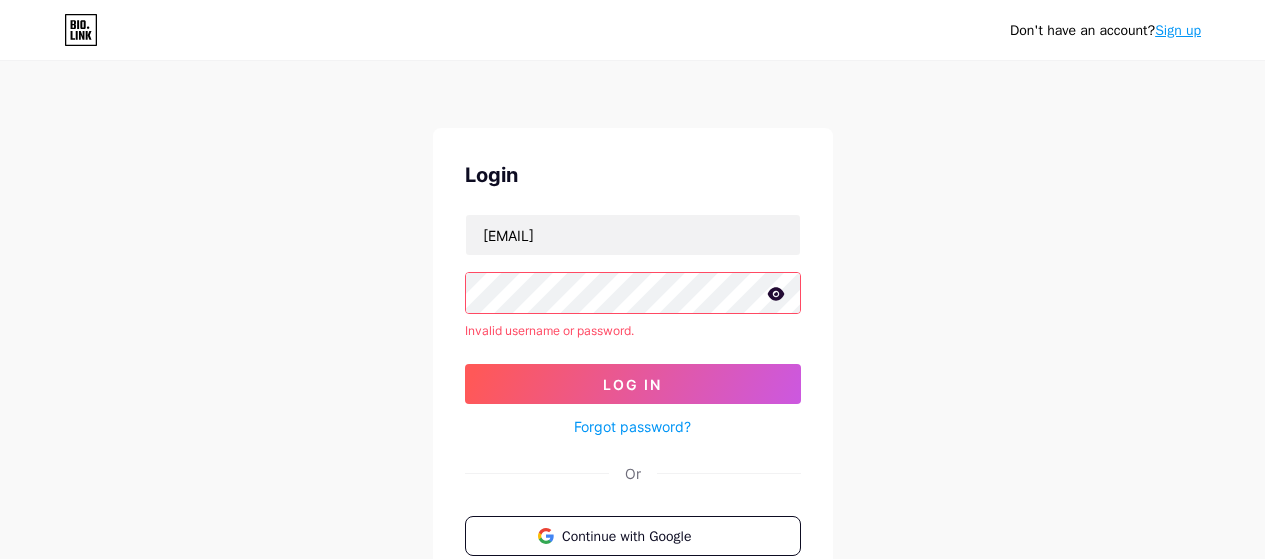 click on "Forgot password?" at bounding box center [632, 426] 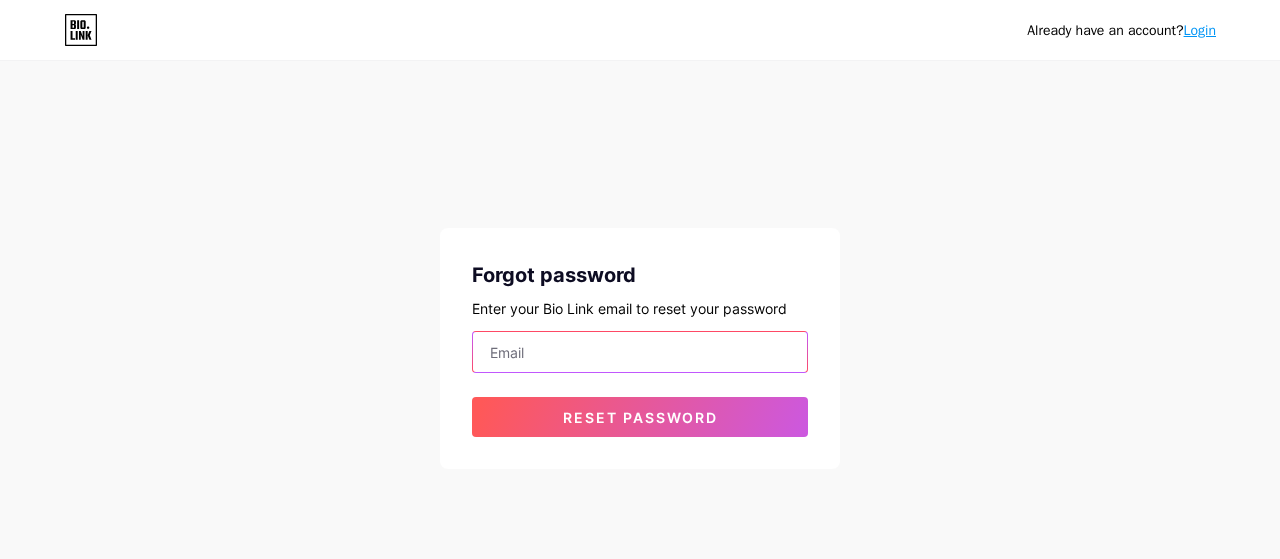 click at bounding box center [640, 352] 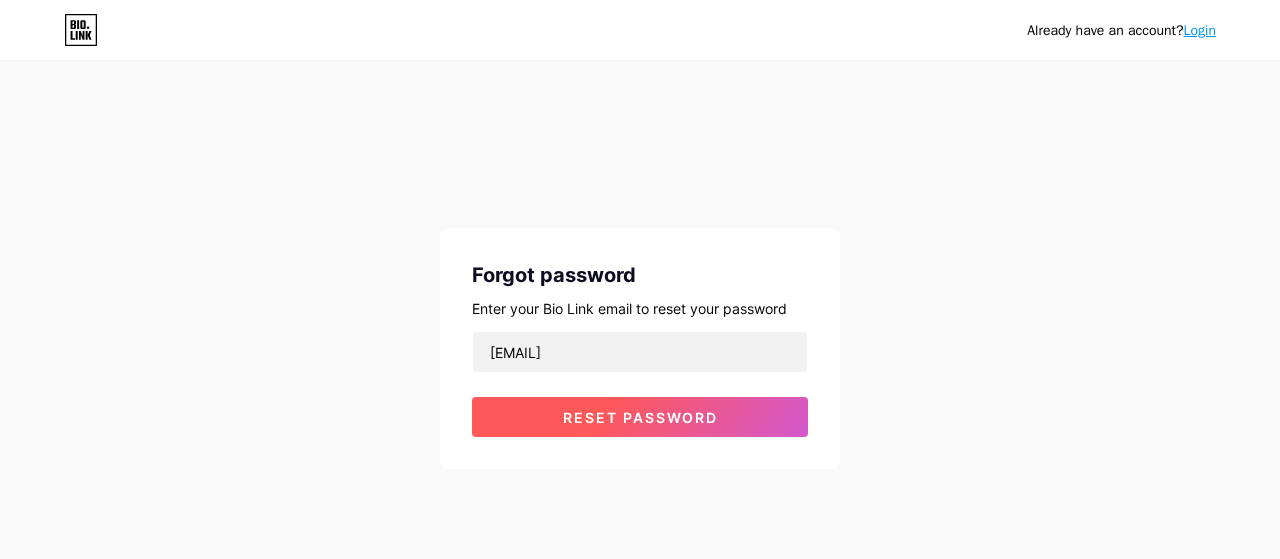 click on "Reset password" at bounding box center [640, 417] 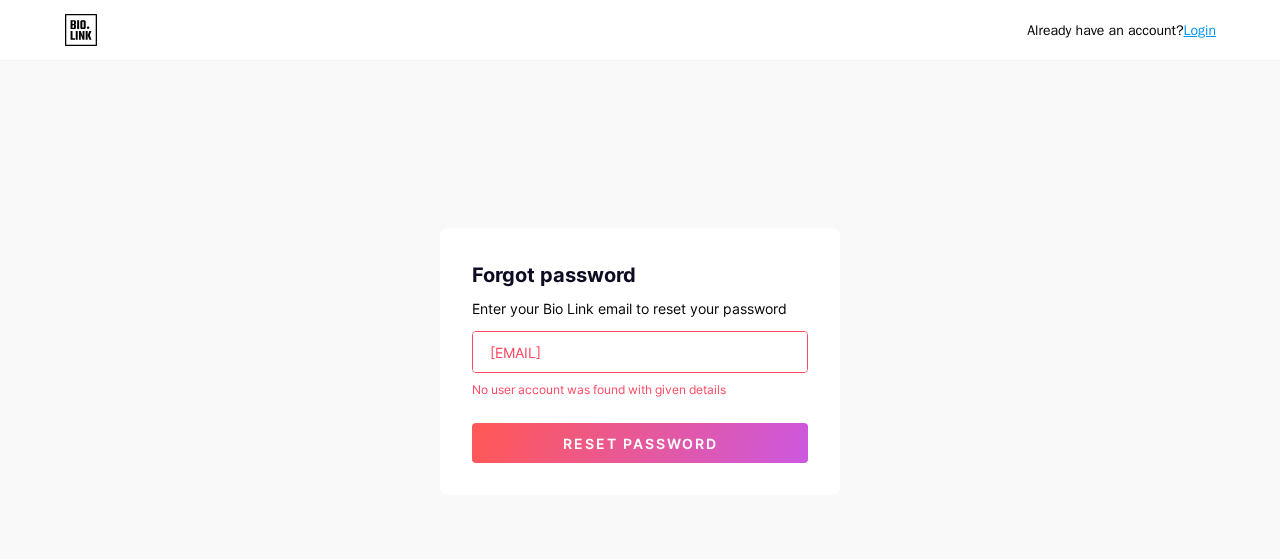 drag, startPoint x: 660, startPoint y: 353, endPoint x: 444, endPoint y: 343, distance: 216.23135 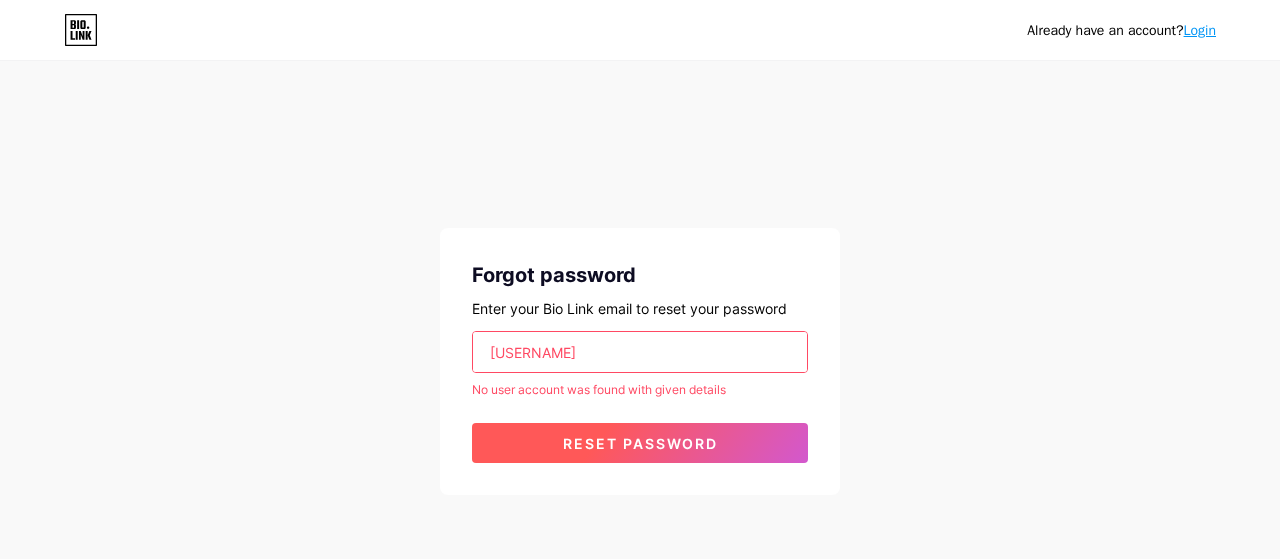 click on "Reset password" at bounding box center (640, 443) 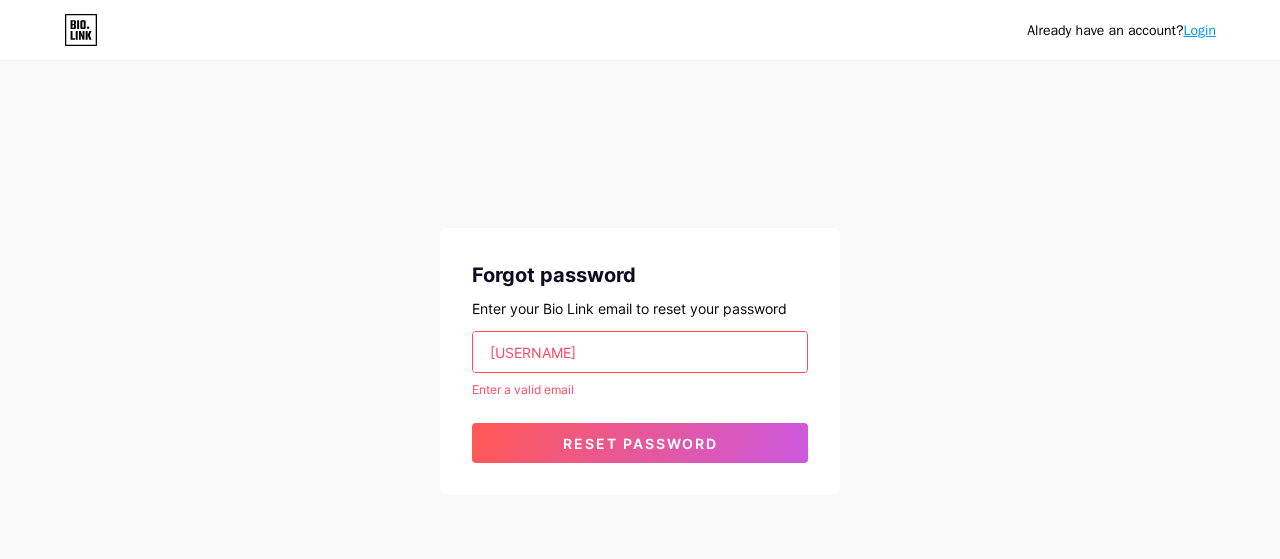 drag, startPoint x: 607, startPoint y: 356, endPoint x: 458, endPoint y: 350, distance: 149.12076 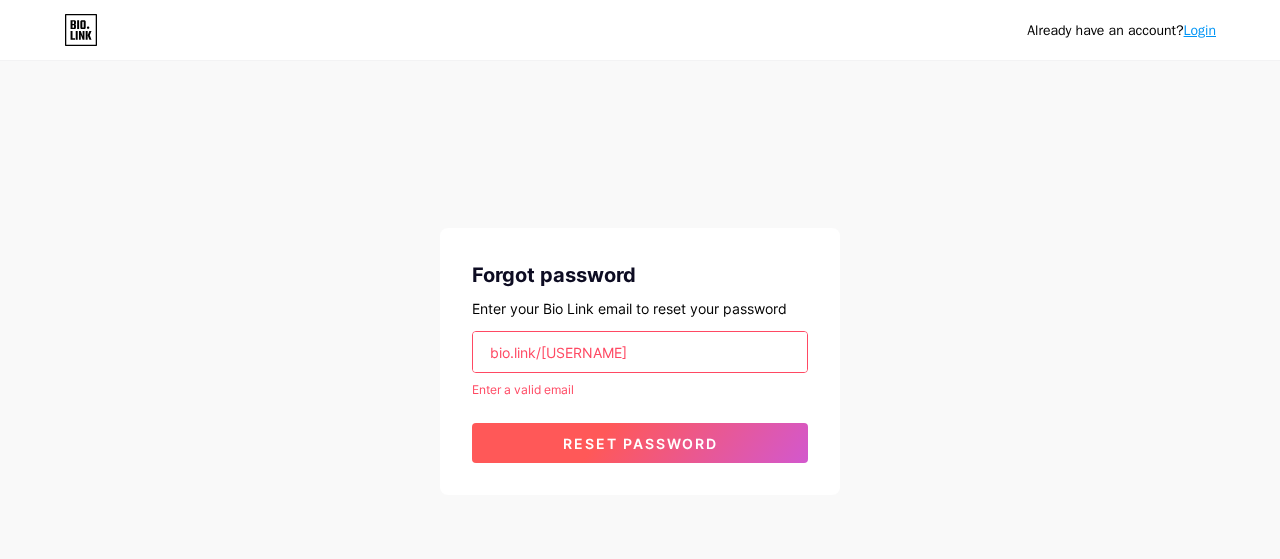 type on "bio.link/[USERNAME]" 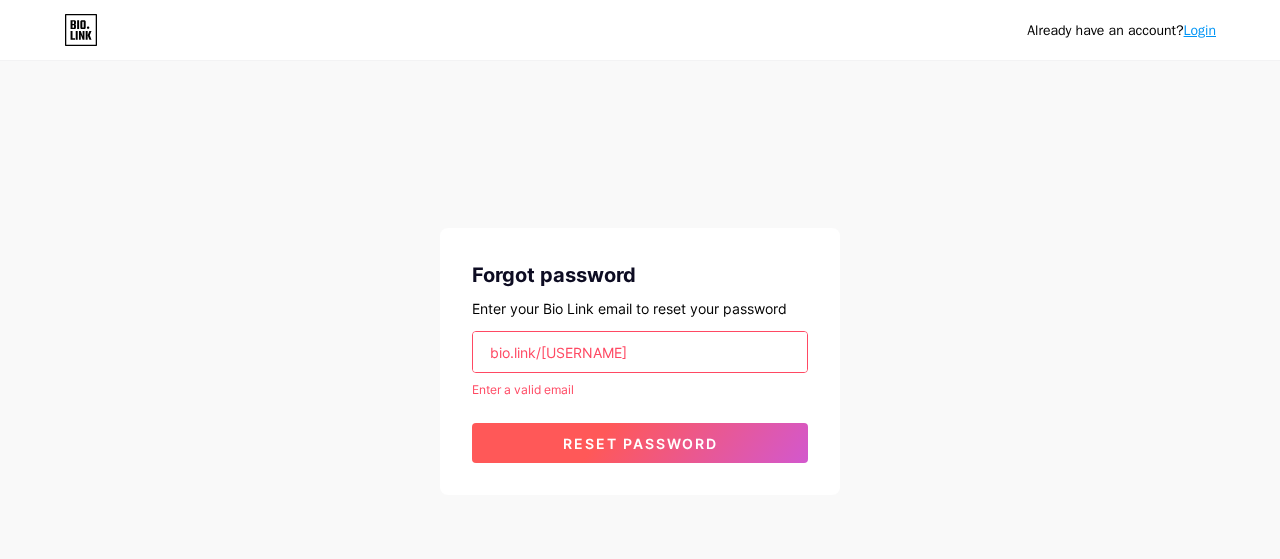 click on "Reset password" at bounding box center [640, 443] 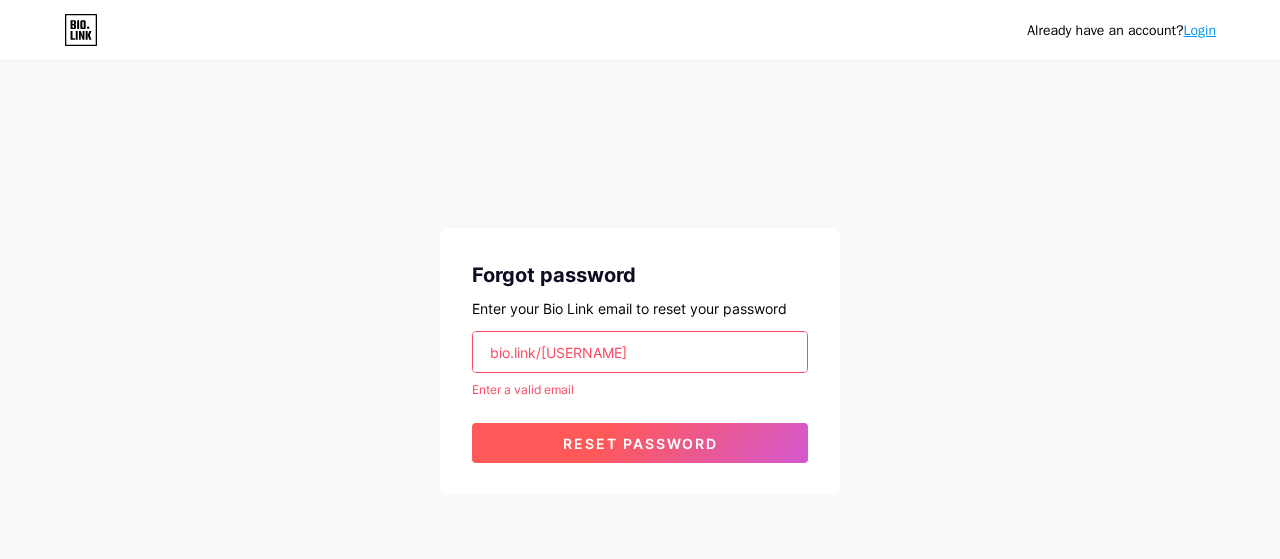 click on "Reset password" at bounding box center [640, 443] 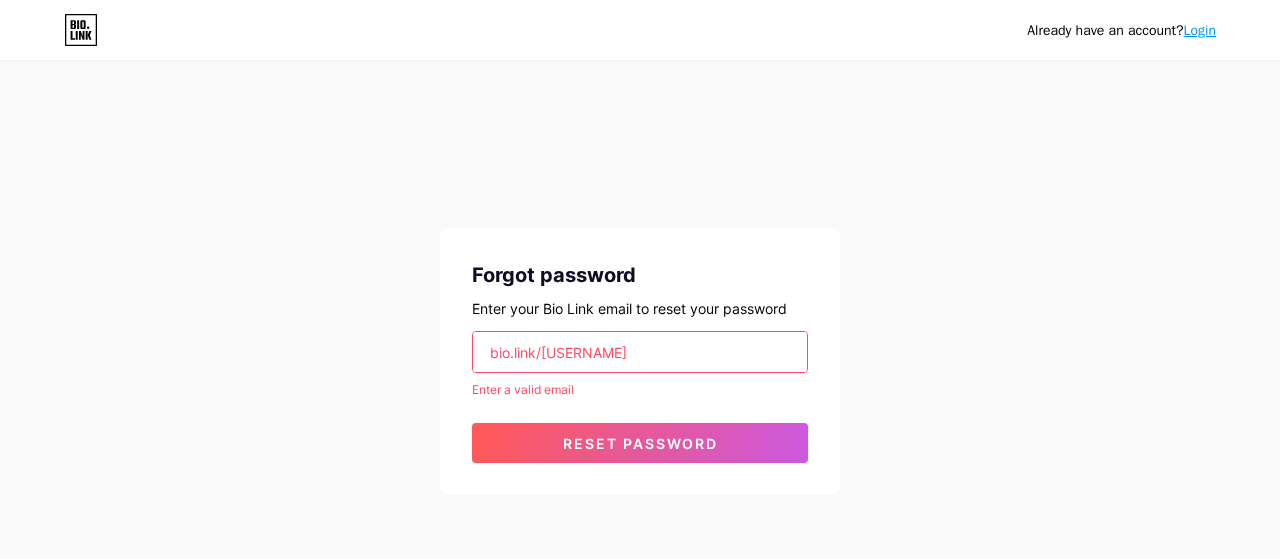 click on "Already have an account?  Login" at bounding box center [640, 30] 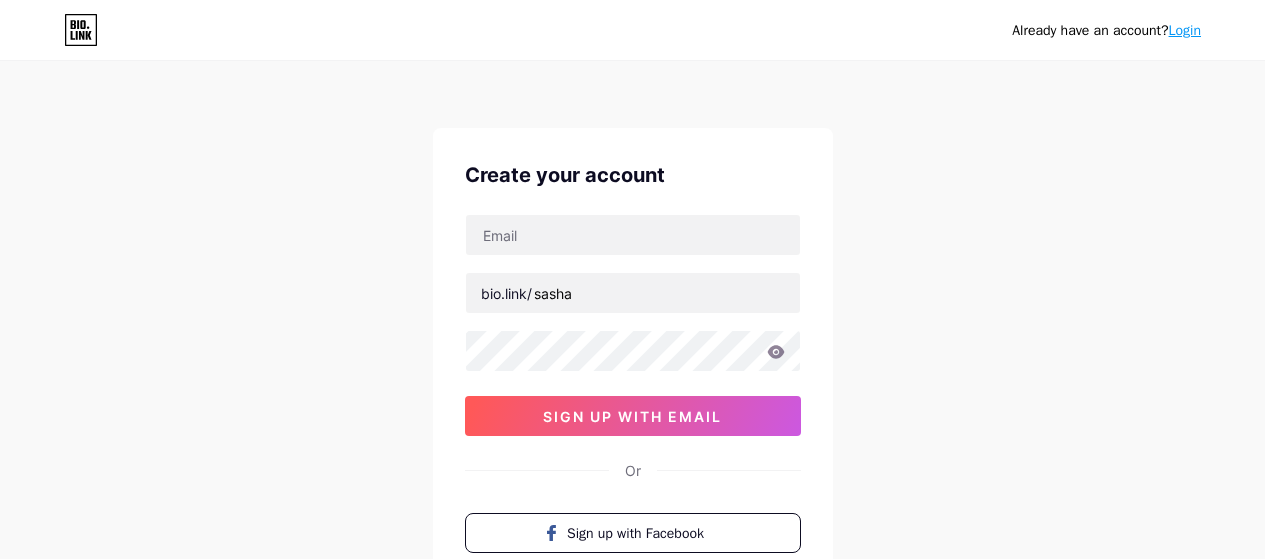 scroll, scrollTop: 0, scrollLeft: 0, axis: both 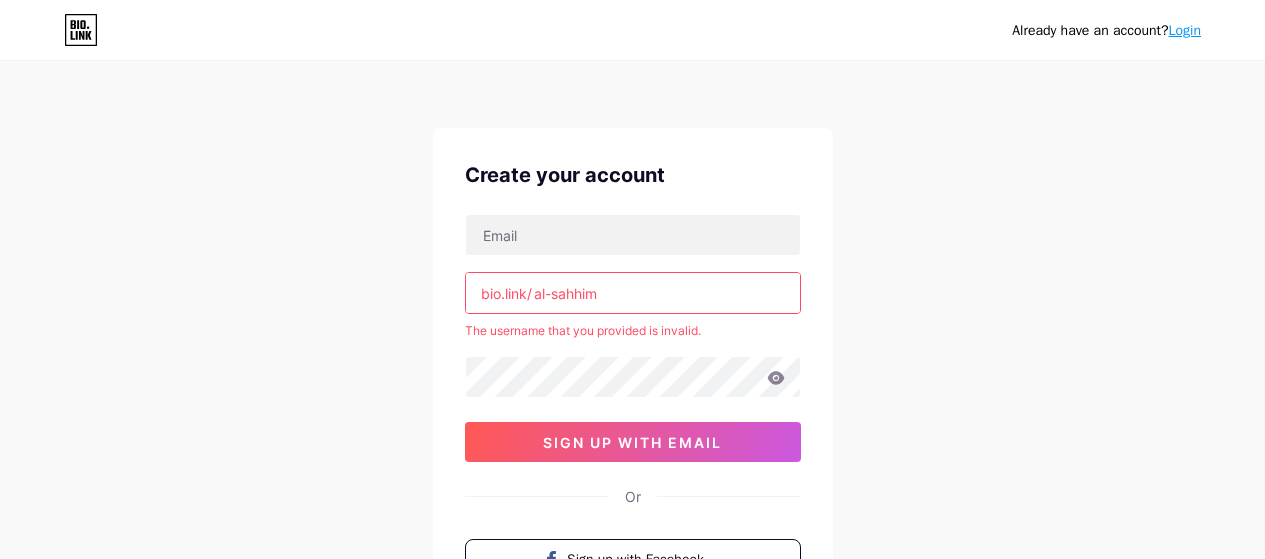 click on "al-sahhim" at bounding box center (633, 293) 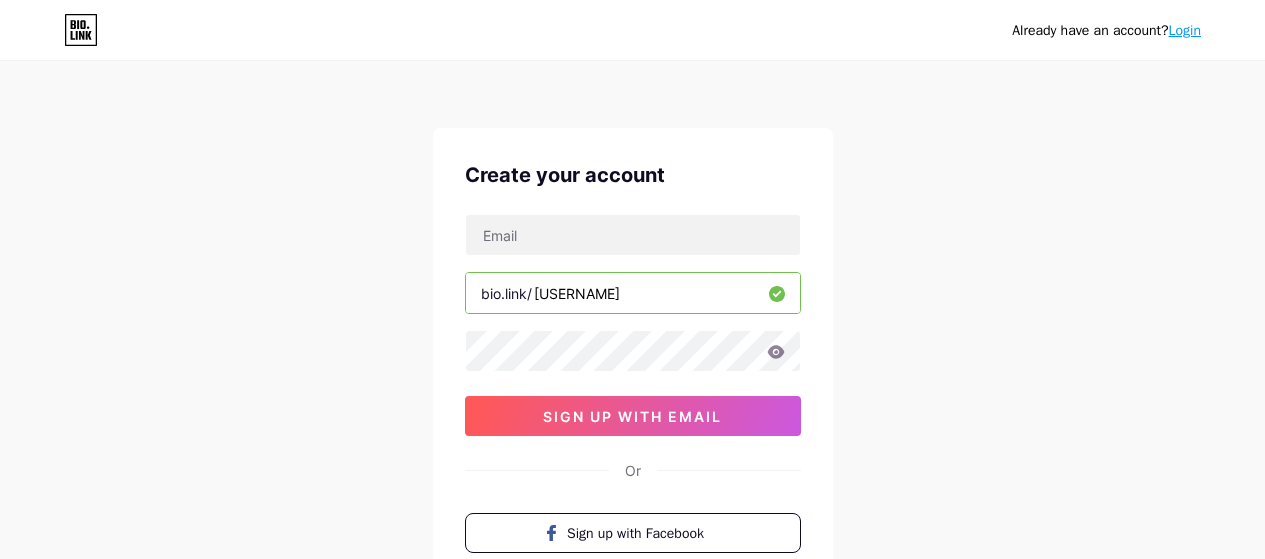type on "alsahhim" 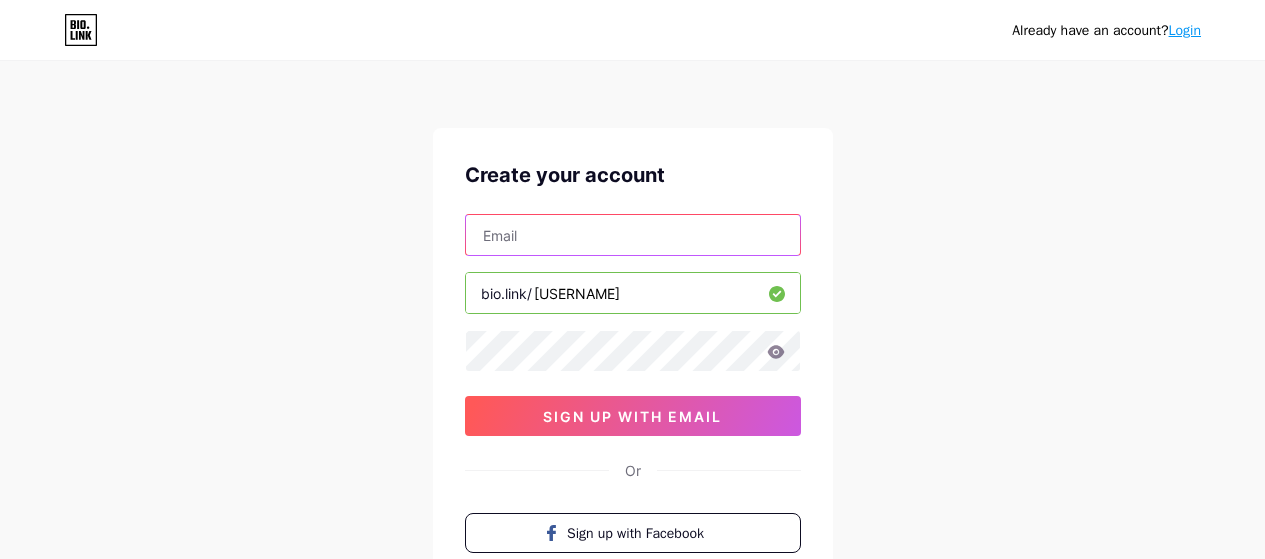 click at bounding box center [633, 235] 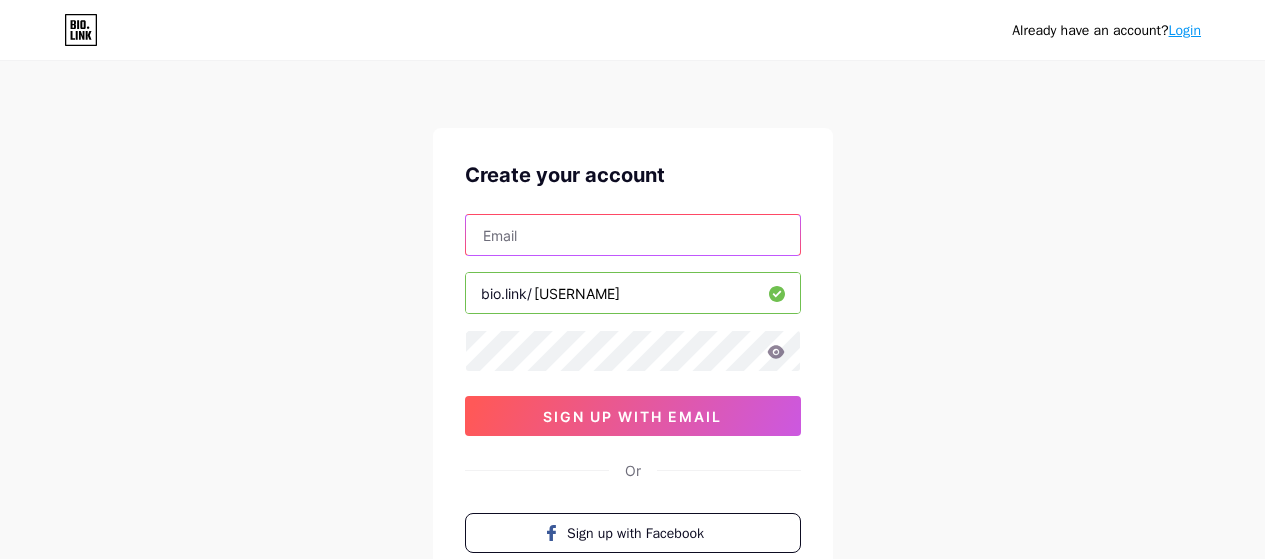 type on "[EMAIL]" 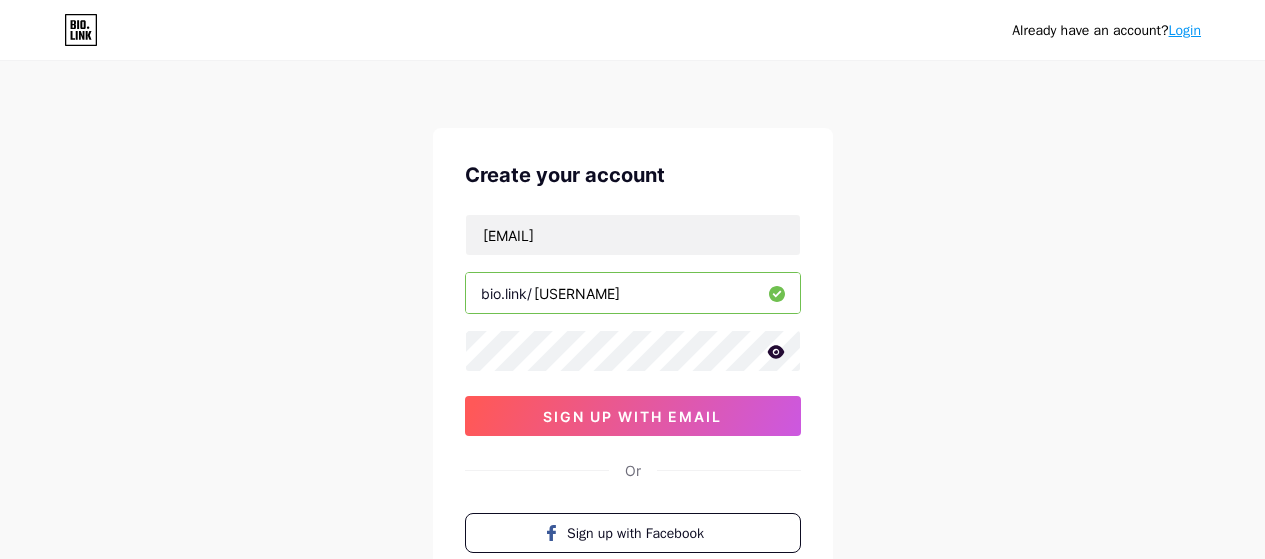 click on "Already have an account?  Login   Create your account     alexbonn22@gmail.com     bio.link/   alsahhim                     sign up with email         Or       Sign up with Facebook
Sign up with Apple
By signing up, you agree to our  Terms of Service  and  Privacy Policy ." at bounding box center [632, 382] 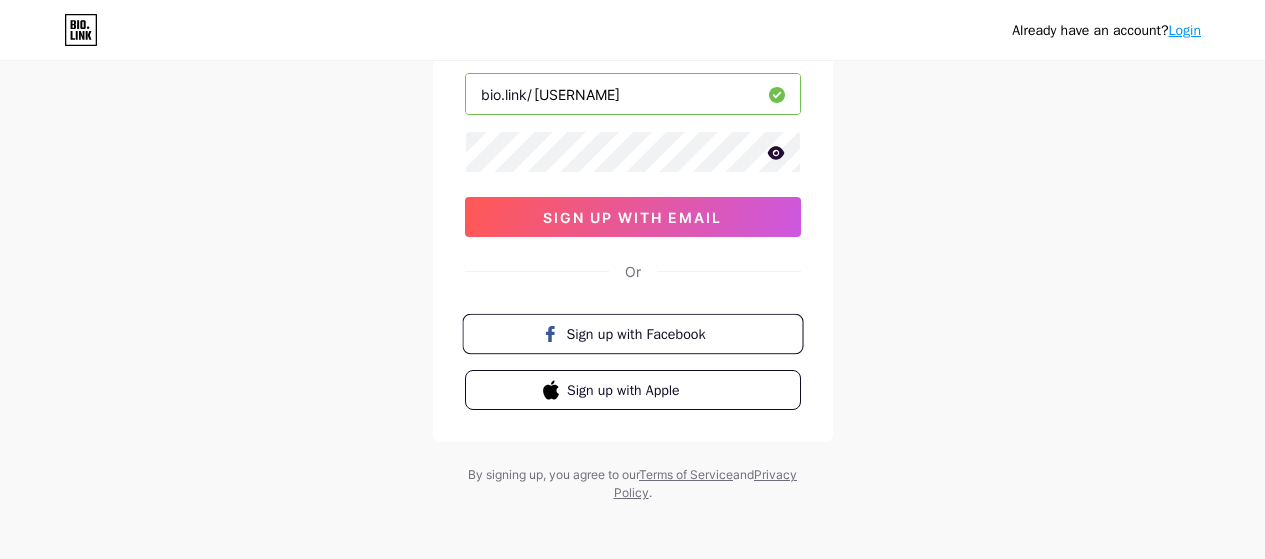 scroll, scrollTop: 200, scrollLeft: 0, axis: vertical 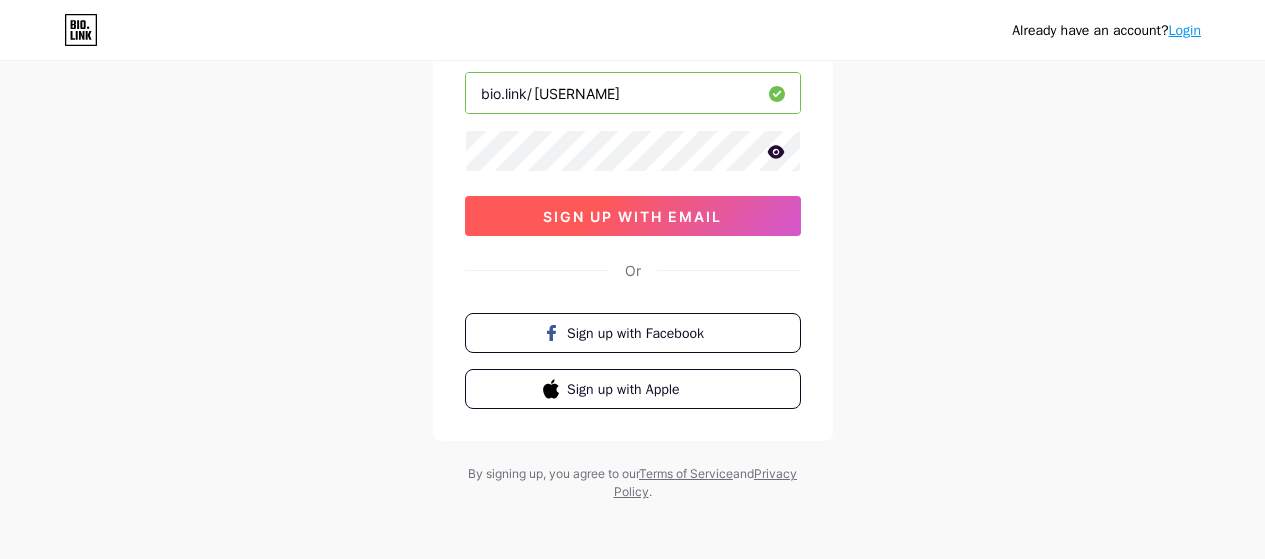click on "sign up with email" at bounding box center [632, 216] 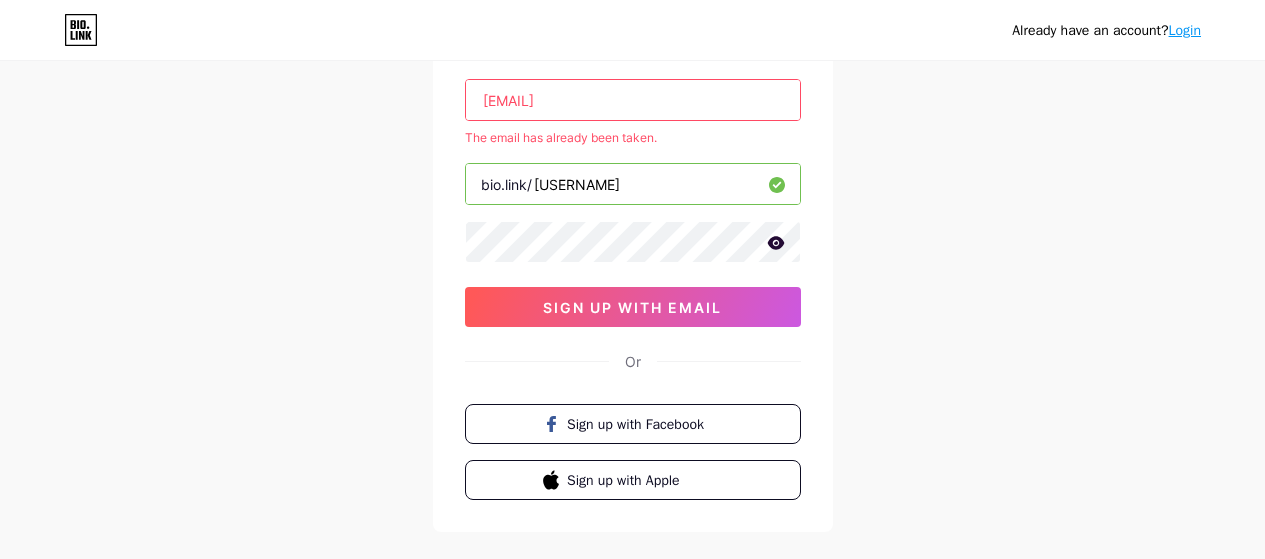 scroll, scrollTop: 100, scrollLeft: 0, axis: vertical 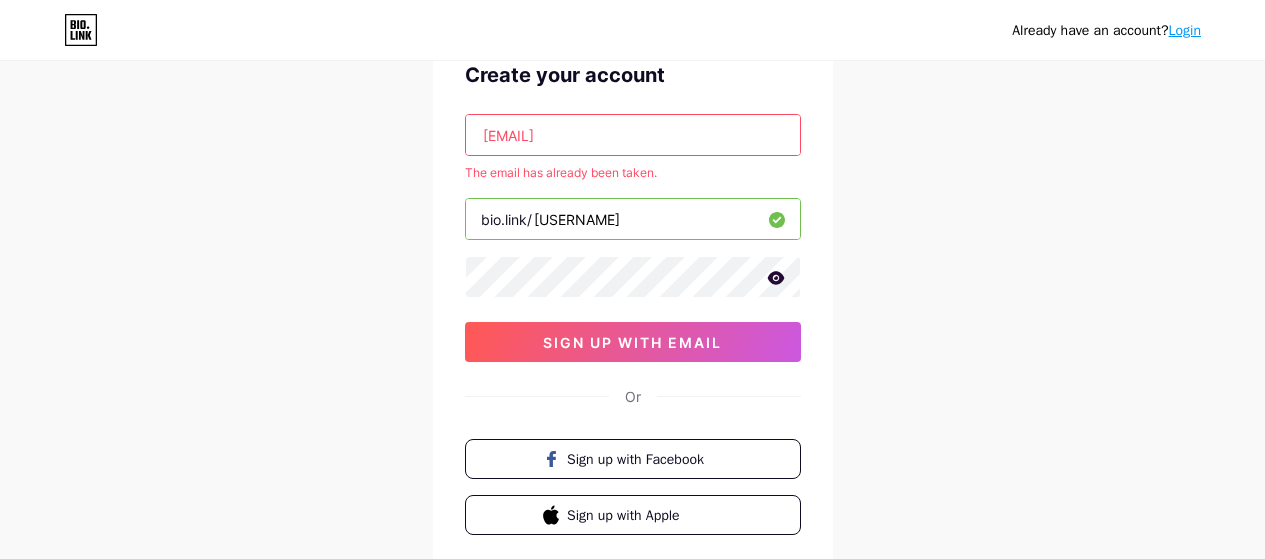 click on "Login" at bounding box center (1185, 30) 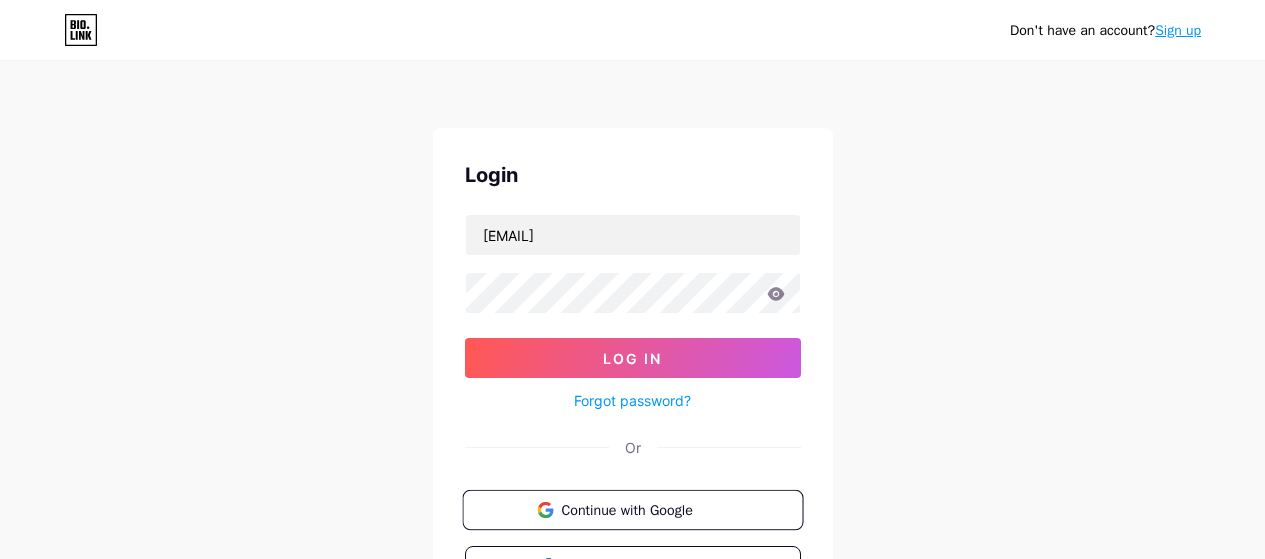 click on "Continue with Google" at bounding box center [644, 509] 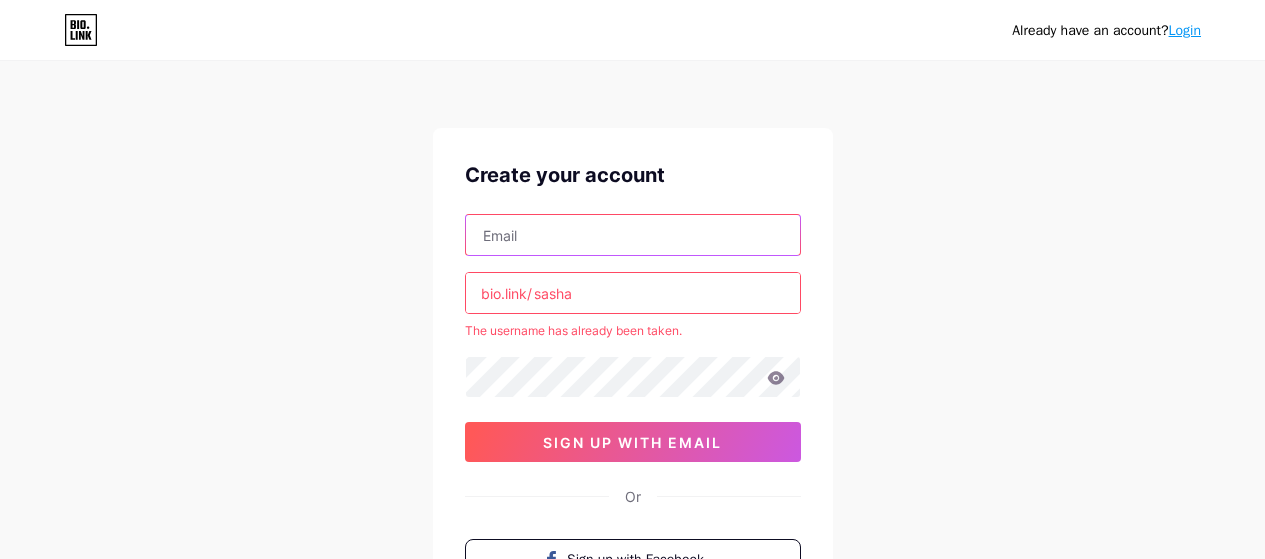 click at bounding box center (633, 235) 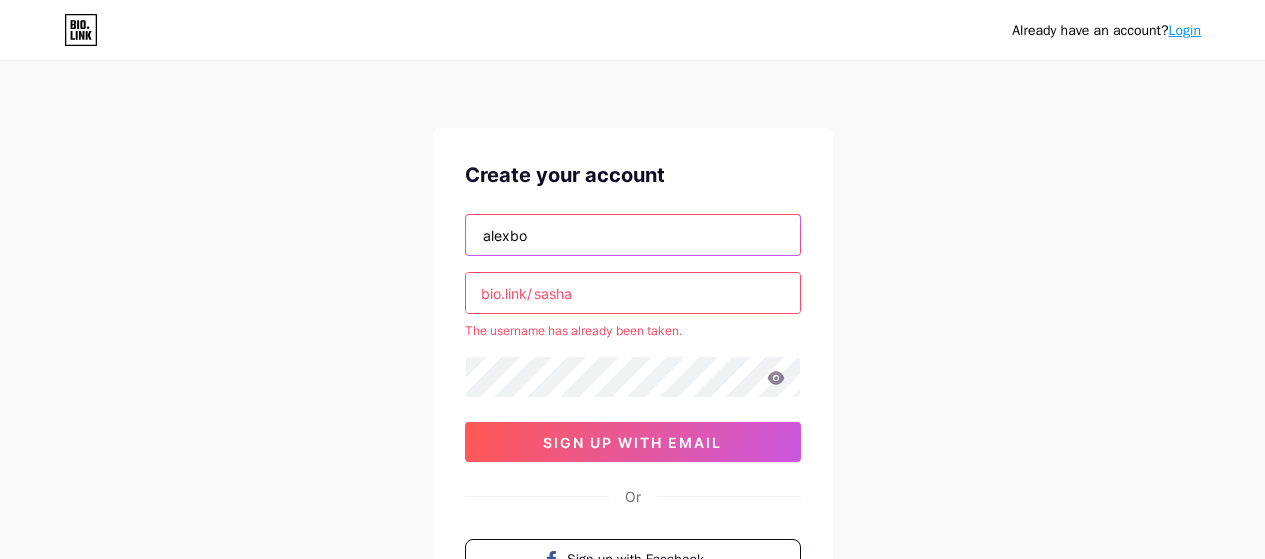 type on "alexbonn22@hotmail.com" 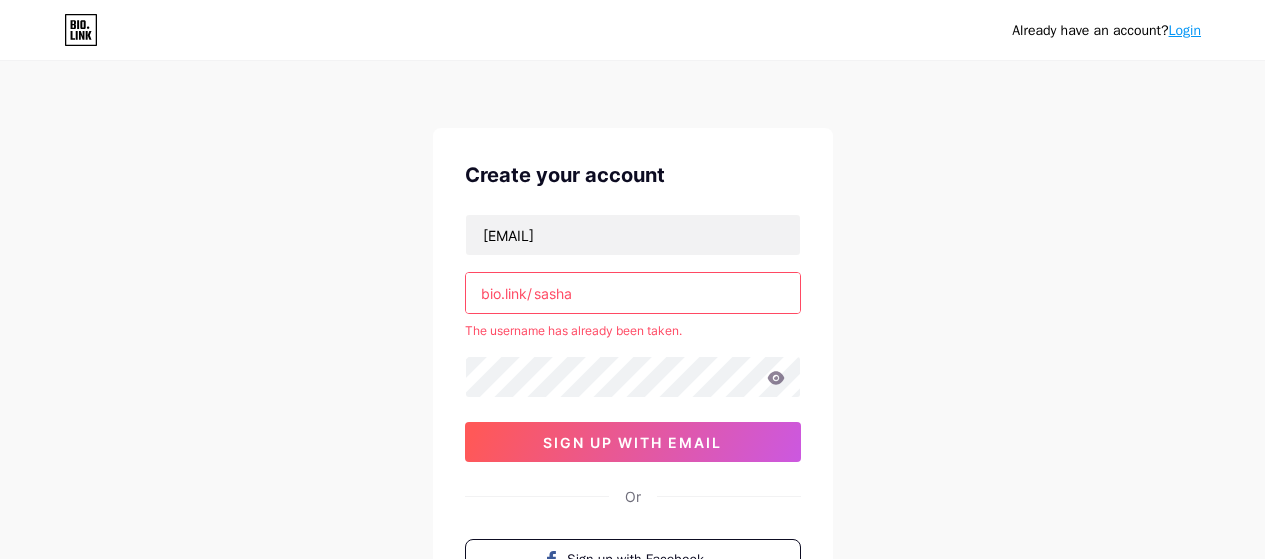 click on "sasha" at bounding box center (633, 293) 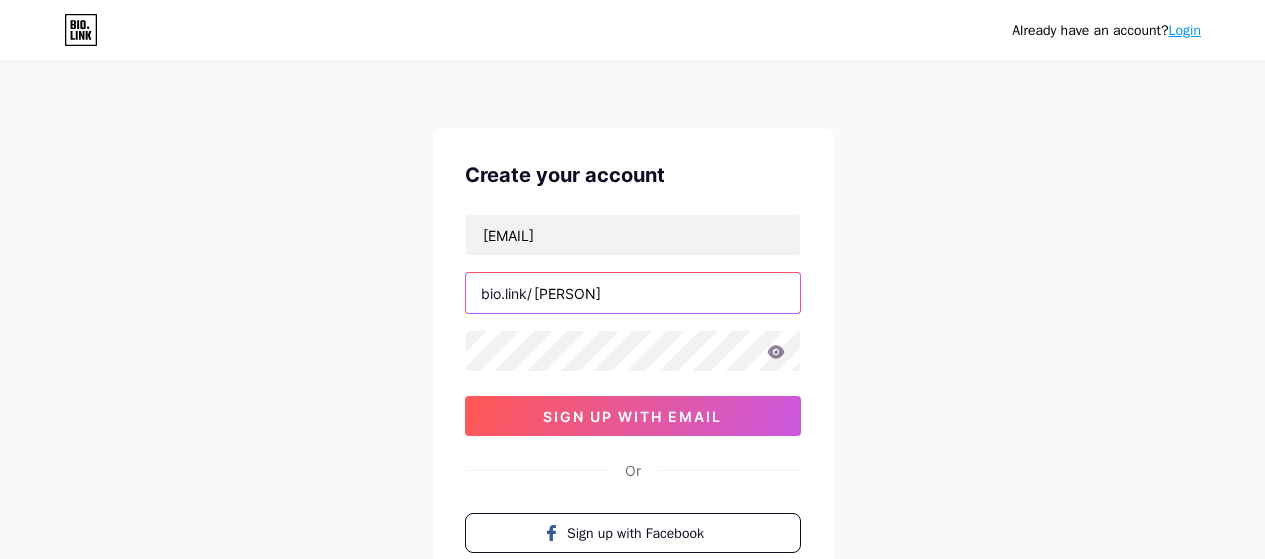 type on "sashalex" 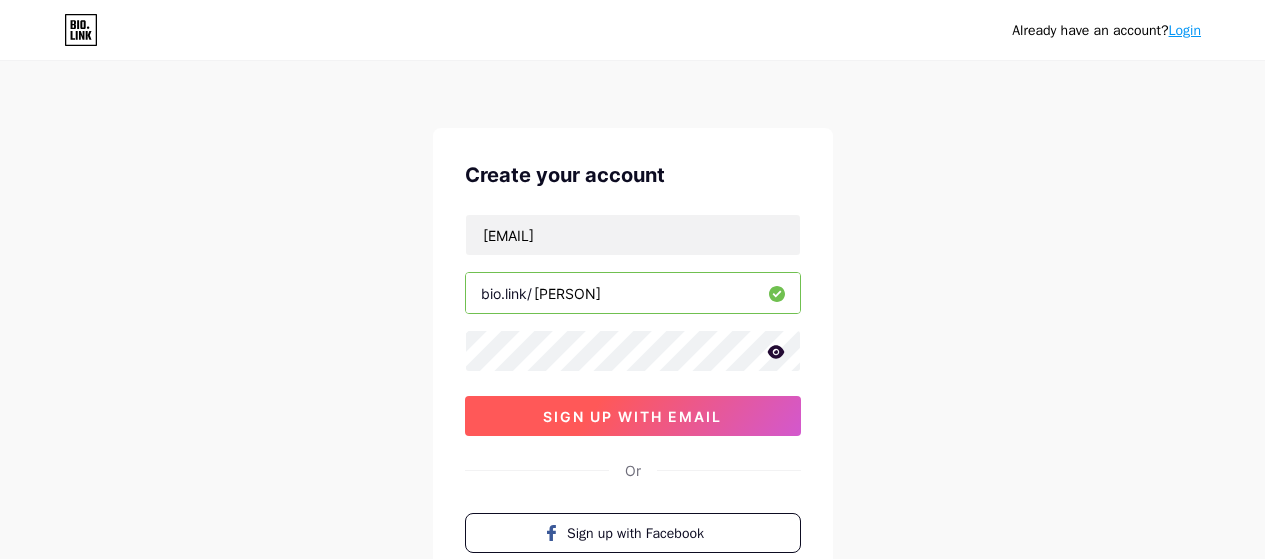 click on "sign up with email" at bounding box center (633, 416) 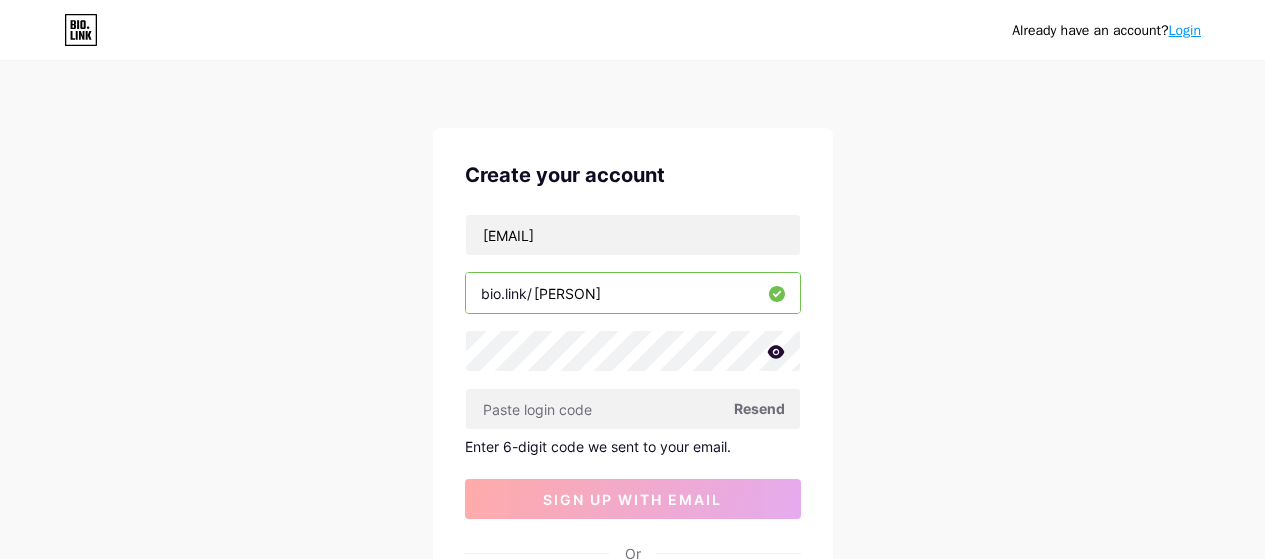 click on "Resend" at bounding box center [759, 408] 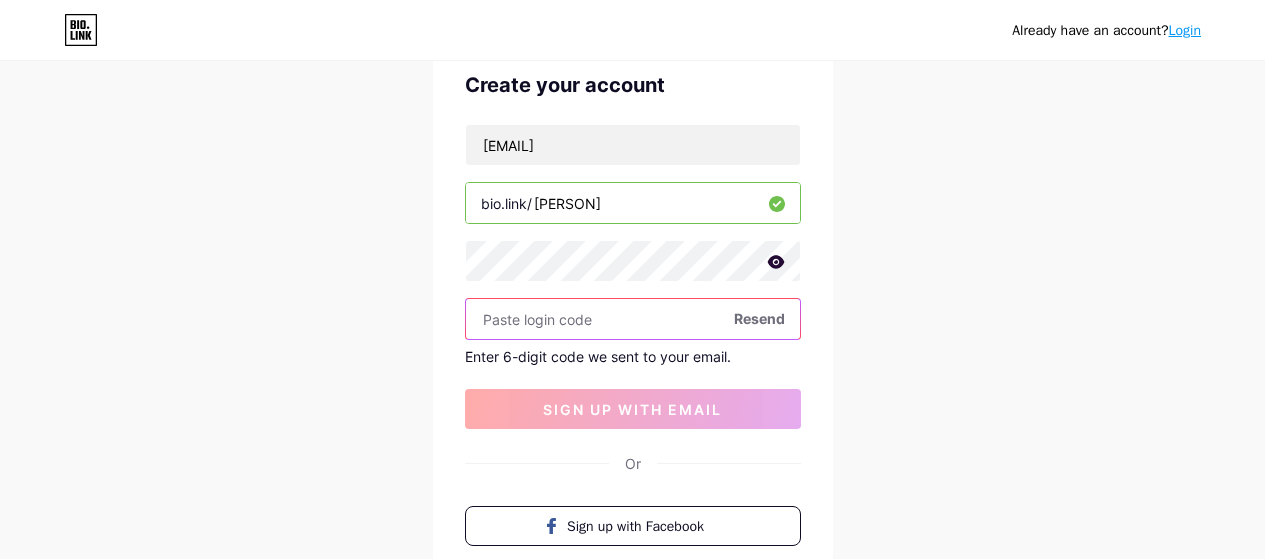 scroll, scrollTop: 89, scrollLeft: 0, axis: vertical 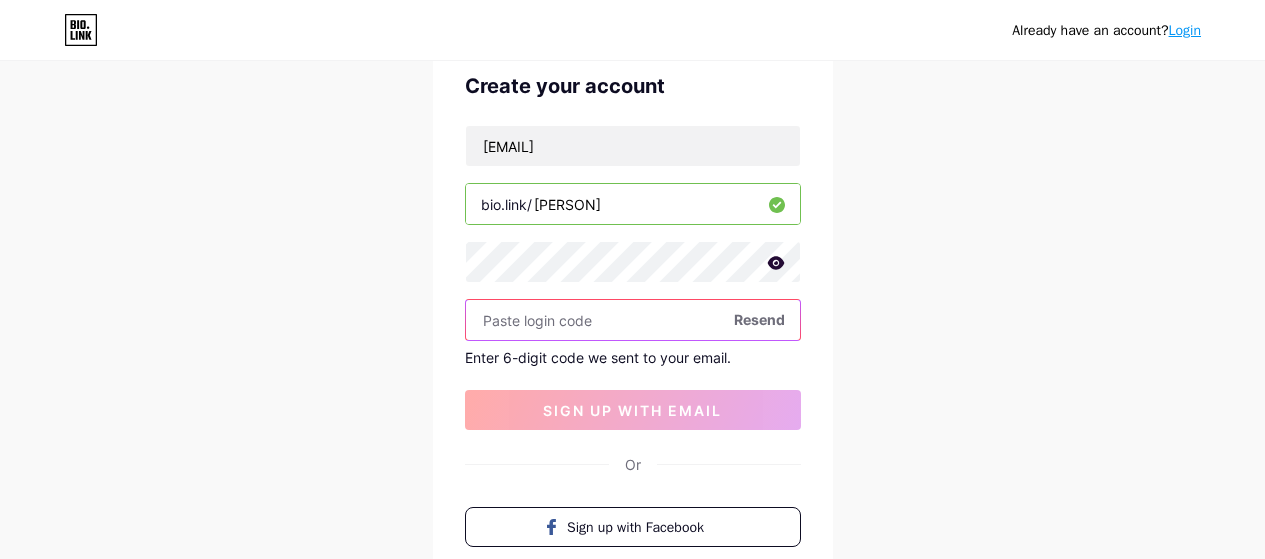 click at bounding box center (633, 320) 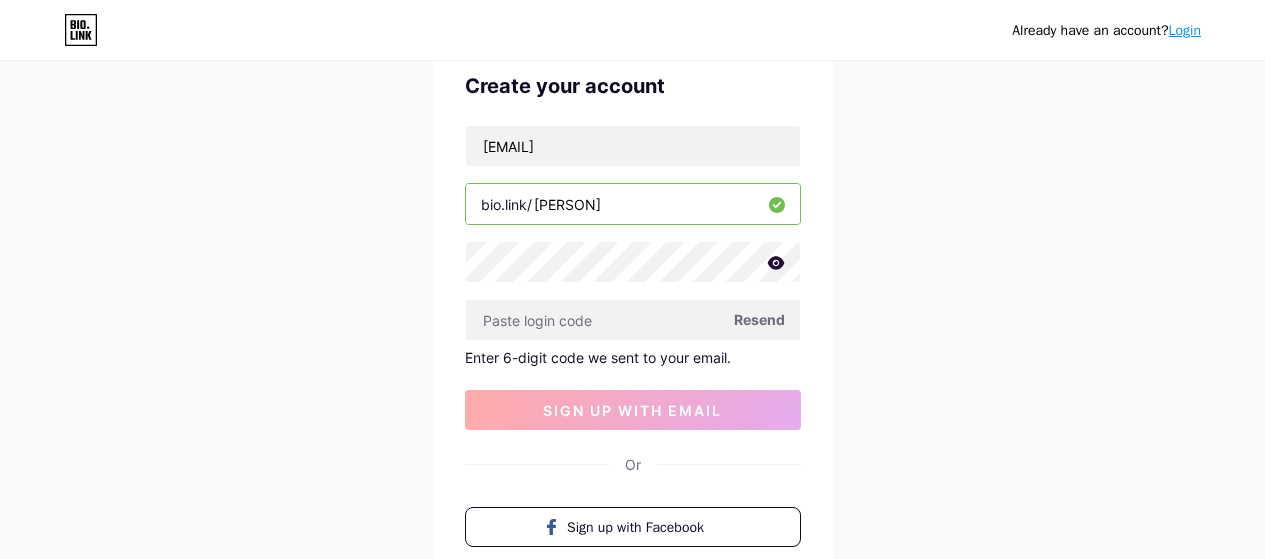 click on "Resend" at bounding box center [759, 319] 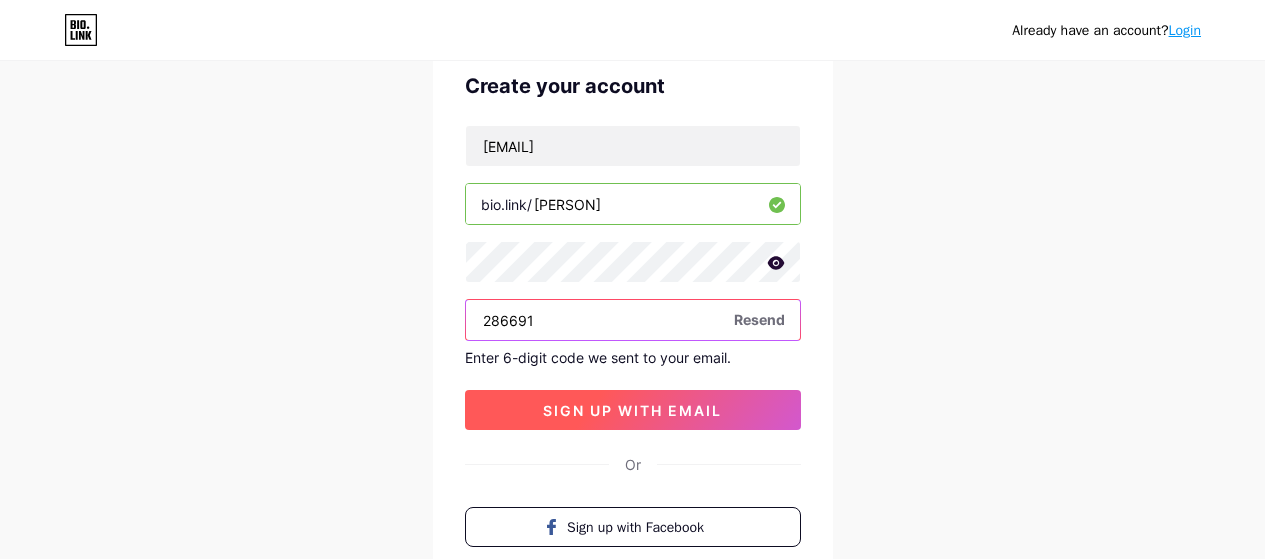 type on "286691" 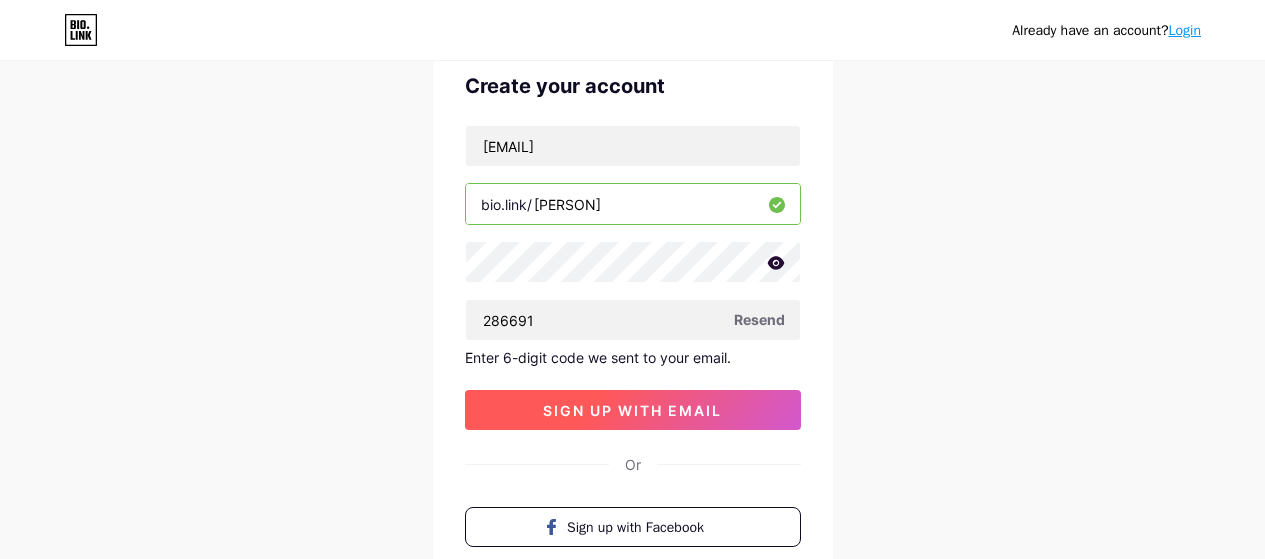 click on "sign up with email" at bounding box center (633, 410) 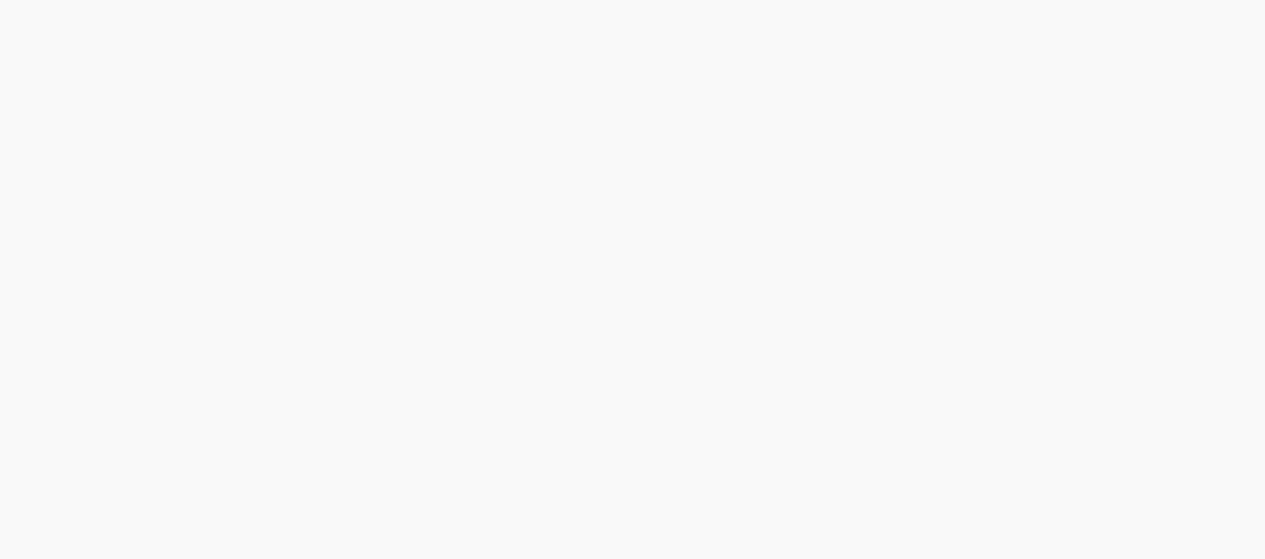 scroll, scrollTop: 0, scrollLeft: 0, axis: both 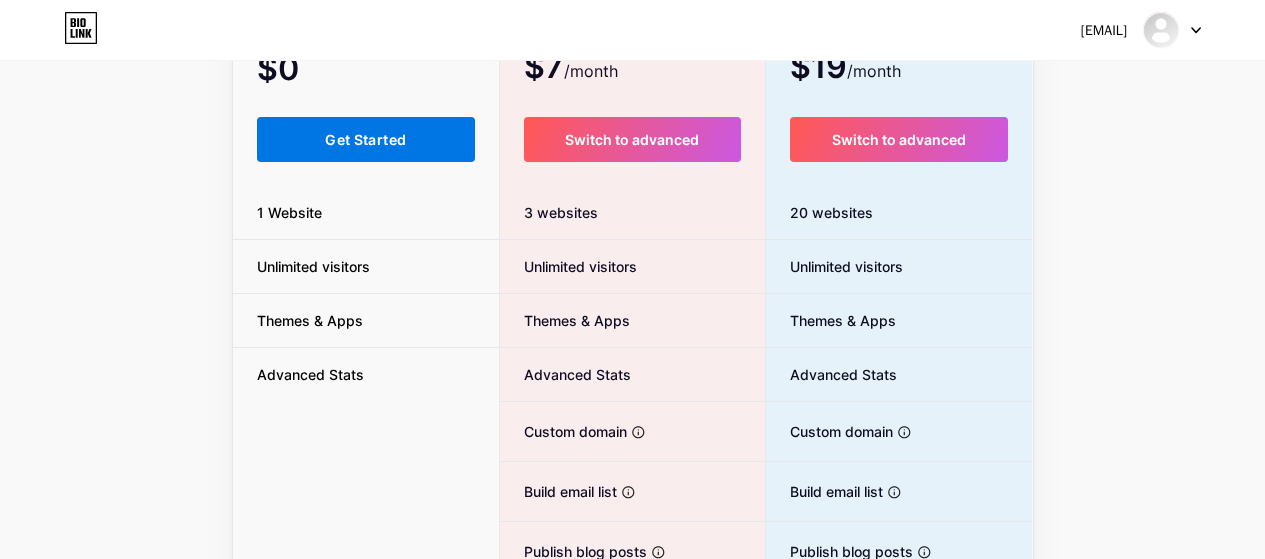 click on "Get Started" at bounding box center (365, 139) 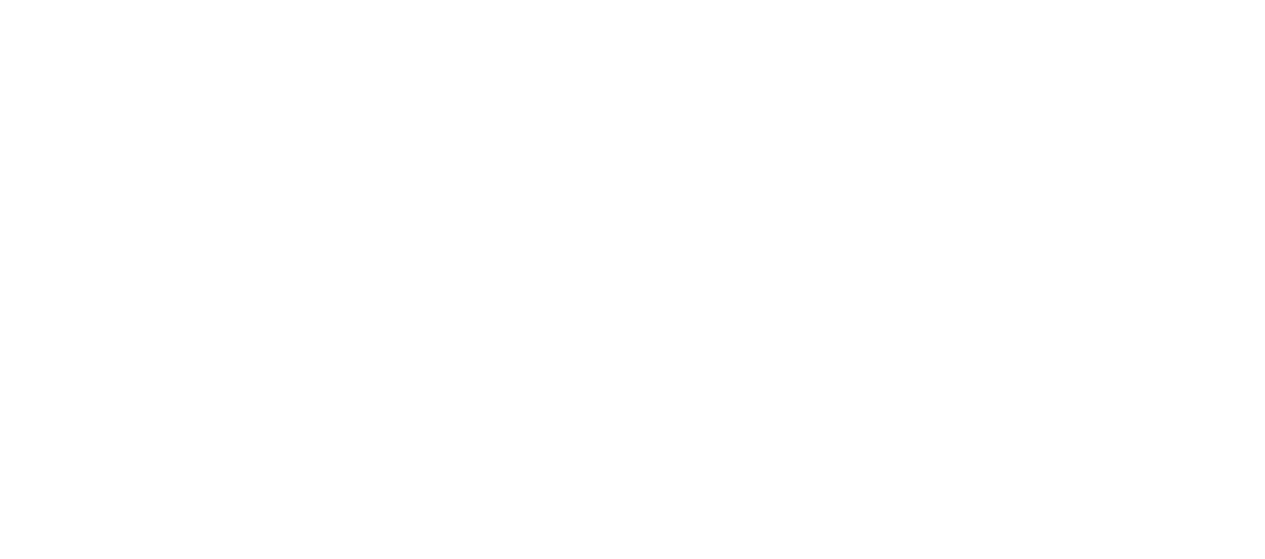 scroll, scrollTop: 0, scrollLeft: 0, axis: both 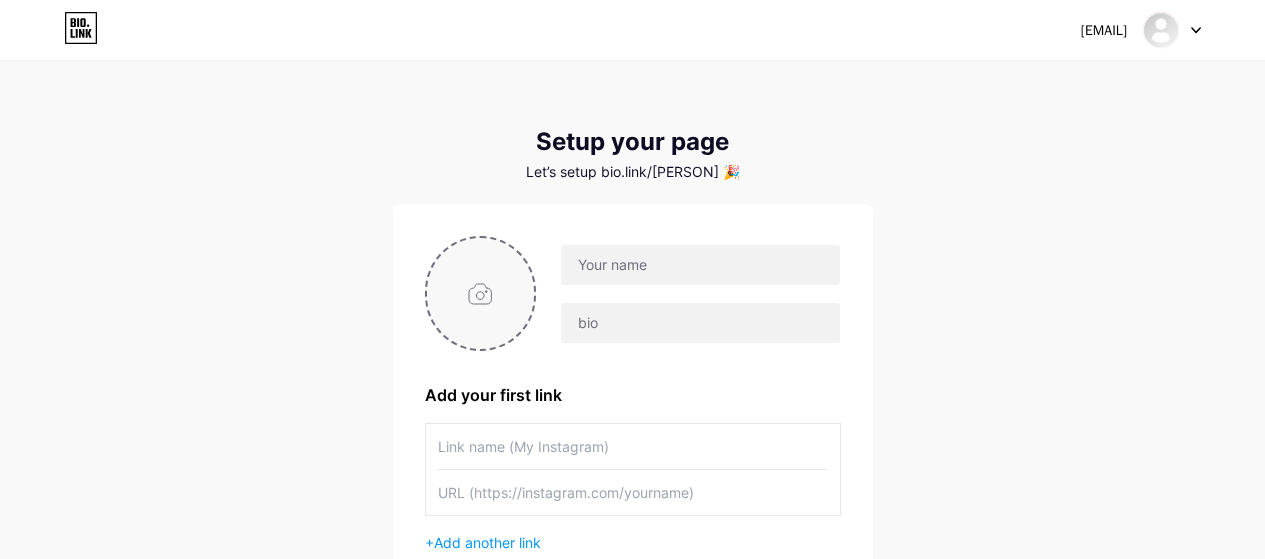 click at bounding box center (481, 293) 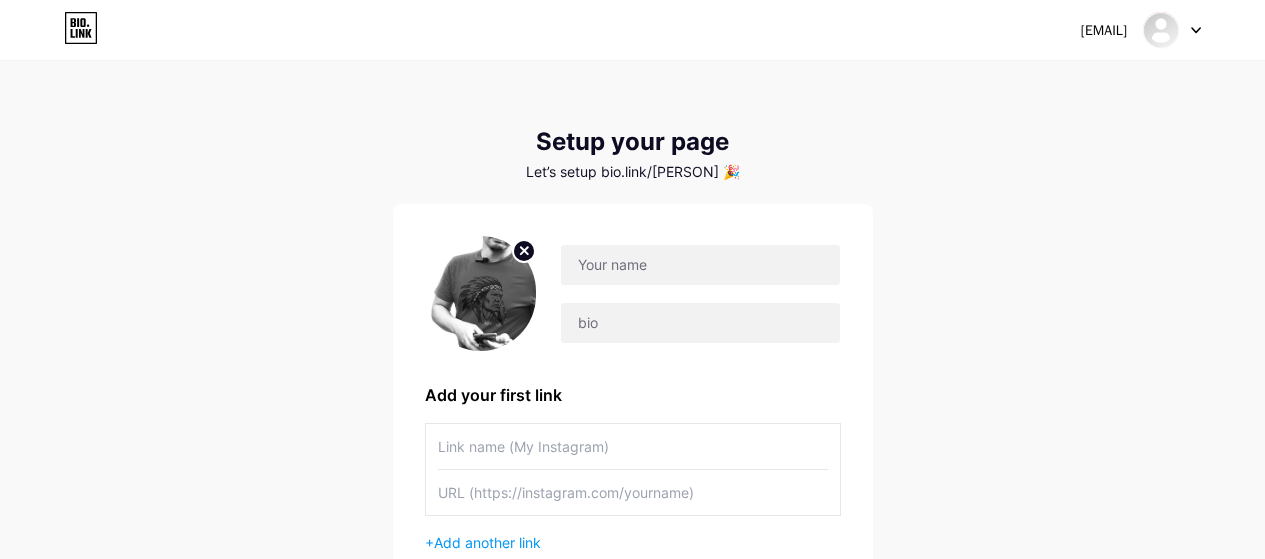 click at bounding box center (481, 293) 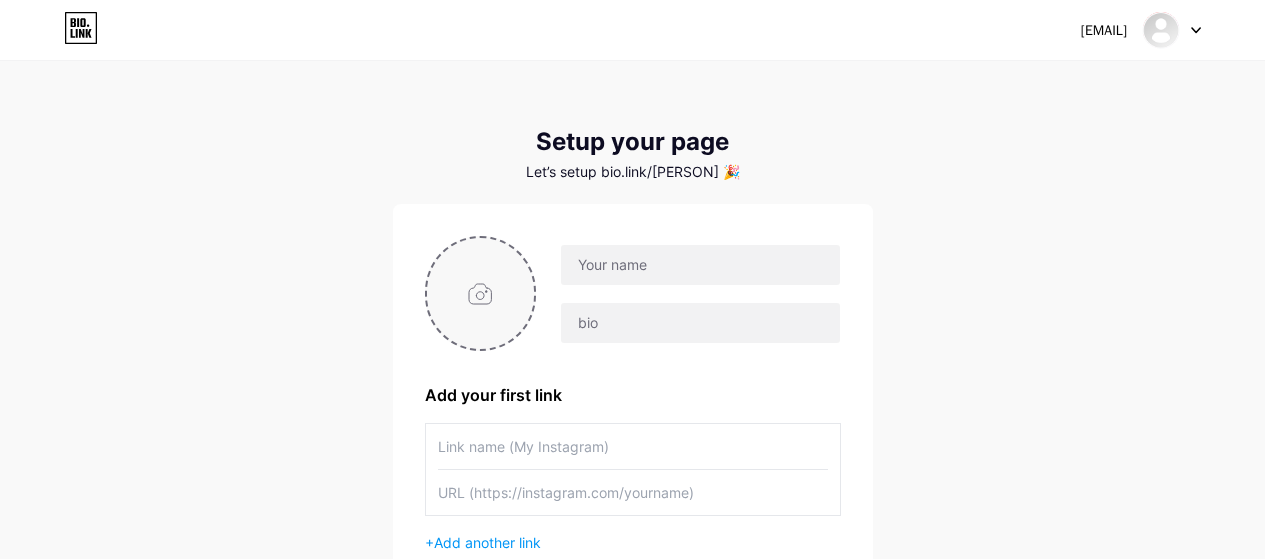 click at bounding box center [481, 293] 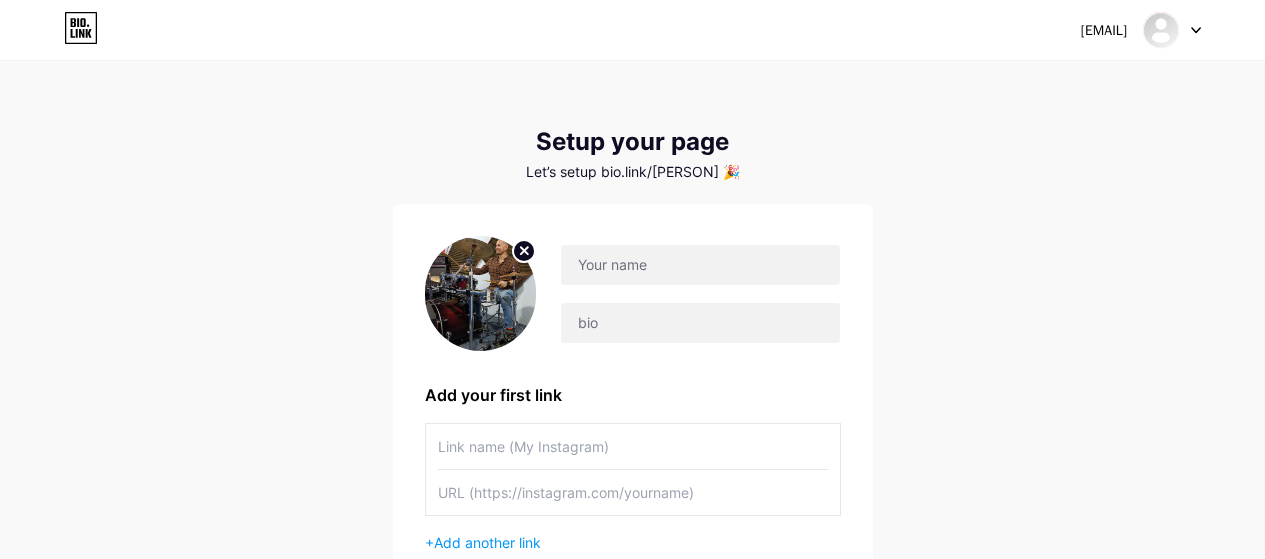 click at bounding box center [481, 293] 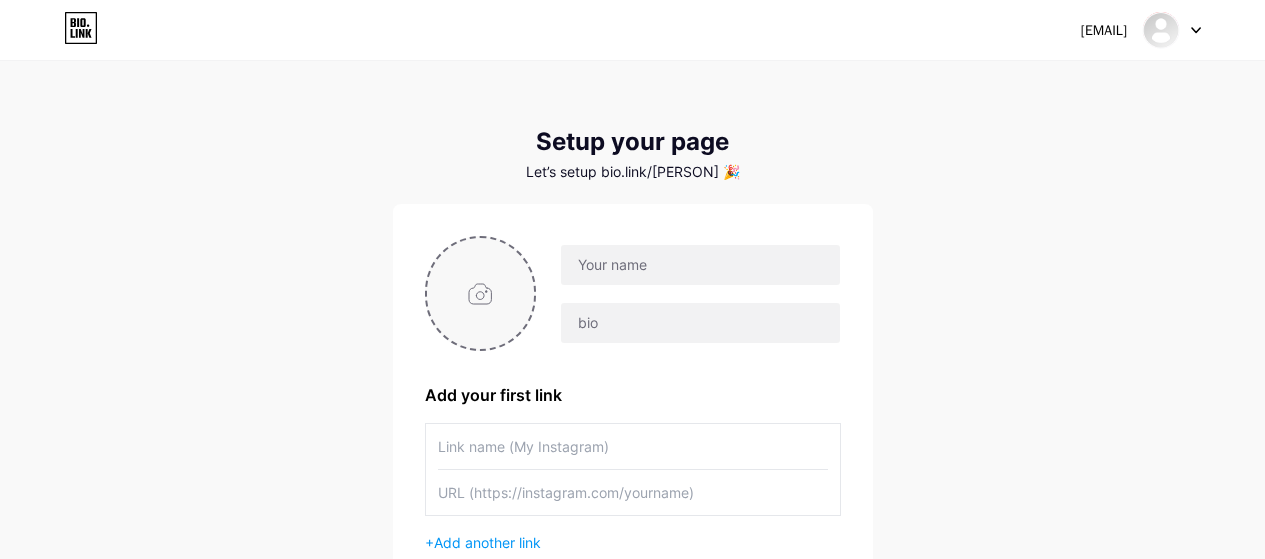 click at bounding box center [481, 293] 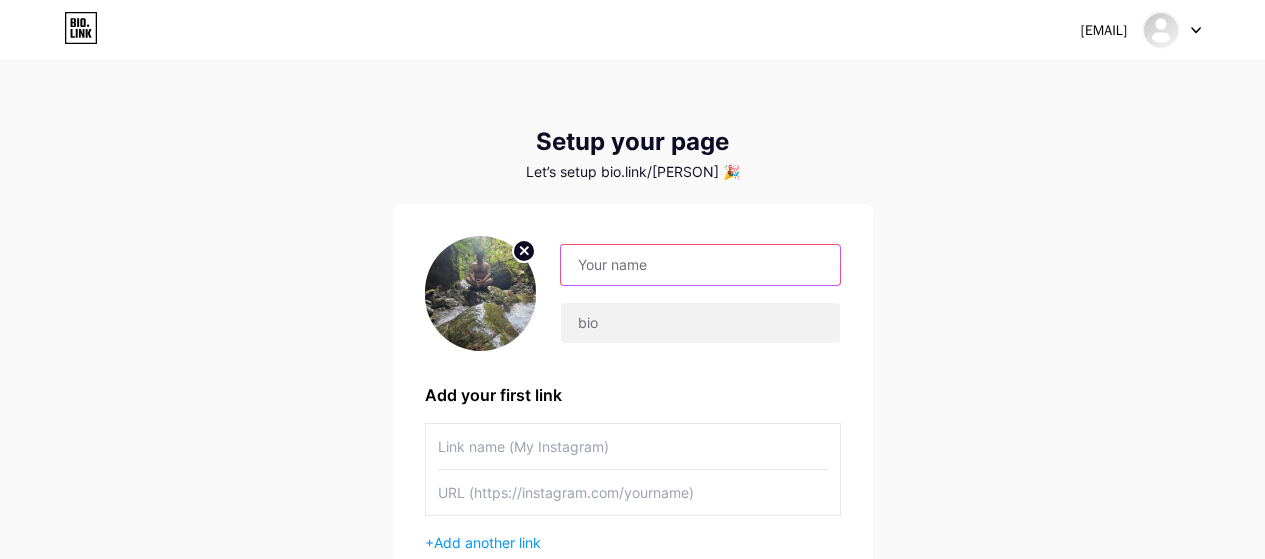 click at bounding box center (700, 265) 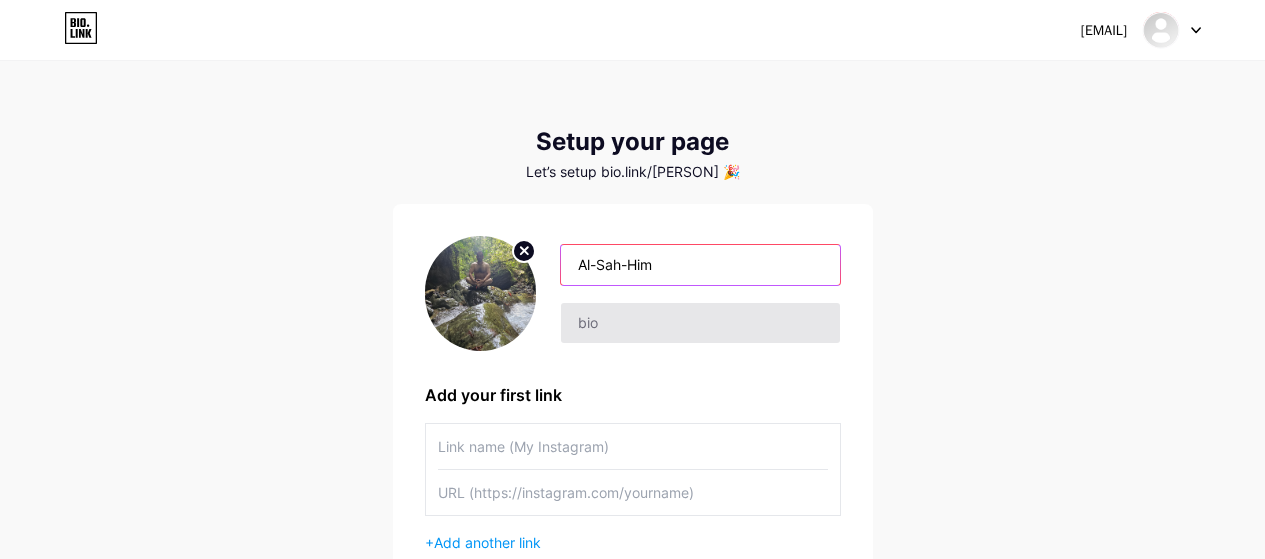 type on "Al-Sah-Him" 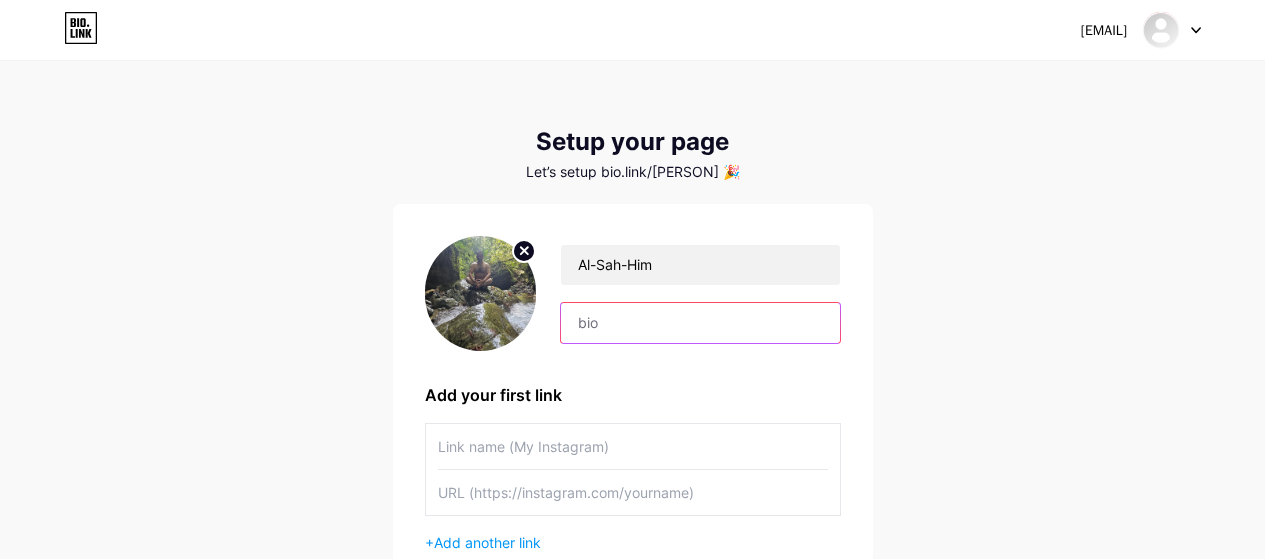 click at bounding box center (700, 323) 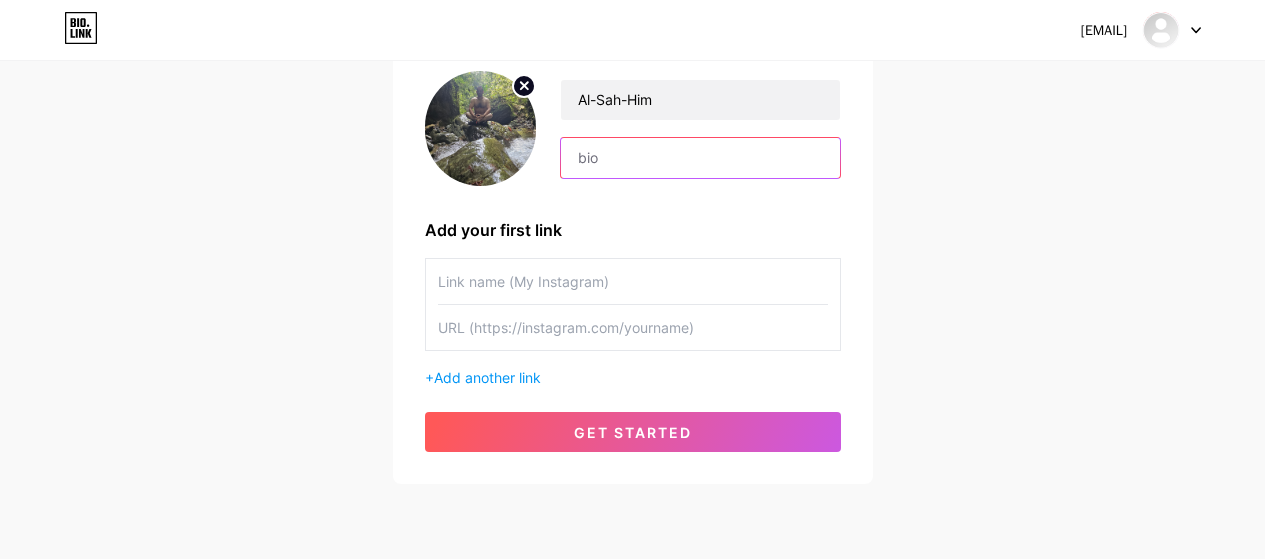 scroll, scrollTop: 200, scrollLeft: 0, axis: vertical 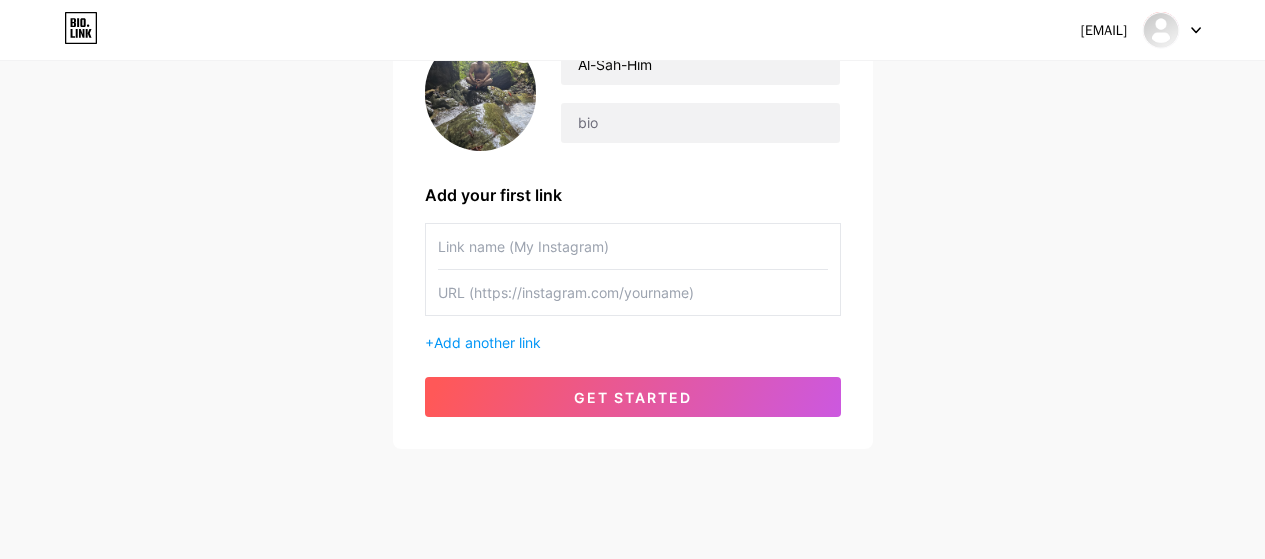 click at bounding box center [633, 246] 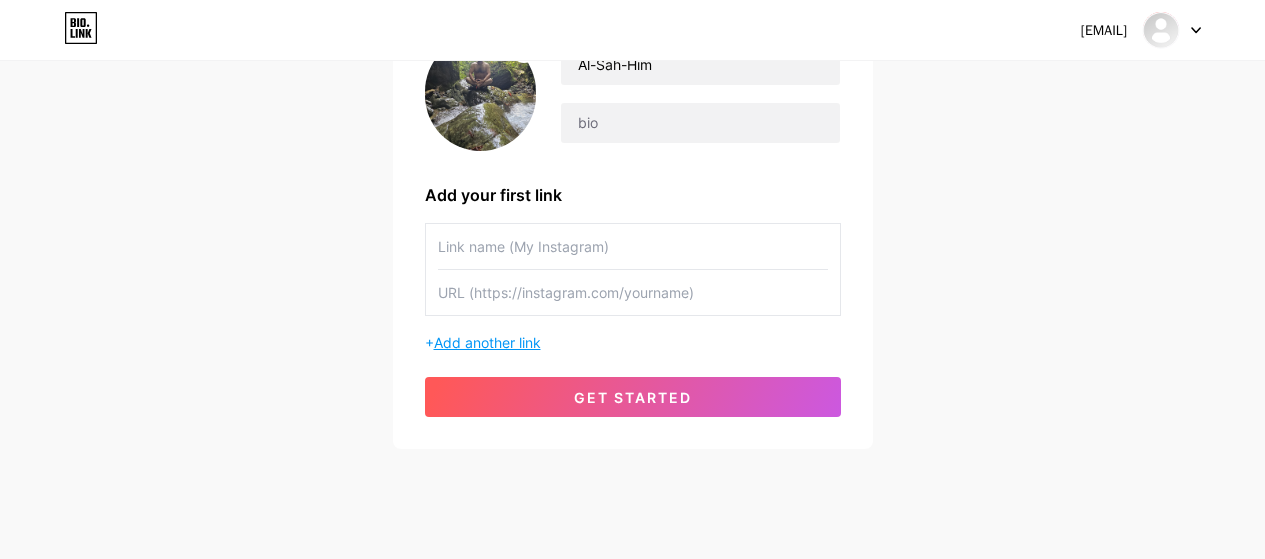 click on "Add another link" at bounding box center [487, 342] 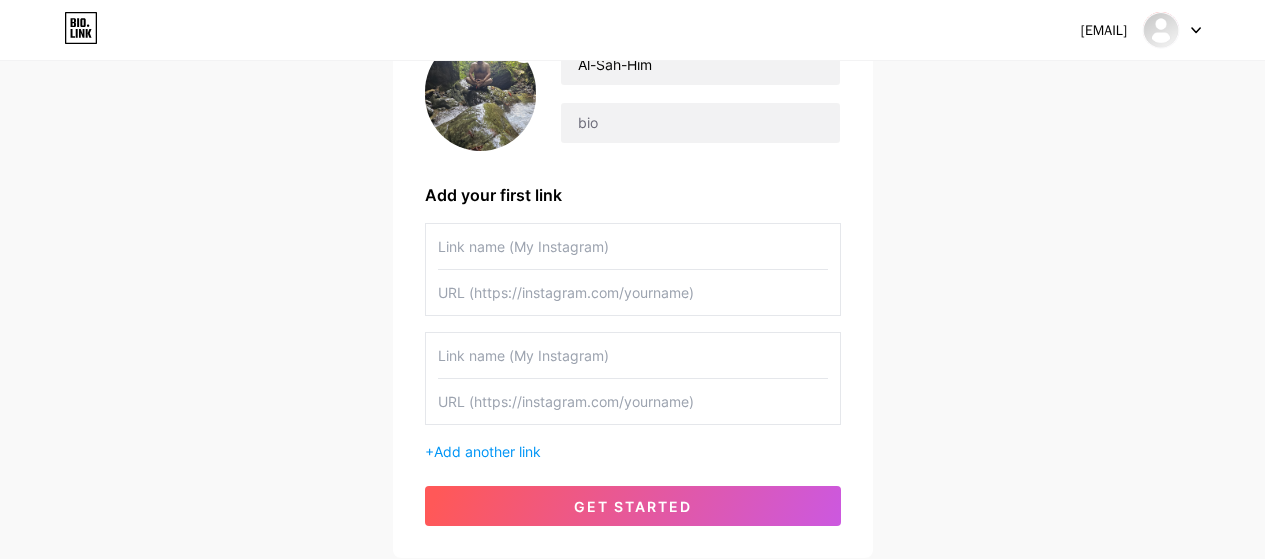 click at bounding box center [633, 246] 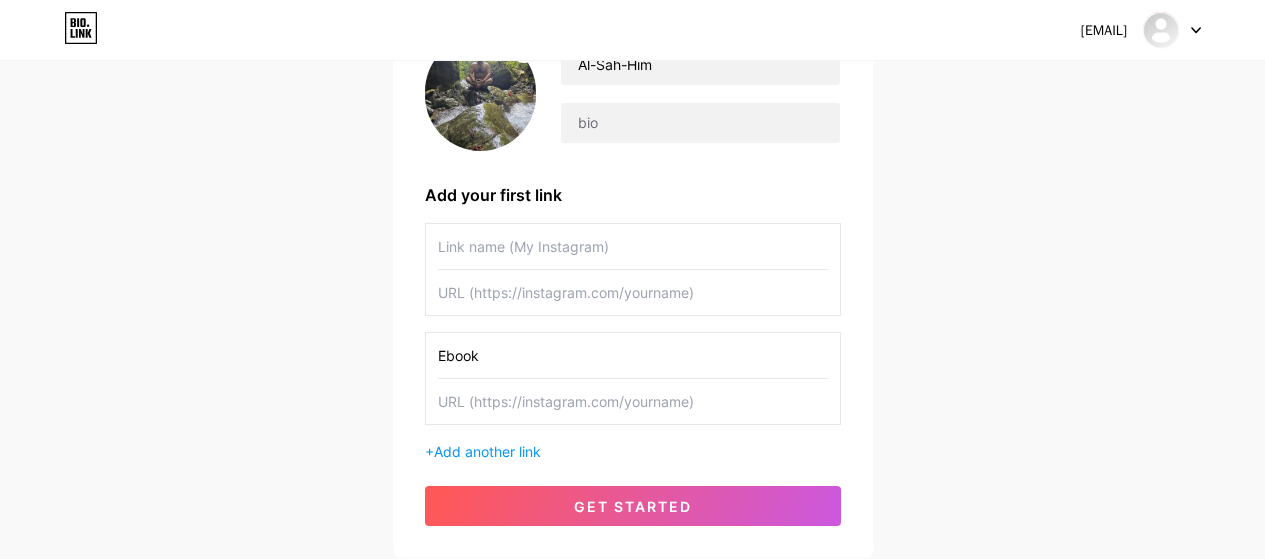 type on "Ebook" 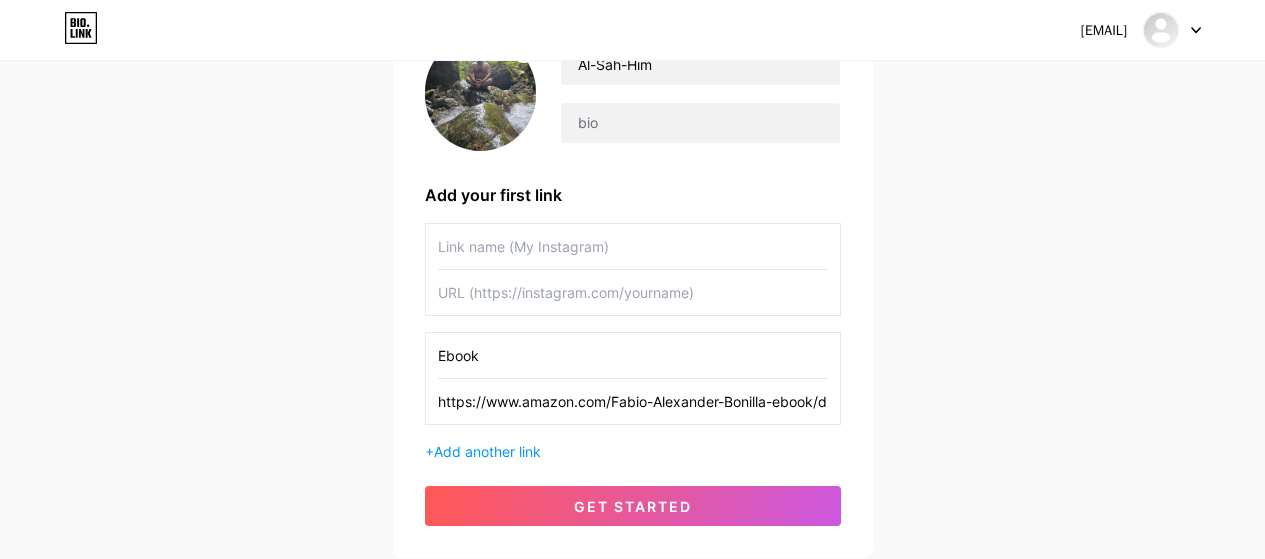 scroll, scrollTop: 0, scrollLeft: 109, axis: horizontal 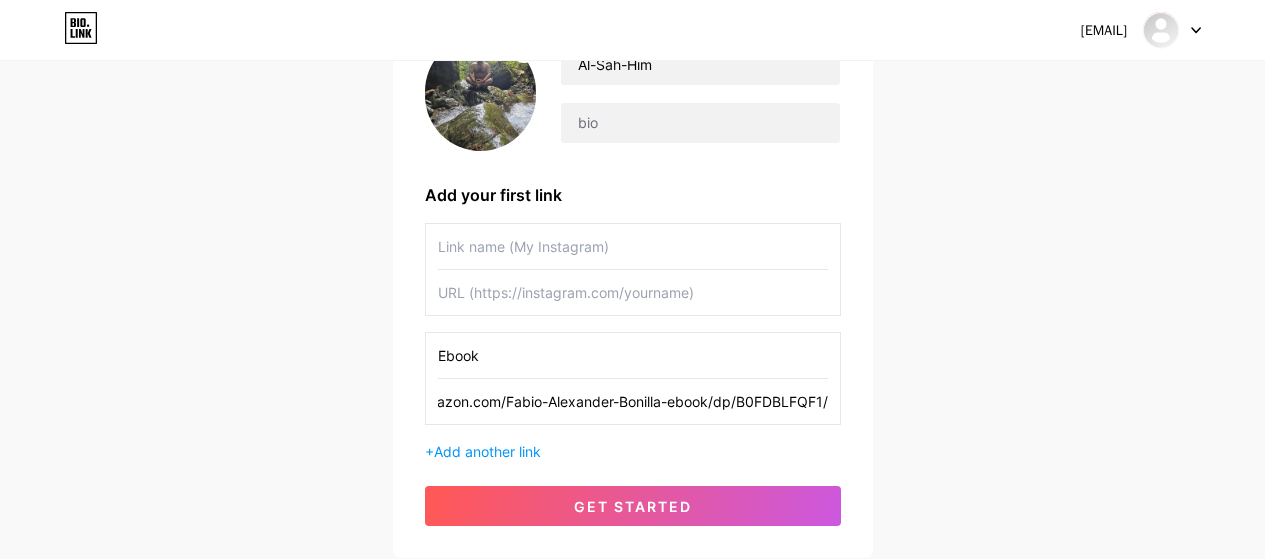 type on "https://www.amazon.com/Fabio-Alexander-Bonilla-ebook/dp/B0FDBLFQF1/" 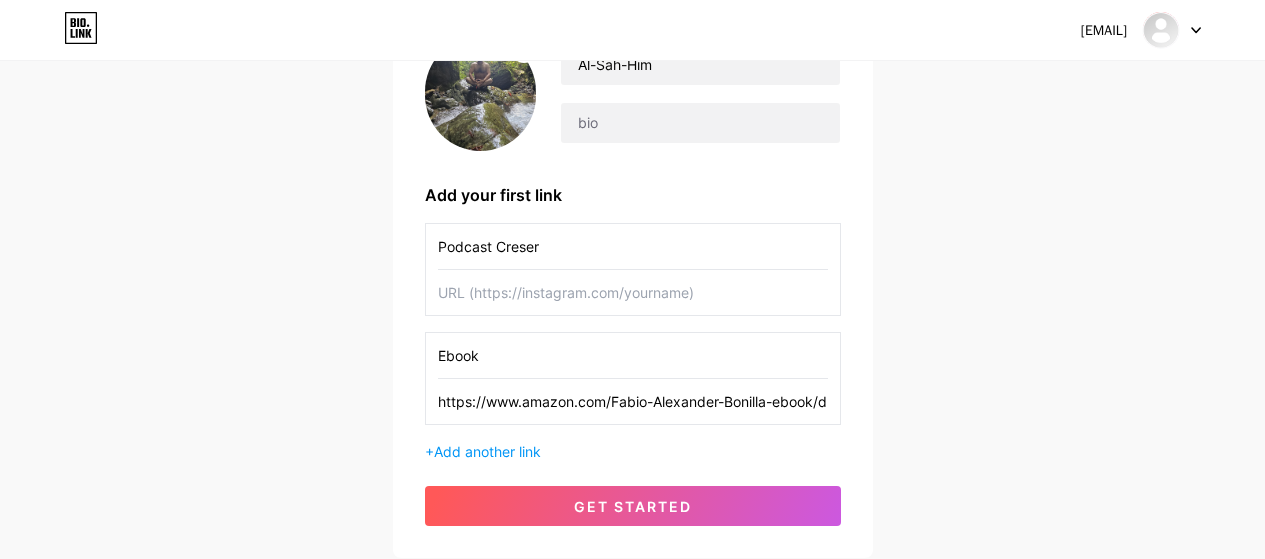 type on "Podcast Creser" 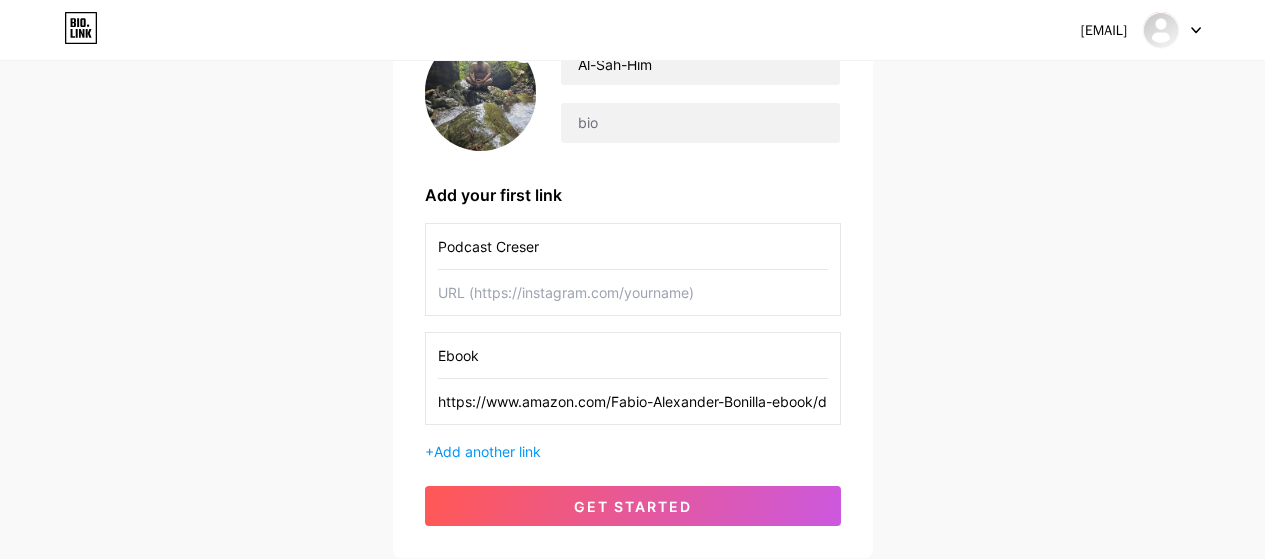paste on "https://open.spotify.com/show/2j7KnuqjnILwFeAIdBhyzh" 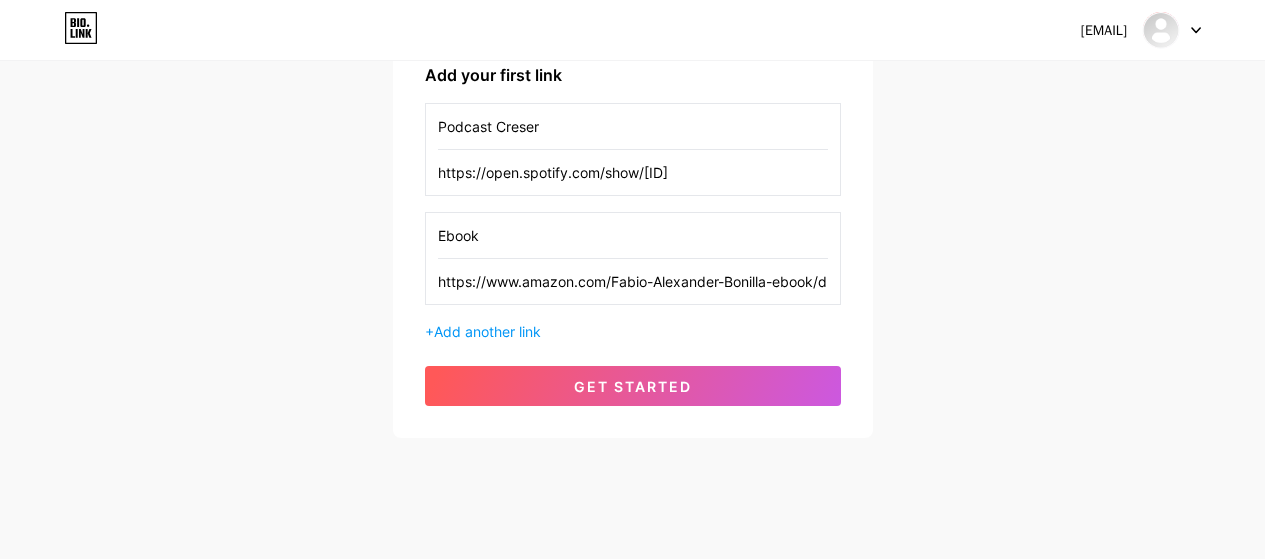 scroll, scrollTop: 343, scrollLeft: 0, axis: vertical 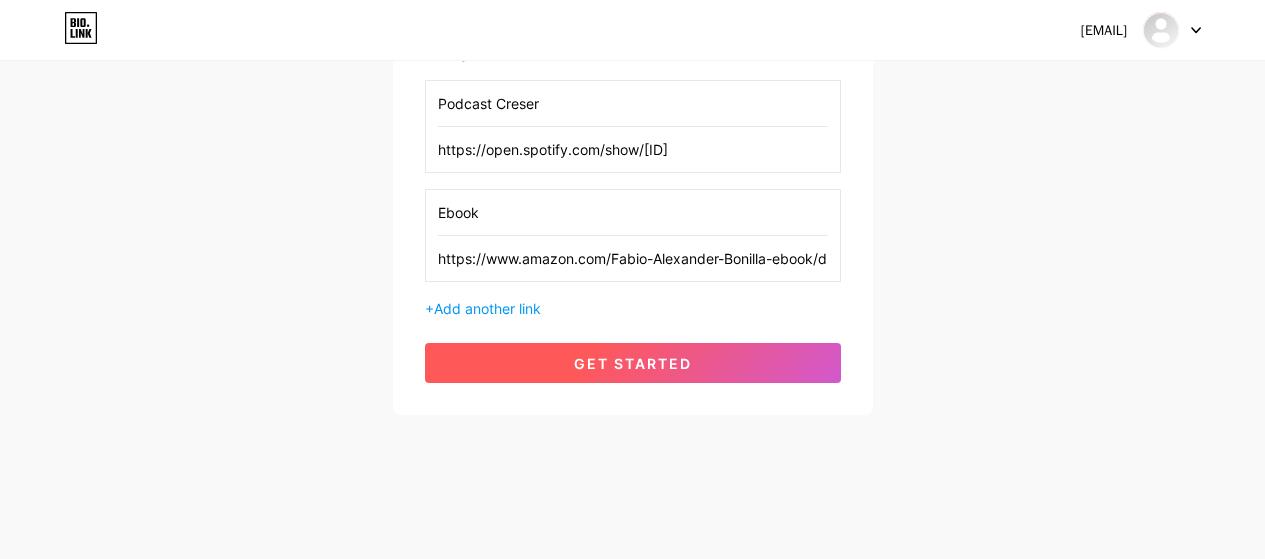 type on "https://open.spotify.com/show/2j7KnuqjnILwFeAIdBhyzh" 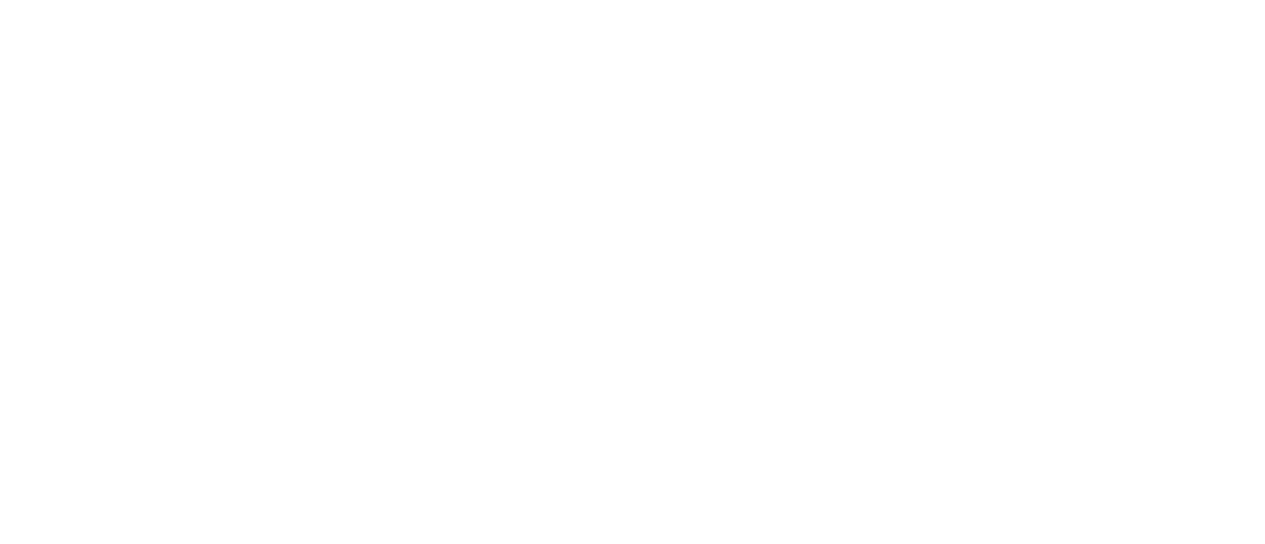 scroll, scrollTop: 0, scrollLeft: 0, axis: both 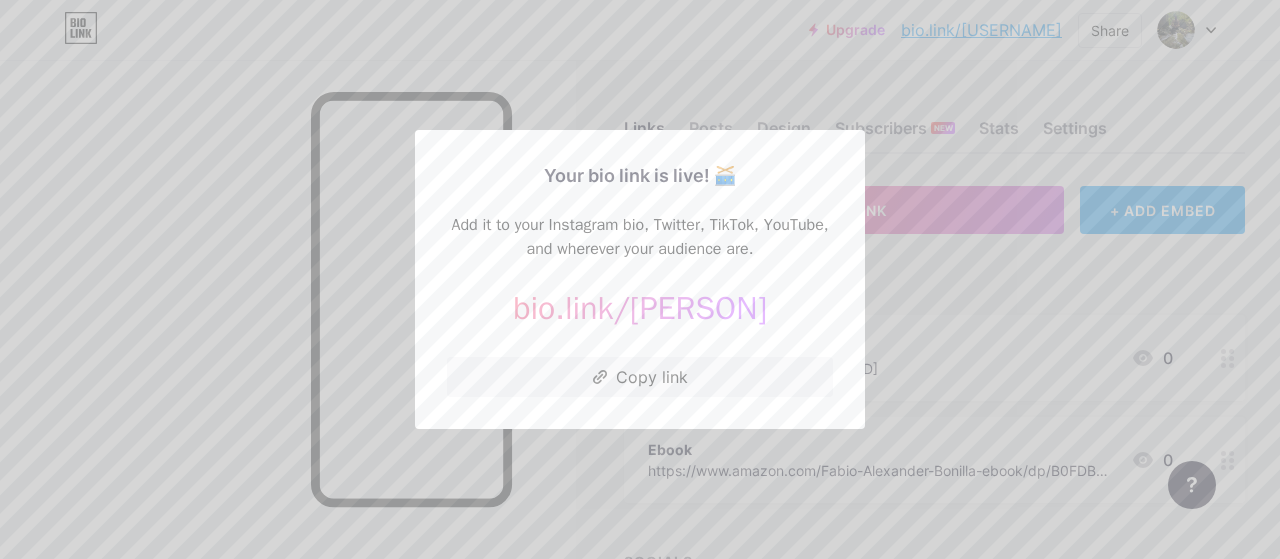 click at bounding box center [640, 279] 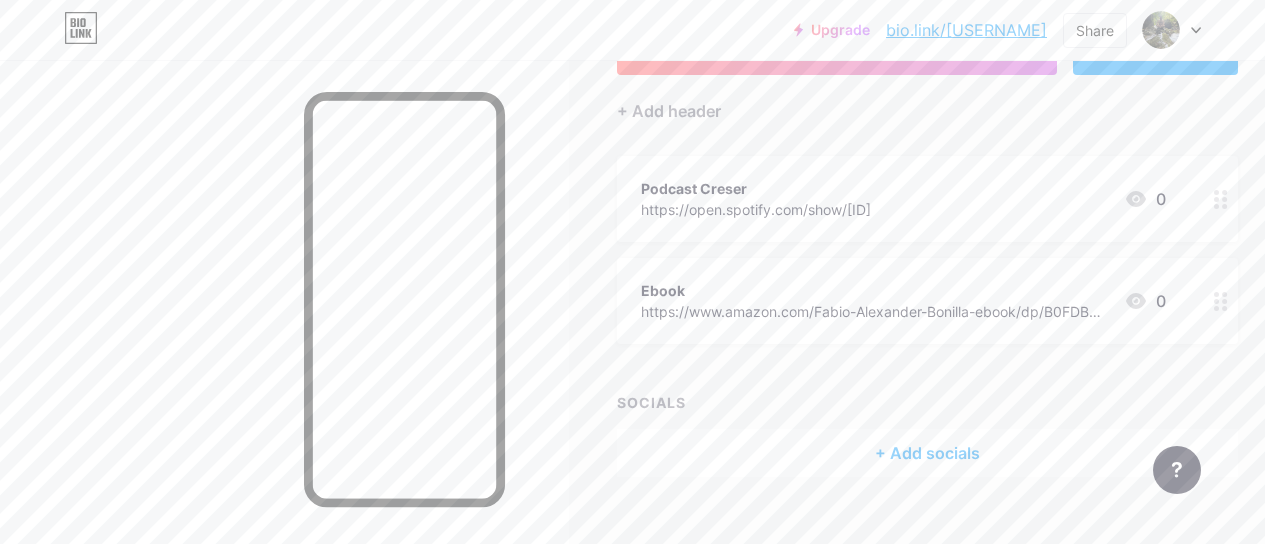 scroll, scrollTop: 191, scrollLeft: 0, axis: vertical 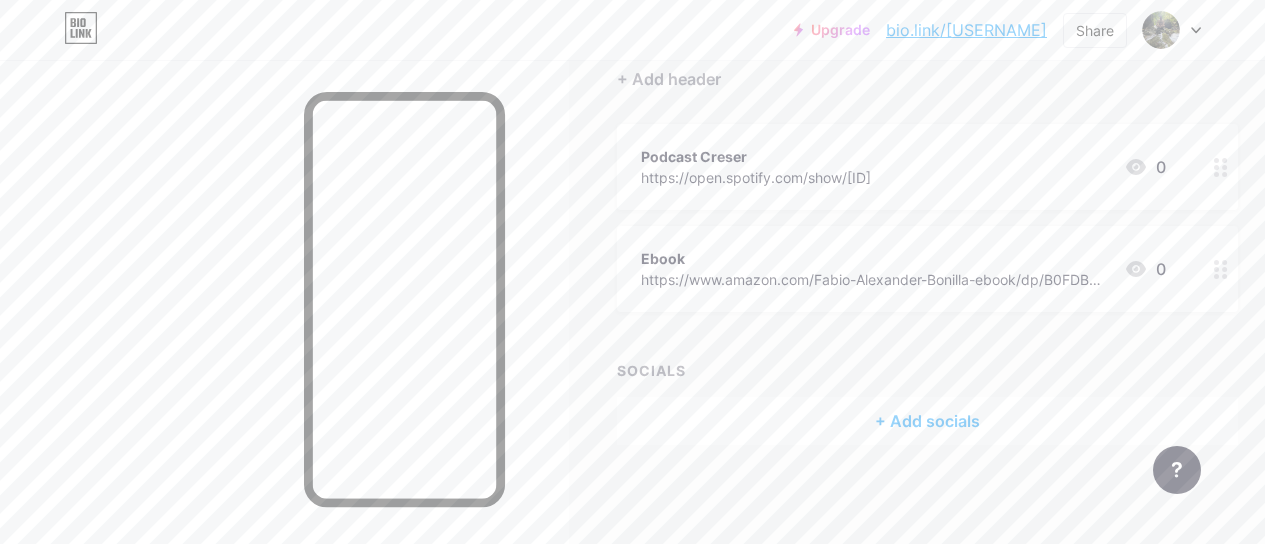 click on "+ Add socials" at bounding box center (927, 421) 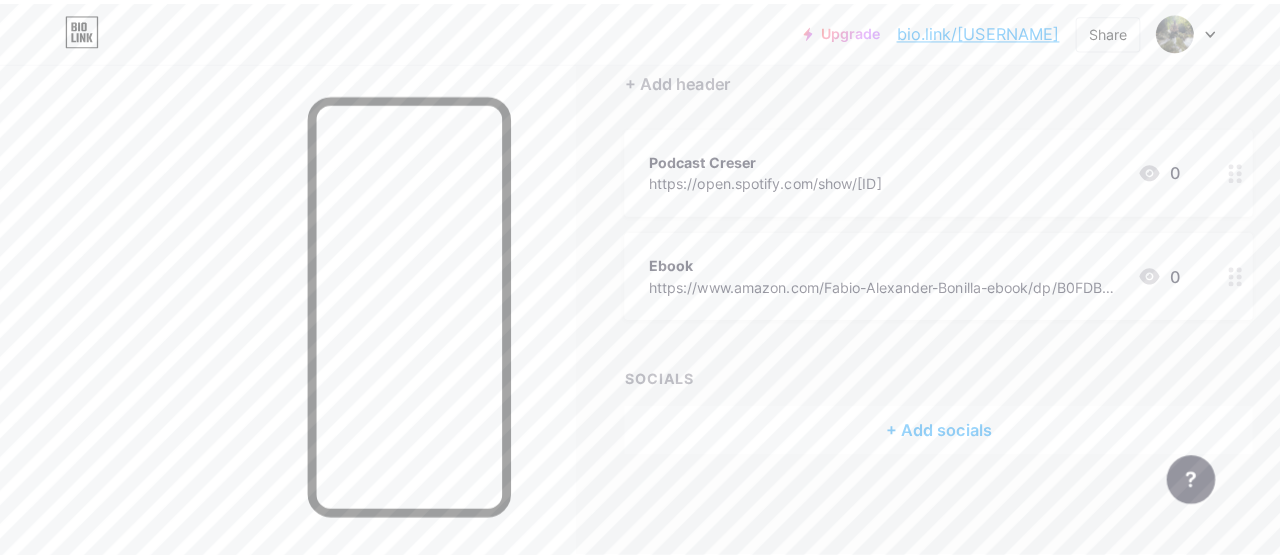 scroll, scrollTop: 176, scrollLeft: 0, axis: vertical 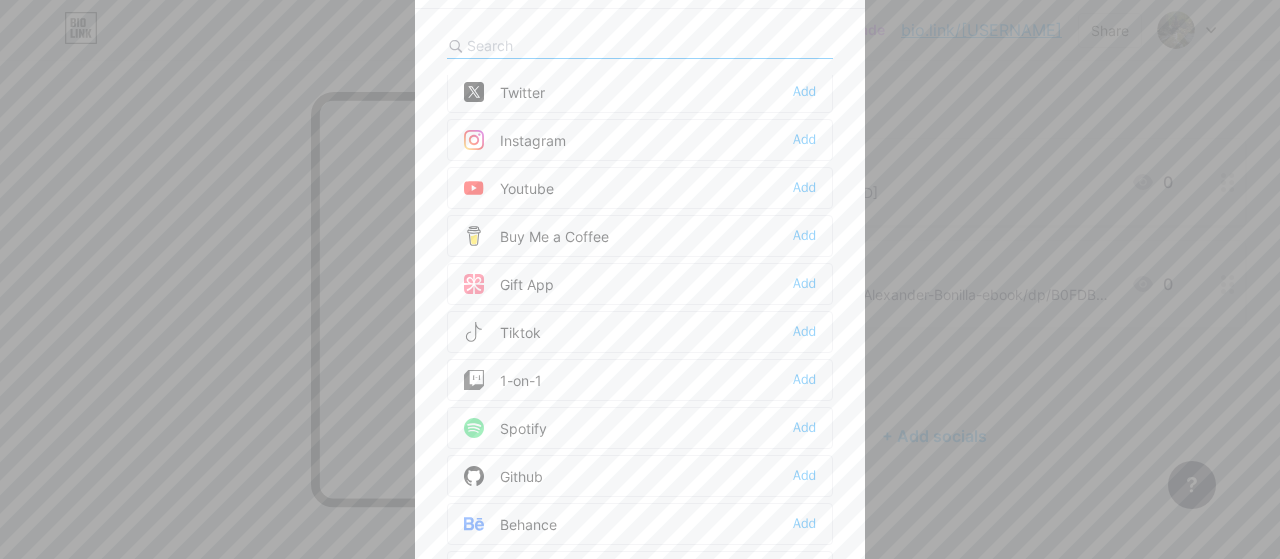 click on "Spotify
Add" at bounding box center [640, -4] 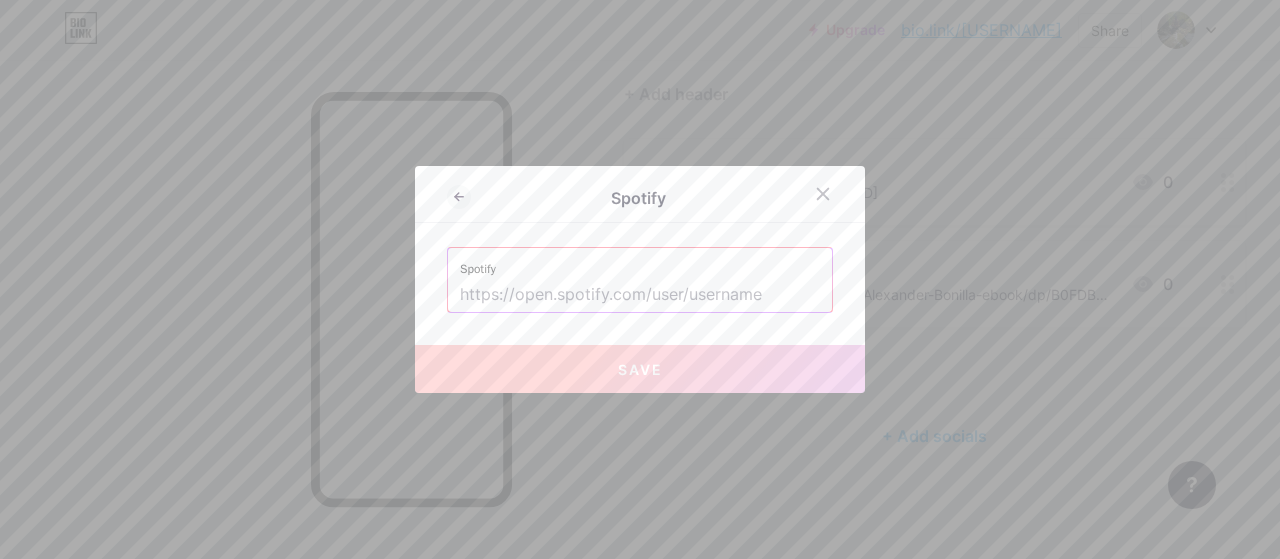 click at bounding box center [640, 295] 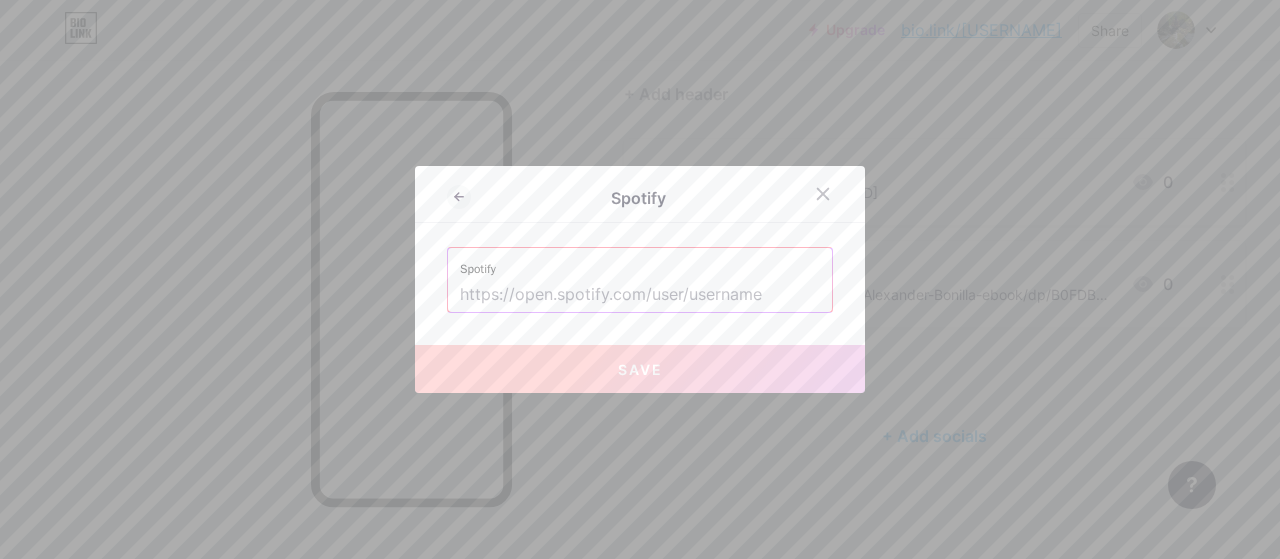 paste on "https://open.spotify.com/show/2j7KnuqjnILwFeAIdBhyzh" 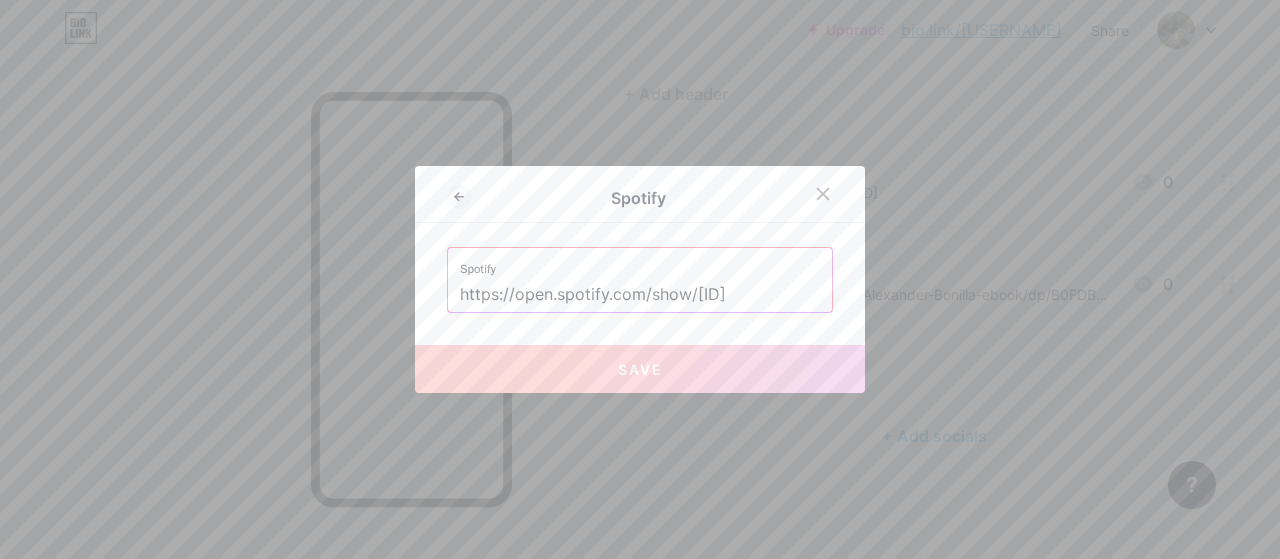 scroll, scrollTop: 0, scrollLeft: 68, axis: horizontal 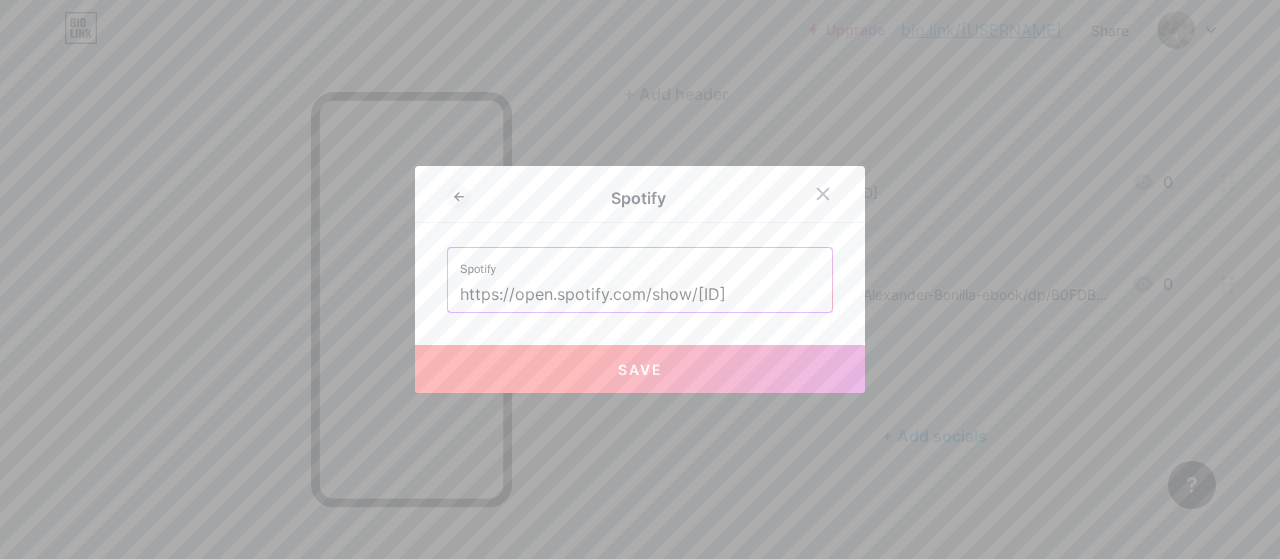type on "https://open.spotify.com/show/2j7KnuqjnILwFeAIdBhyzh" 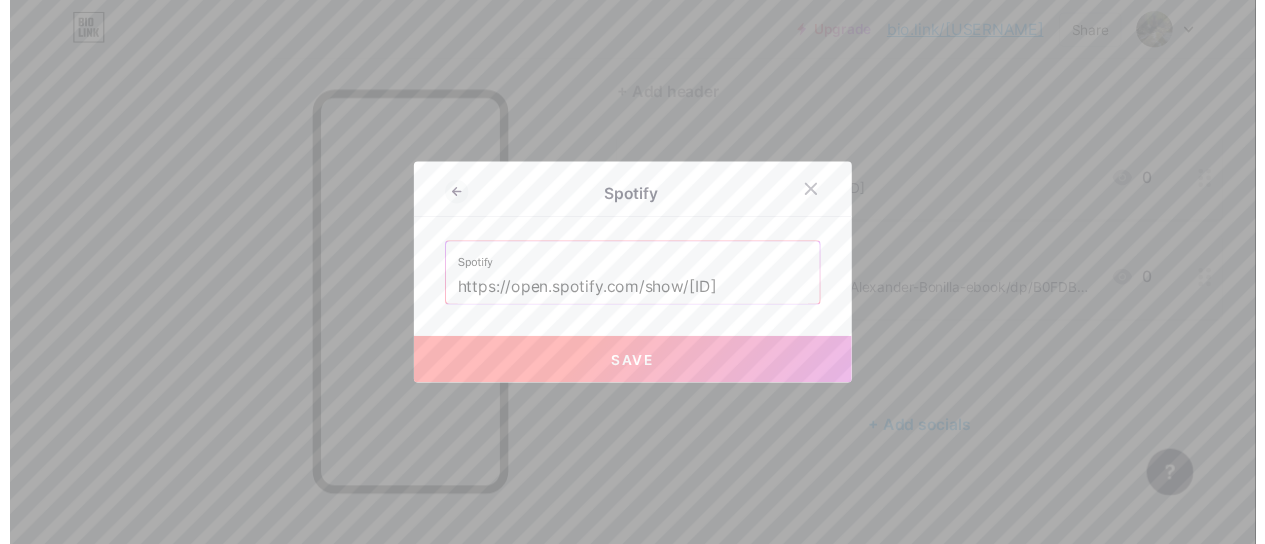 scroll, scrollTop: 0, scrollLeft: 0, axis: both 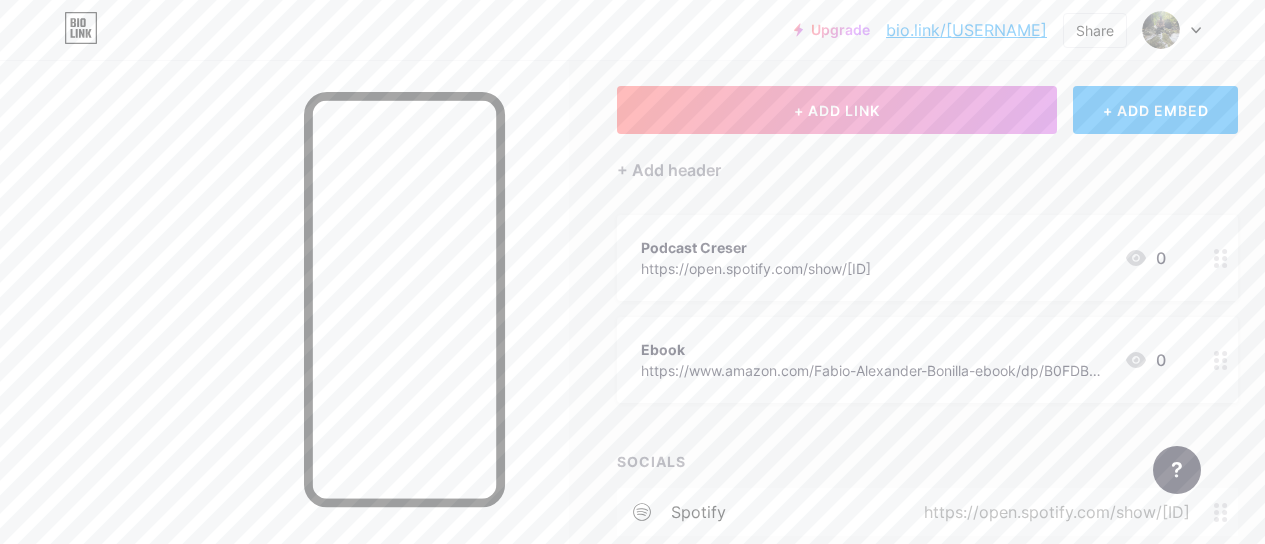 click at bounding box center [1216, 265] 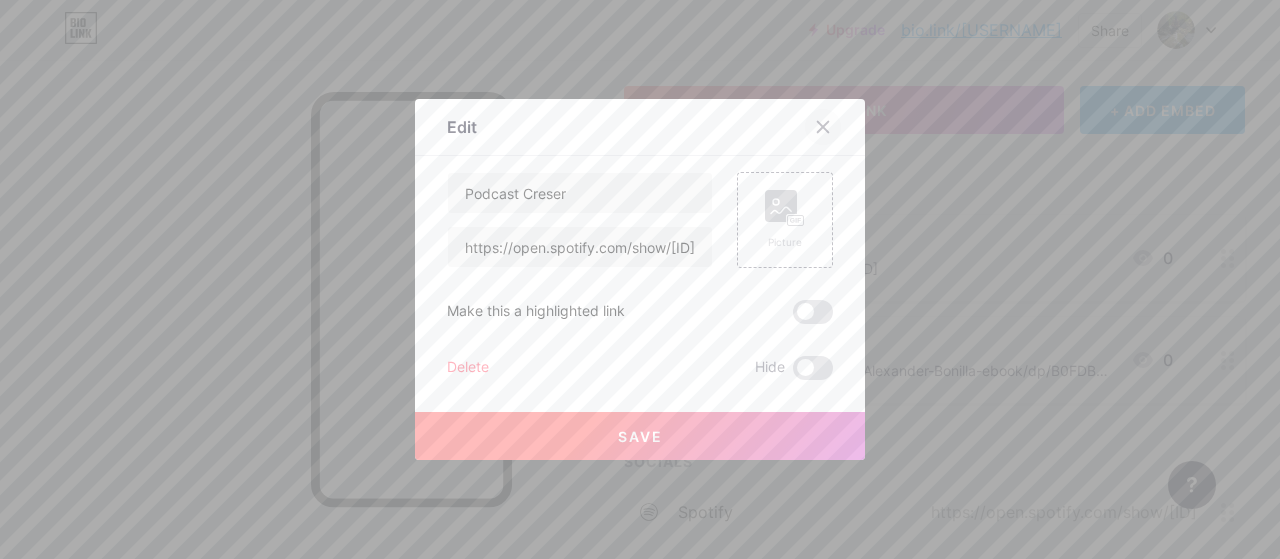 click at bounding box center [823, 127] 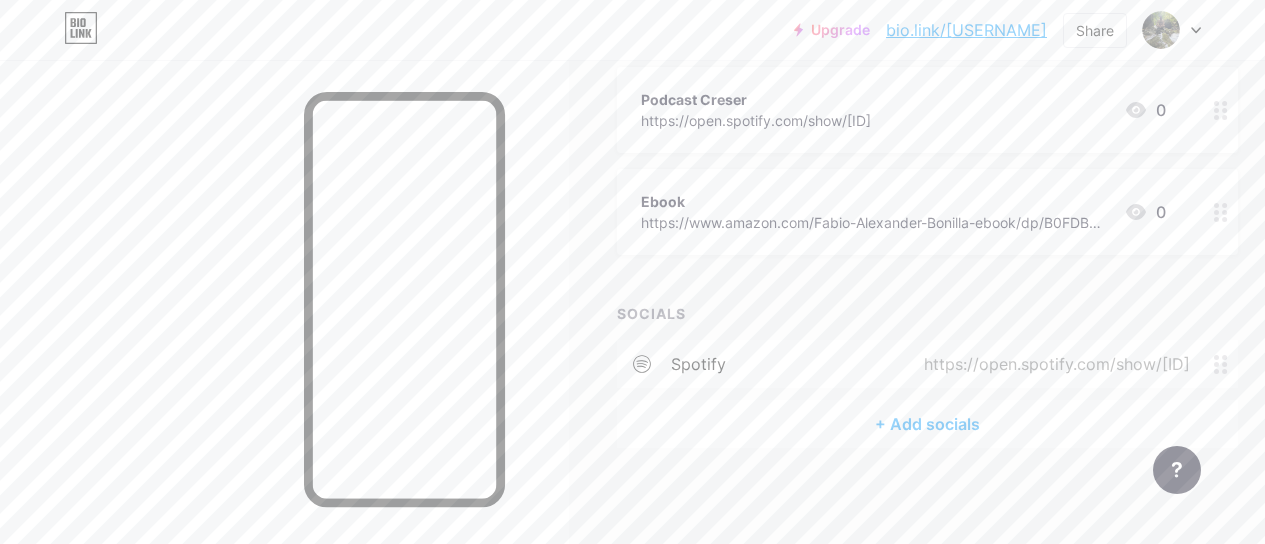 scroll, scrollTop: 251, scrollLeft: 0, axis: vertical 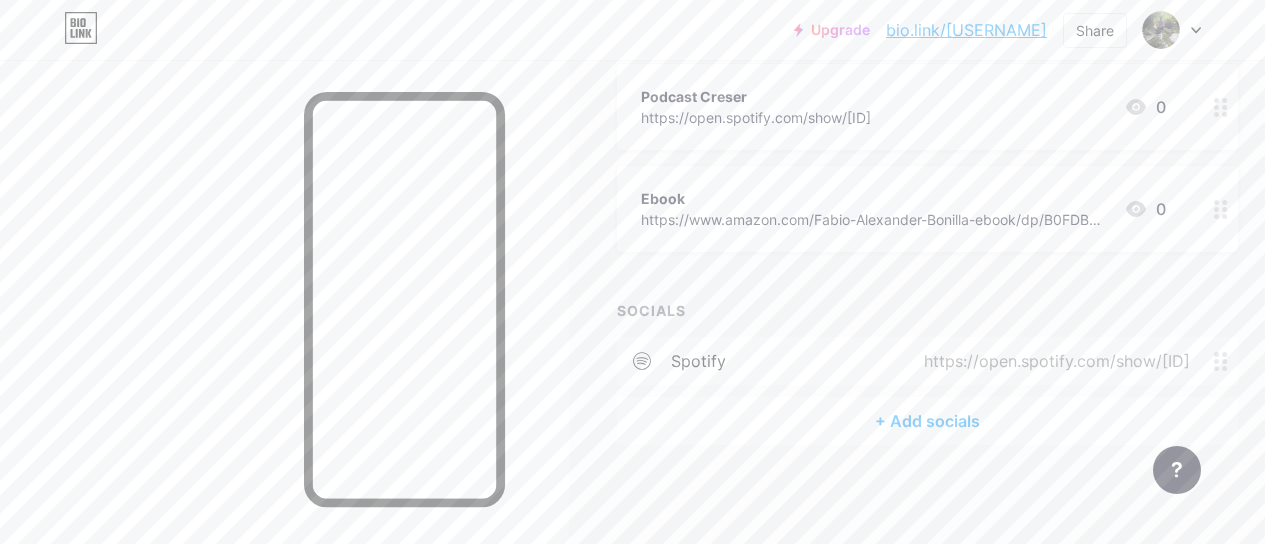click at bounding box center (1221, 361) 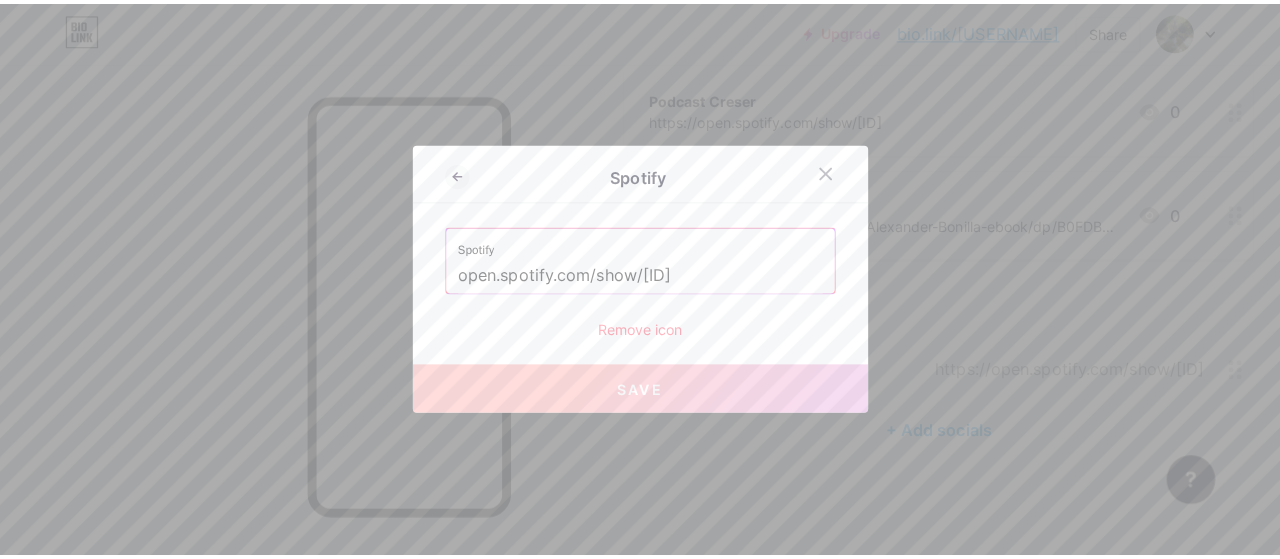 scroll, scrollTop: 236, scrollLeft: 0, axis: vertical 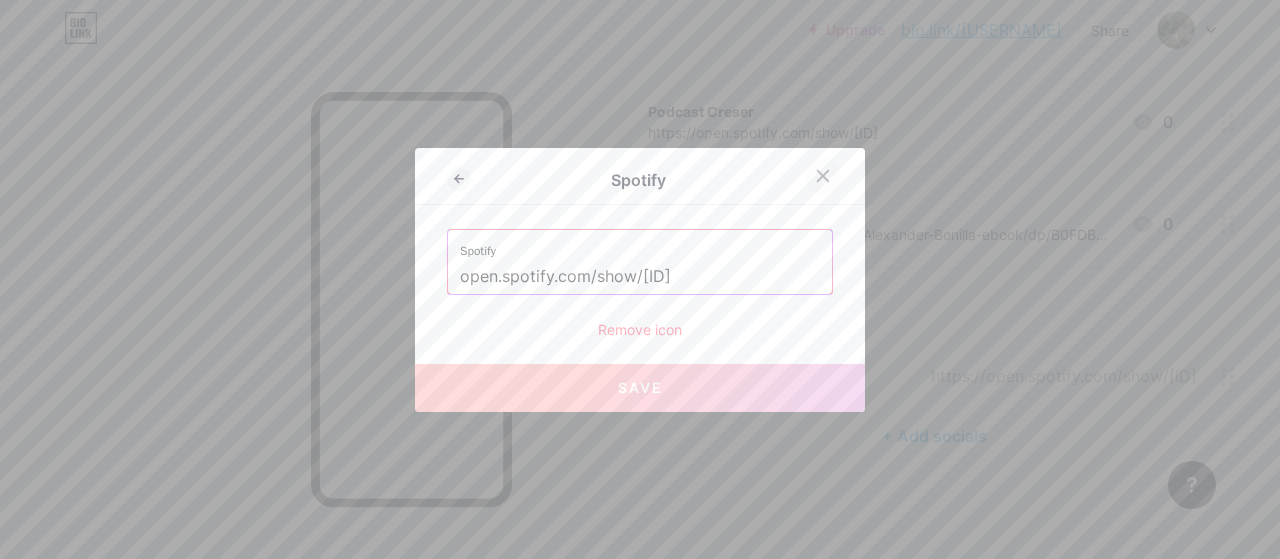click at bounding box center [823, 176] 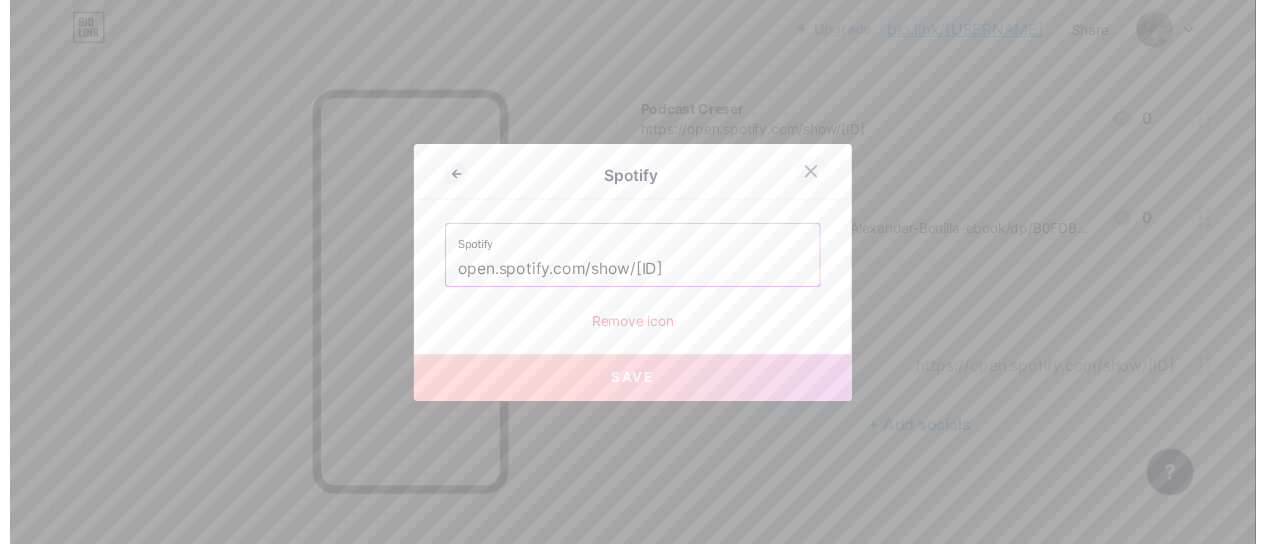 scroll, scrollTop: 251, scrollLeft: 0, axis: vertical 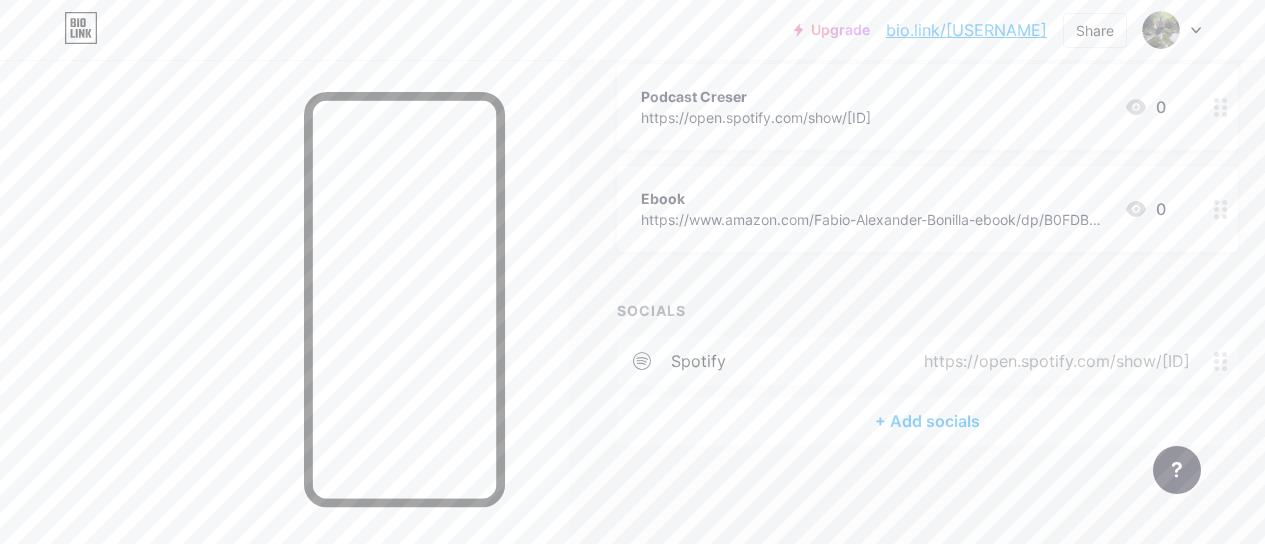 click at bounding box center [1221, 107] 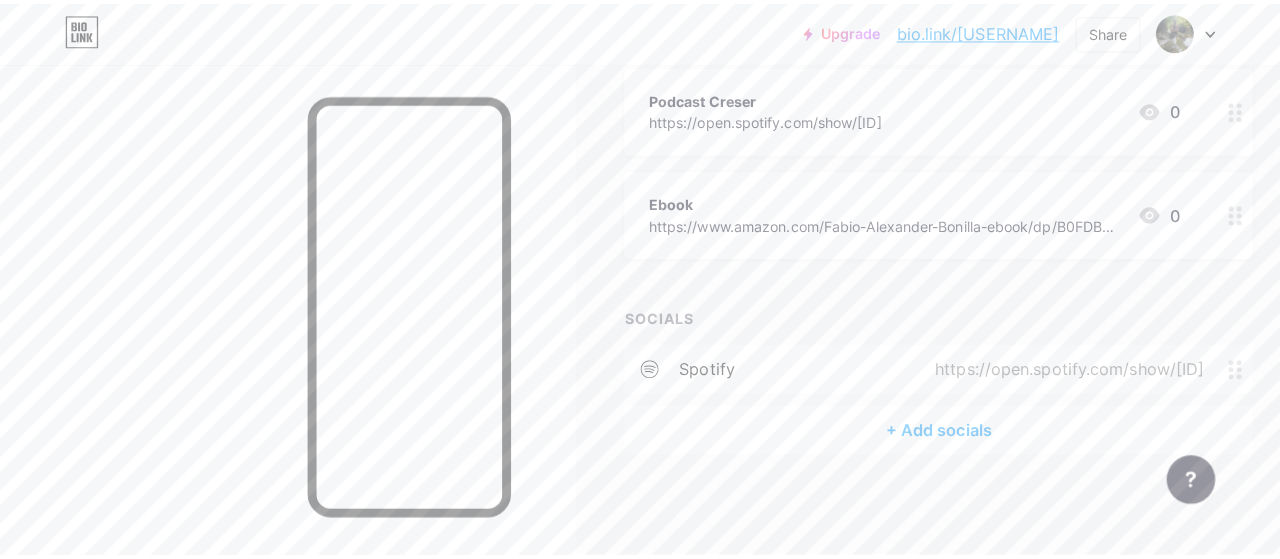 scroll, scrollTop: 236, scrollLeft: 0, axis: vertical 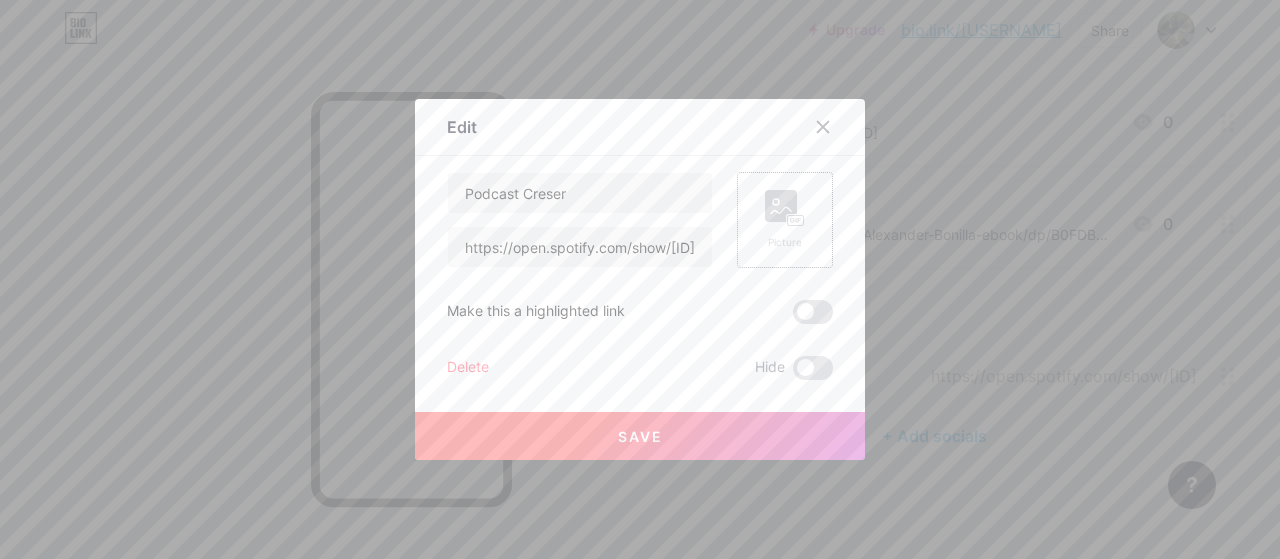 click at bounding box center [781, 206] 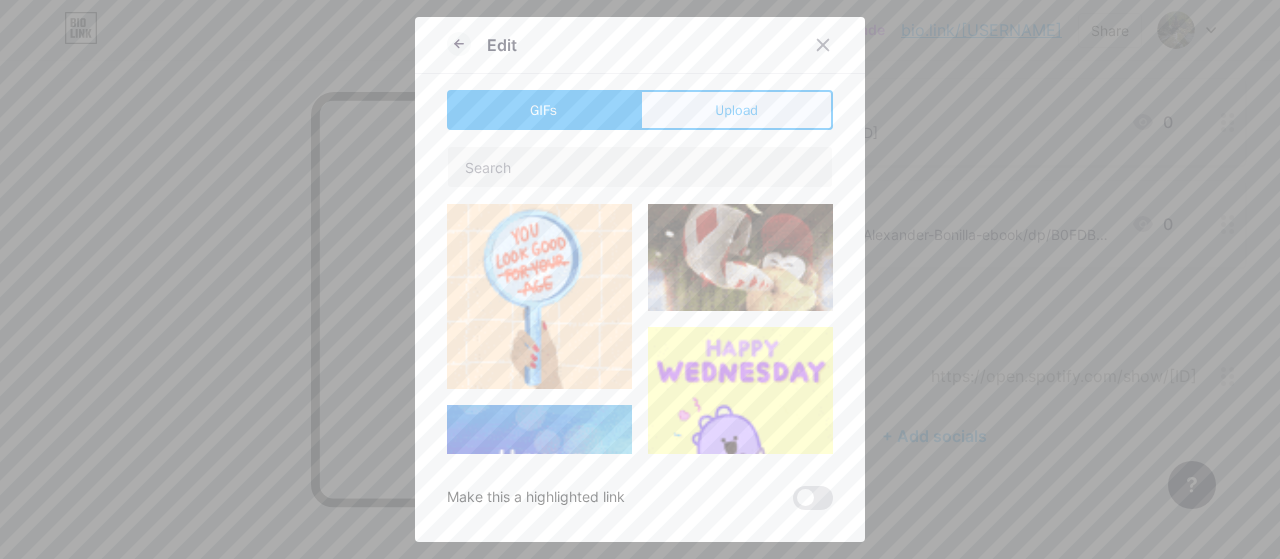click on "Upload" at bounding box center (736, 110) 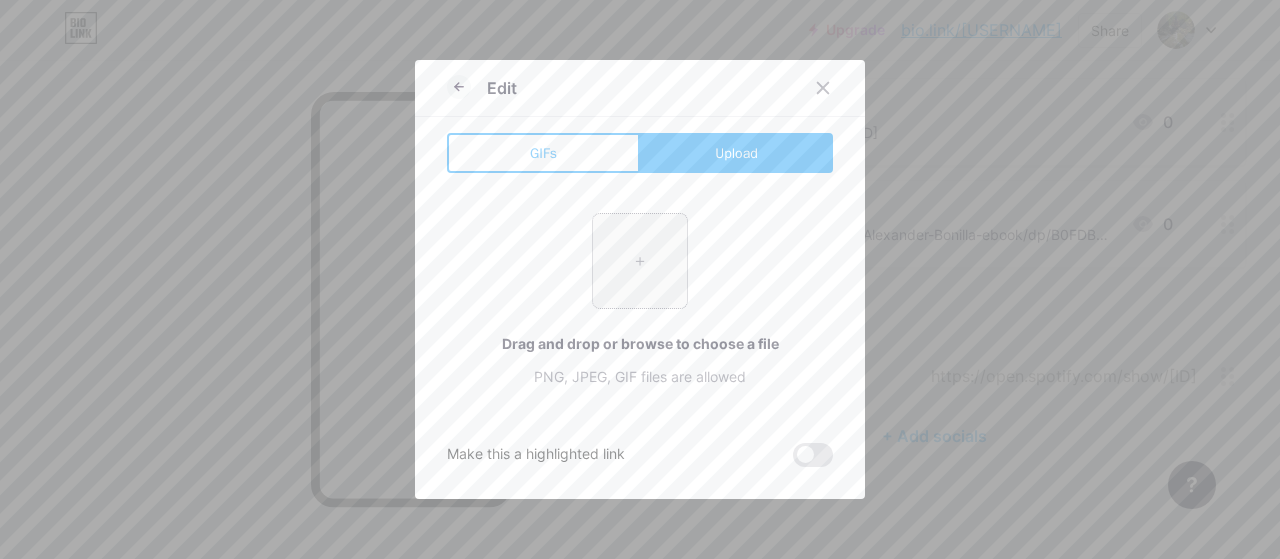 click at bounding box center (640, 261) 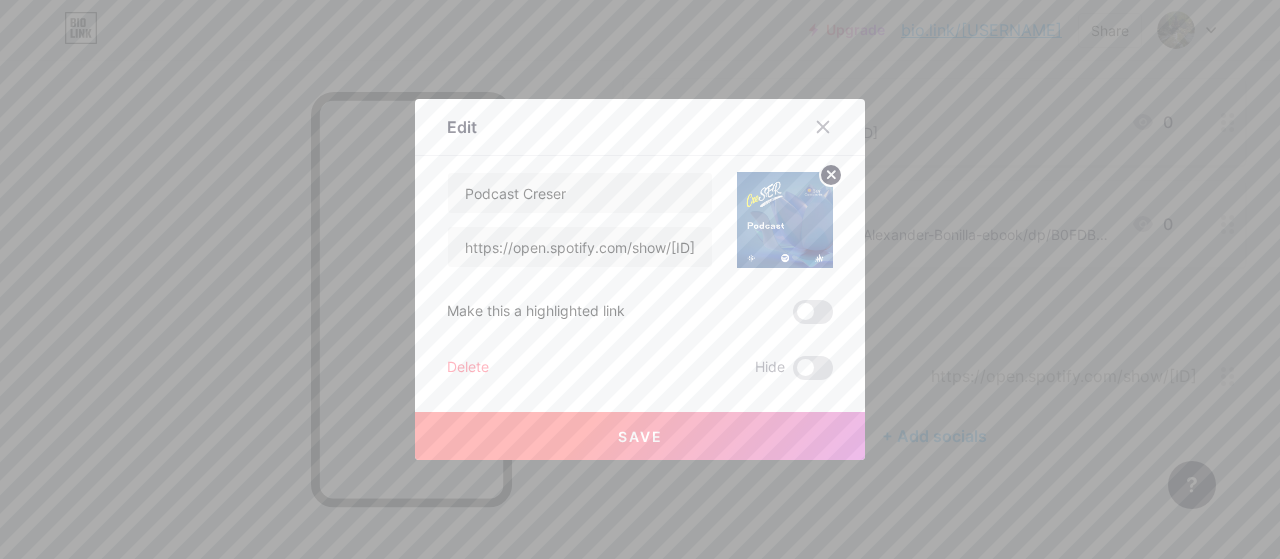 click on "Save" at bounding box center (640, 436) 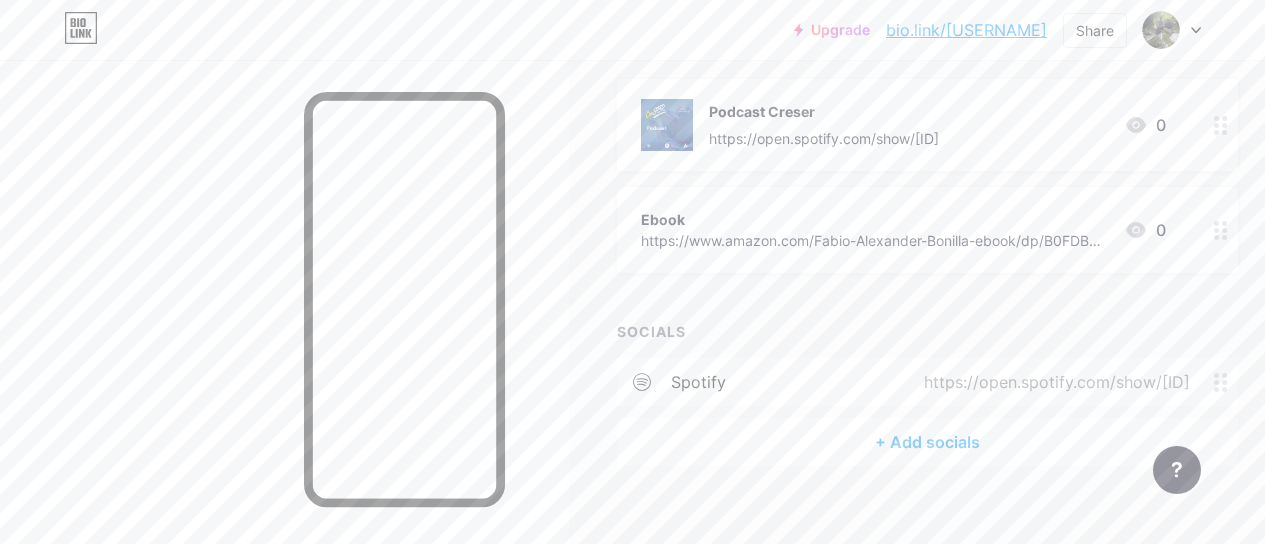 click at bounding box center (1224, 132) 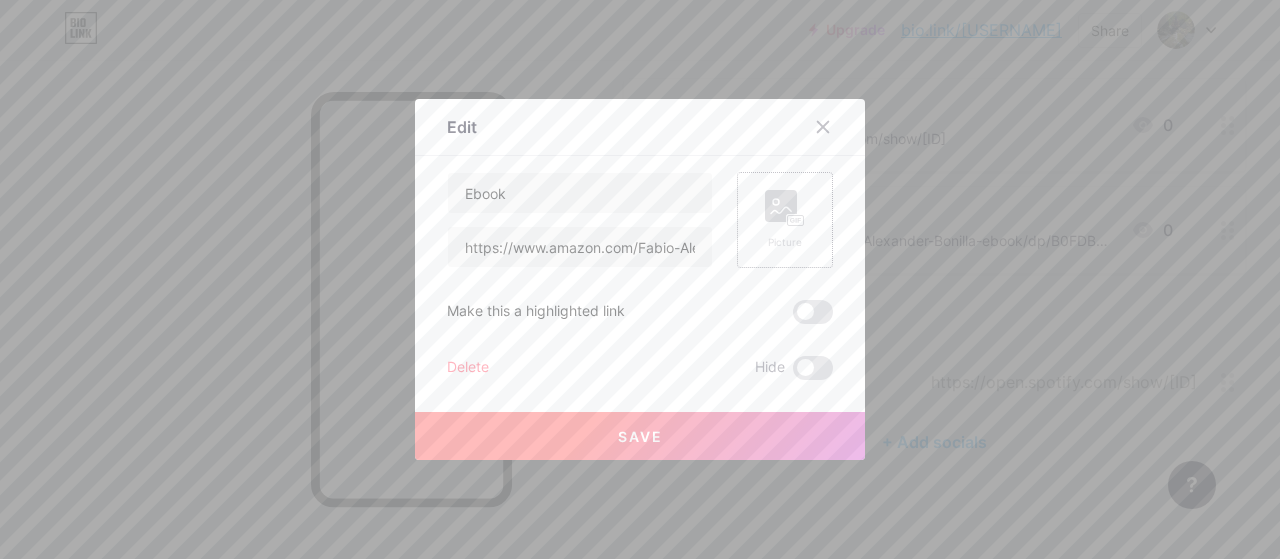 click at bounding box center [785, 208] 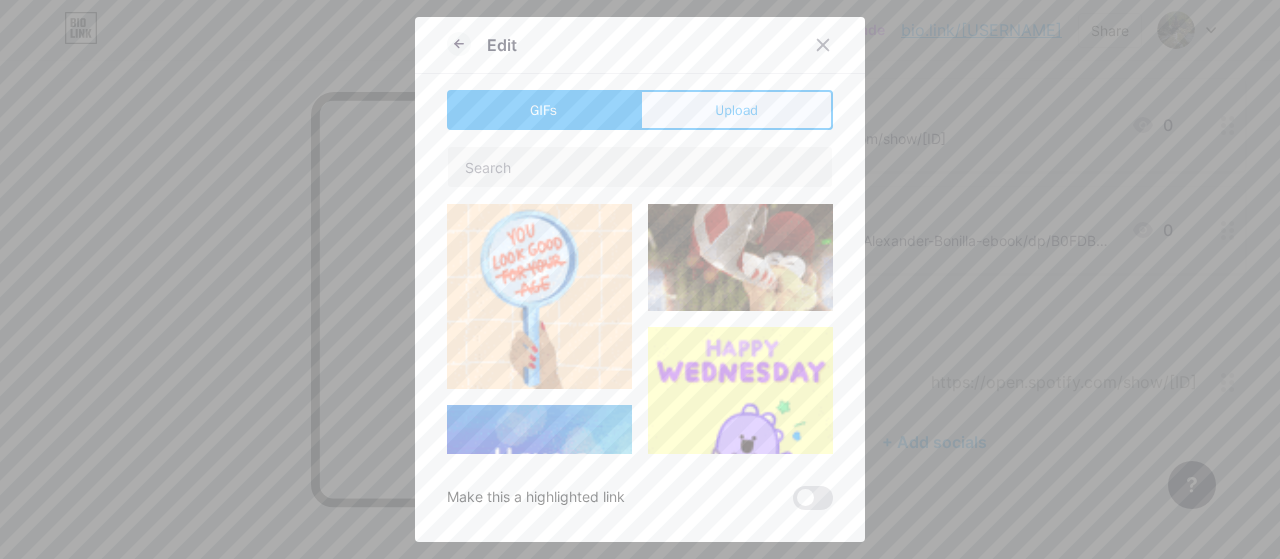 click on "Upload" at bounding box center [736, 110] 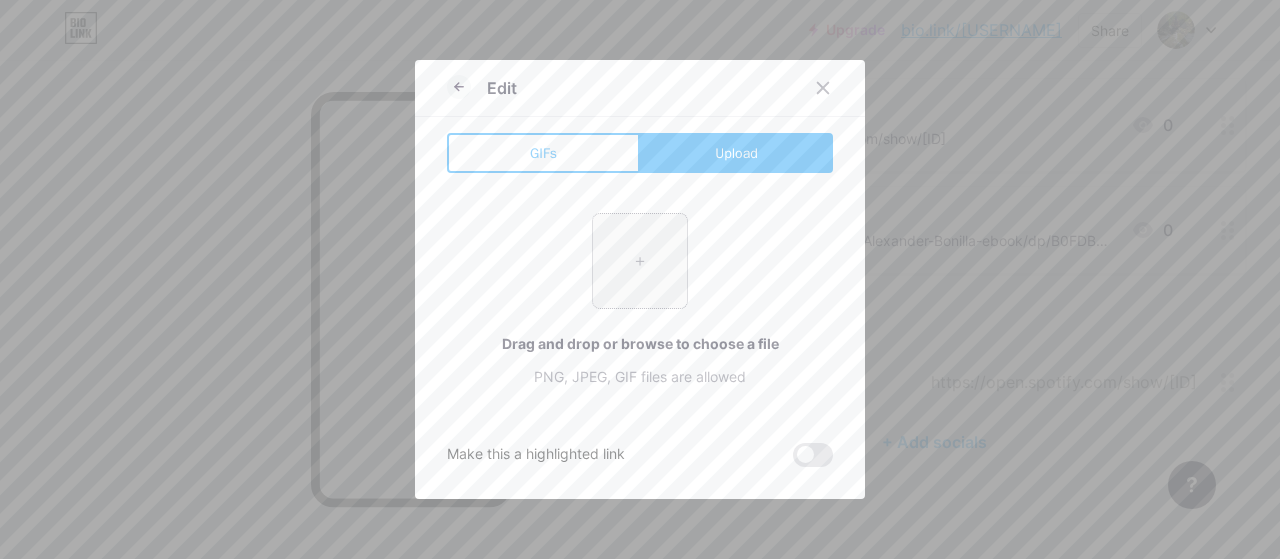 click at bounding box center [640, 261] 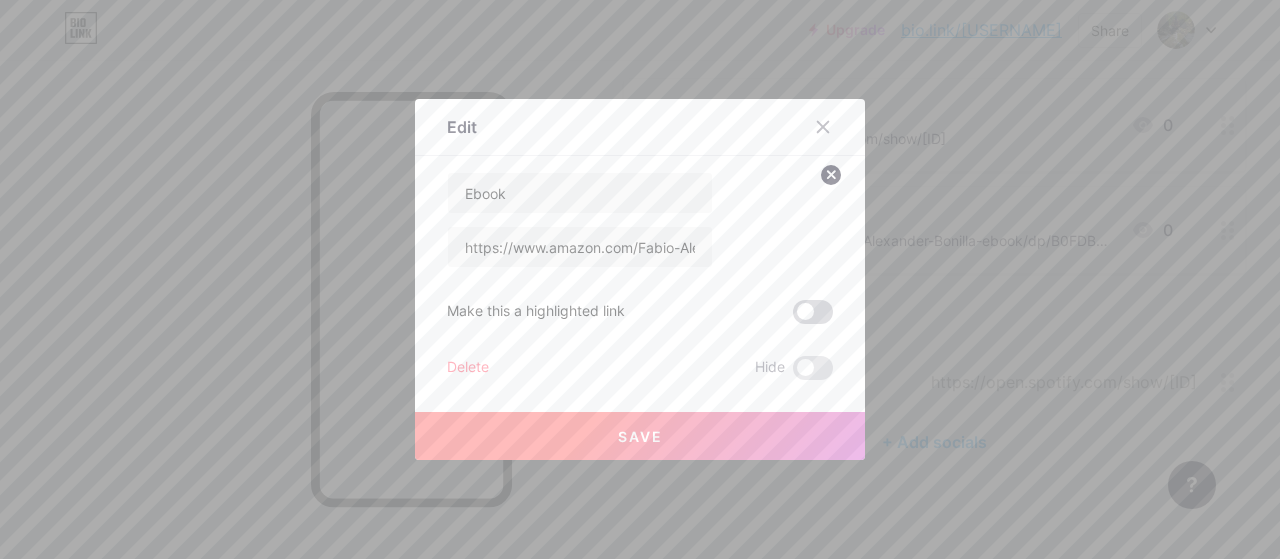 click at bounding box center [813, 312] 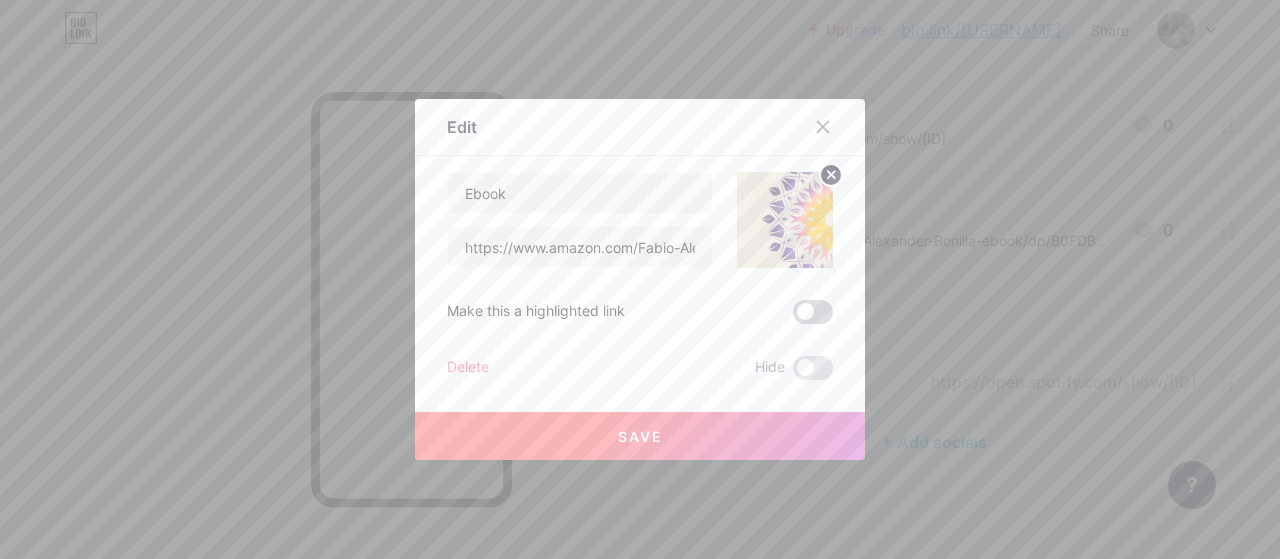 click at bounding box center (793, 317) 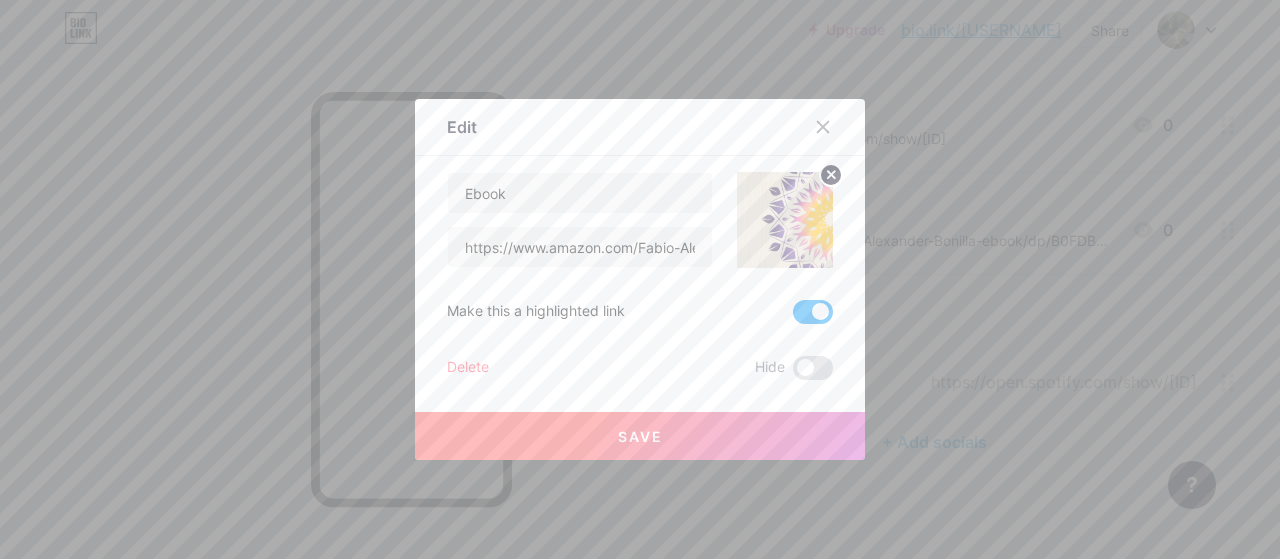click on "Save" at bounding box center (640, 436) 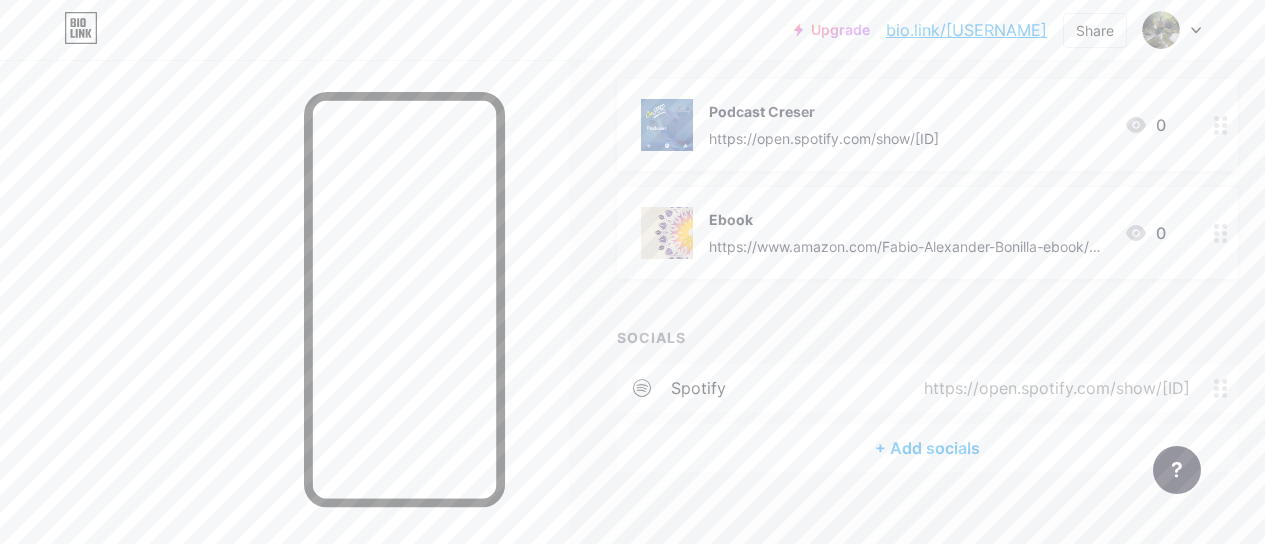 click on "+ Add socials" at bounding box center [927, 448] 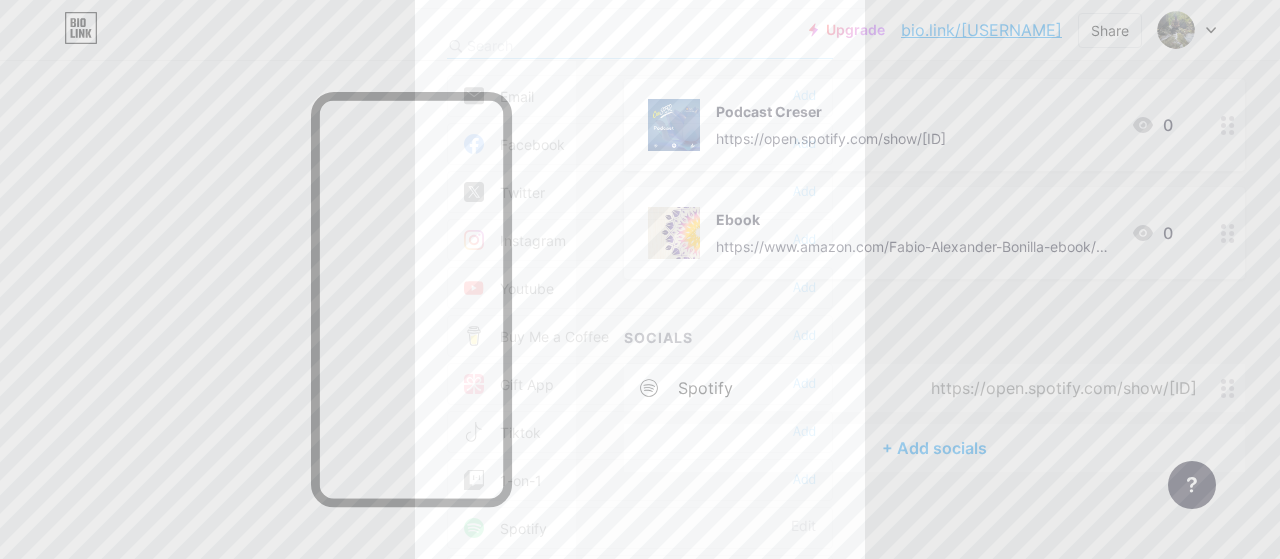 click on "Youtube
Add" at bounding box center [640, 96] 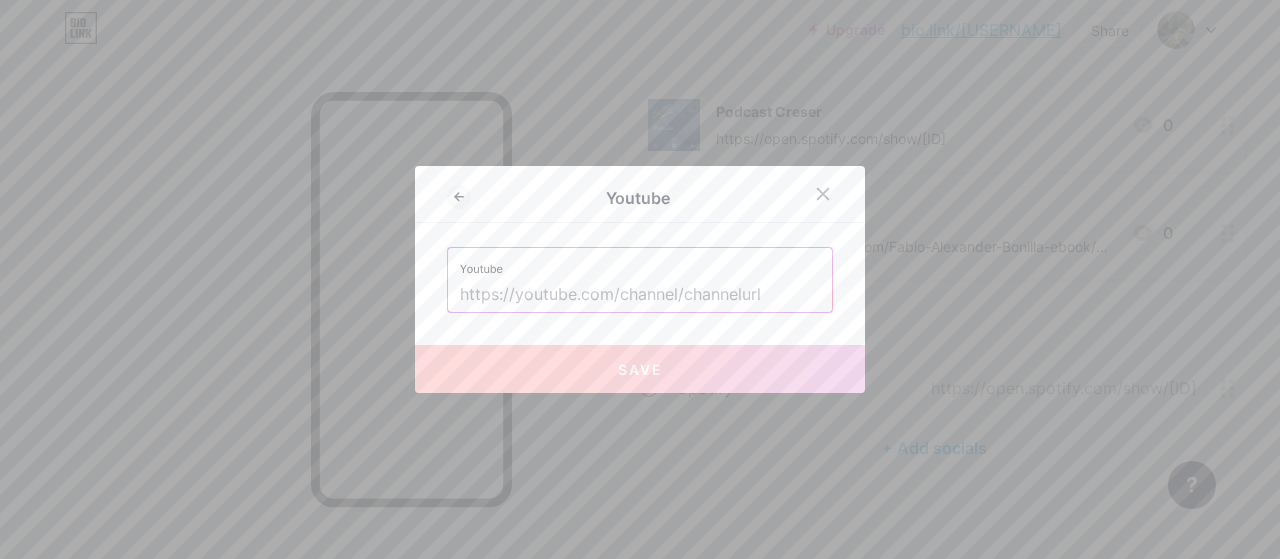 paste on "https://www.youtube.com/@serconsciente-creserconsdeser" 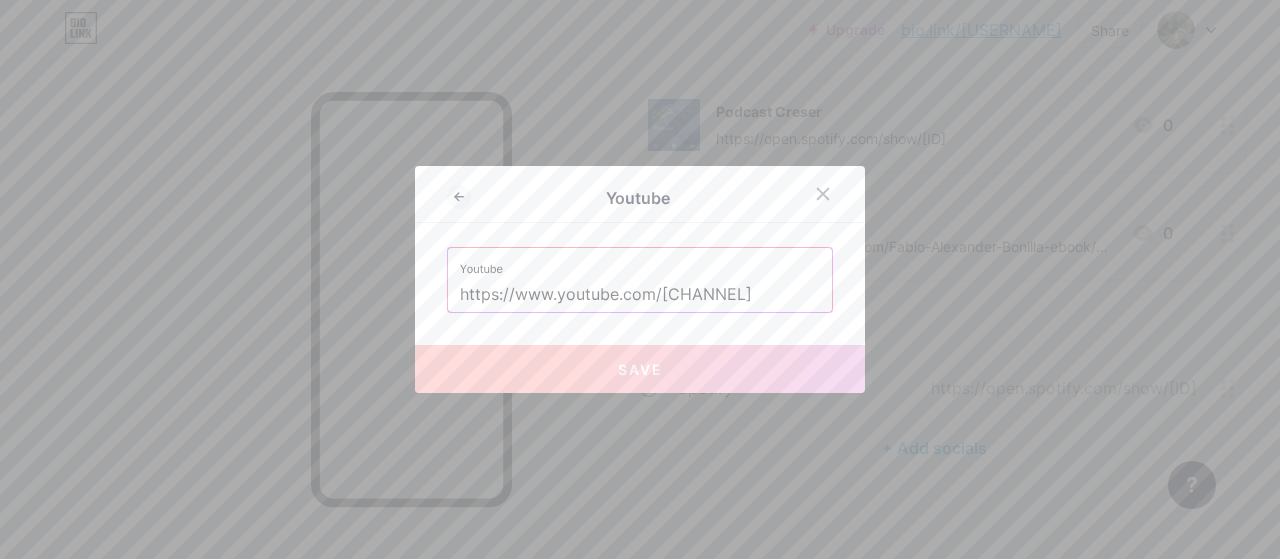 scroll, scrollTop: 0, scrollLeft: 96, axis: horizontal 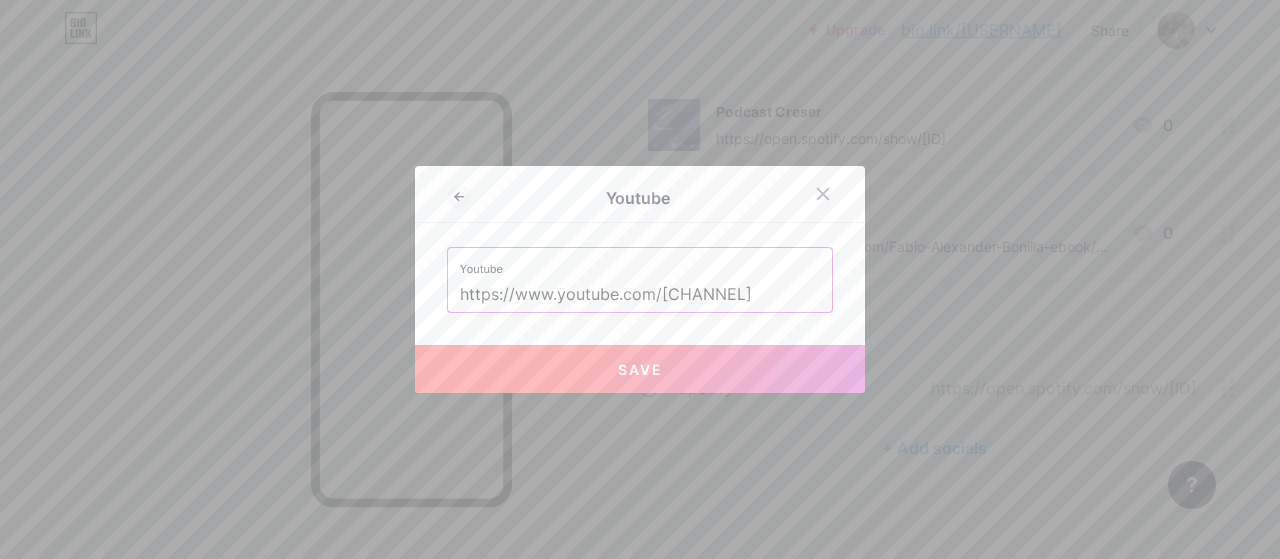 type on "https://www.youtube.com/@serconsciente-creserconsdeser" 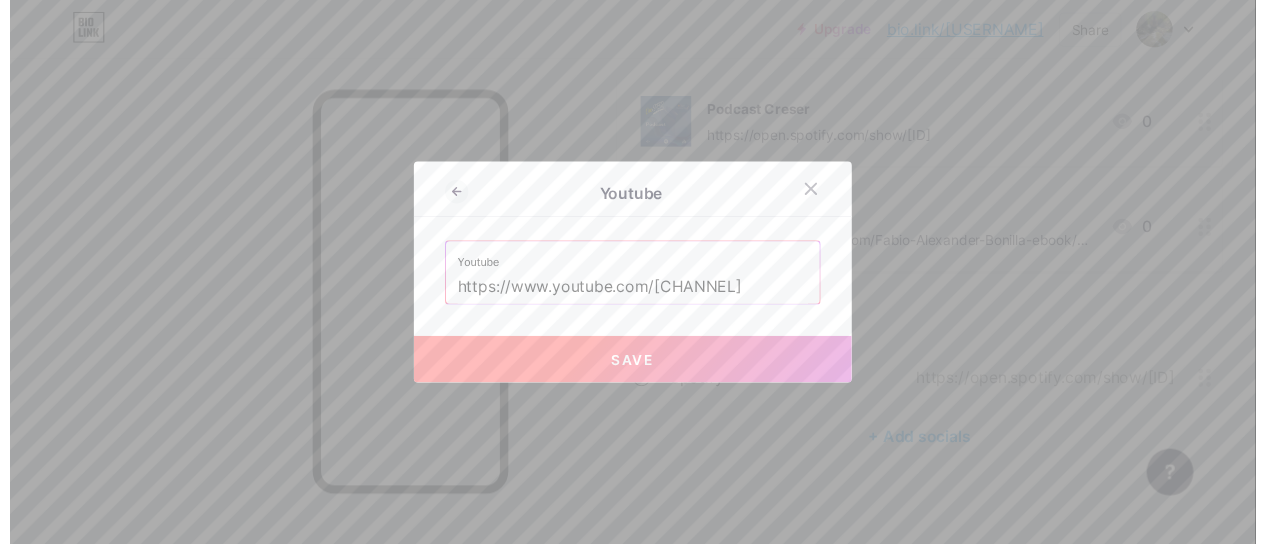 scroll, scrollTop: 0, scrollLeft: 0, axis: both 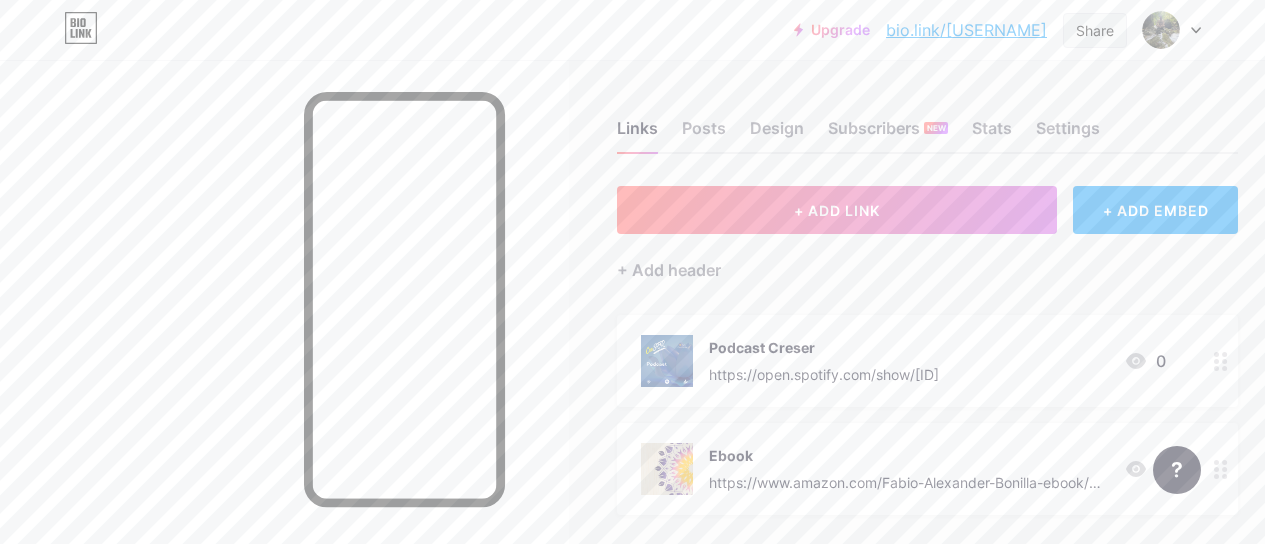click on "Share" at bounding box center (1095, 30) 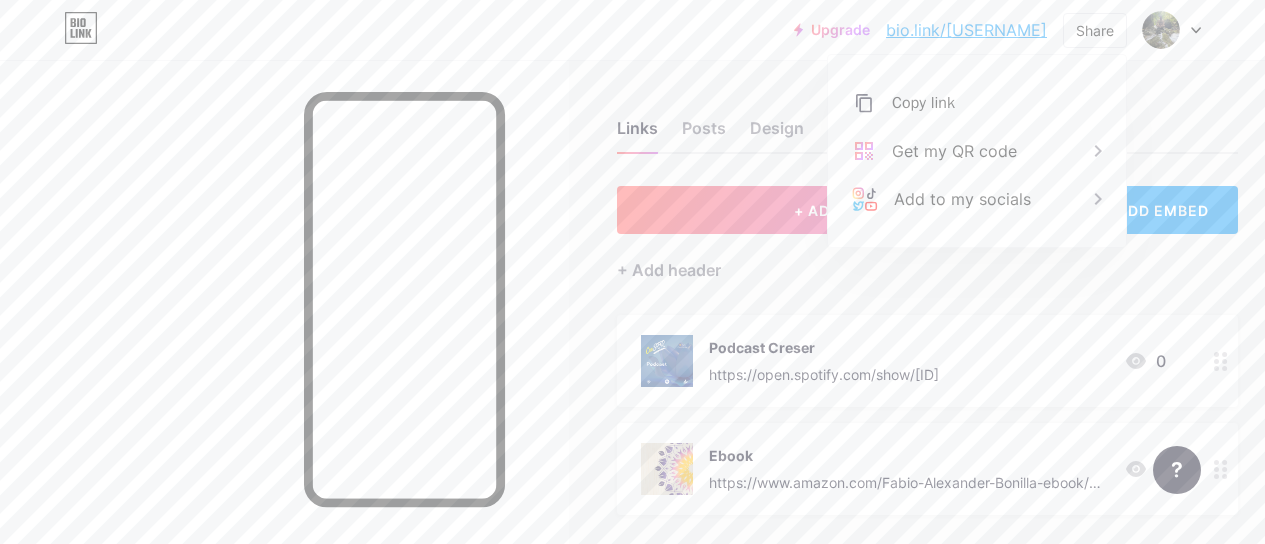 click on "Links
Posts
Design
Subscribers
NEW
Stats
Settings" at bounding box center [927, 119] 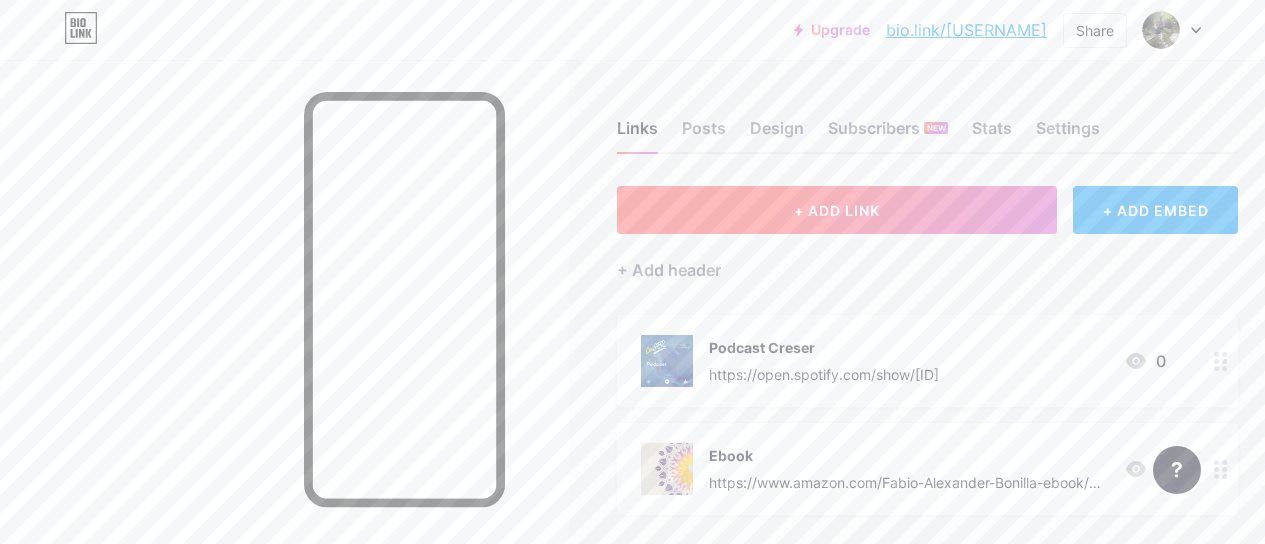 click on "+ ADD LINK" at bounding box center (837, 210) 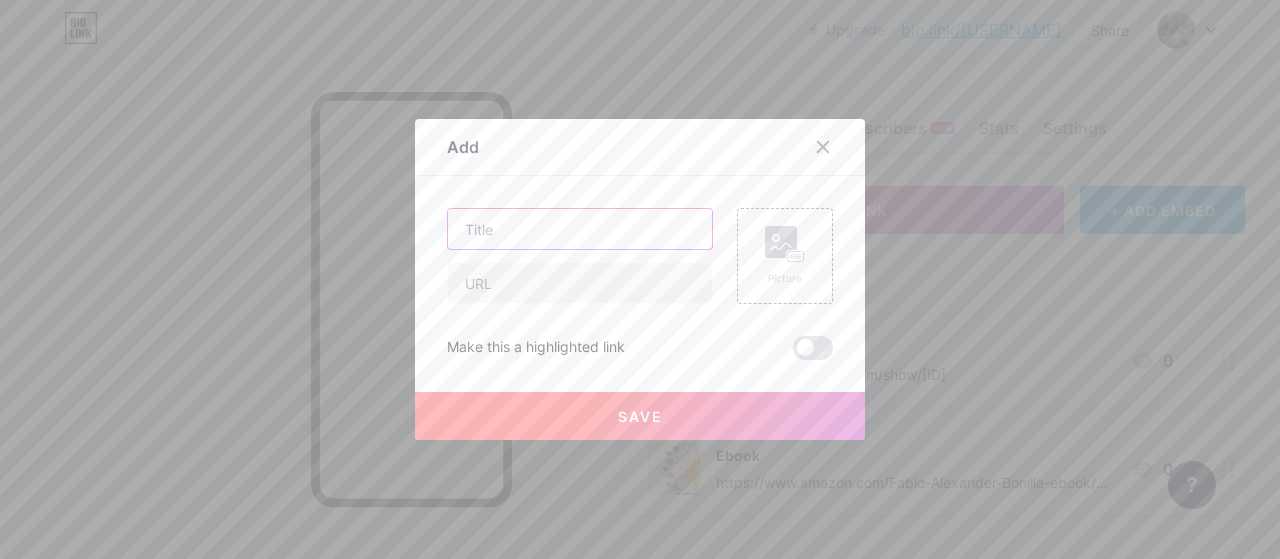 click at bounding box center [580, 229] 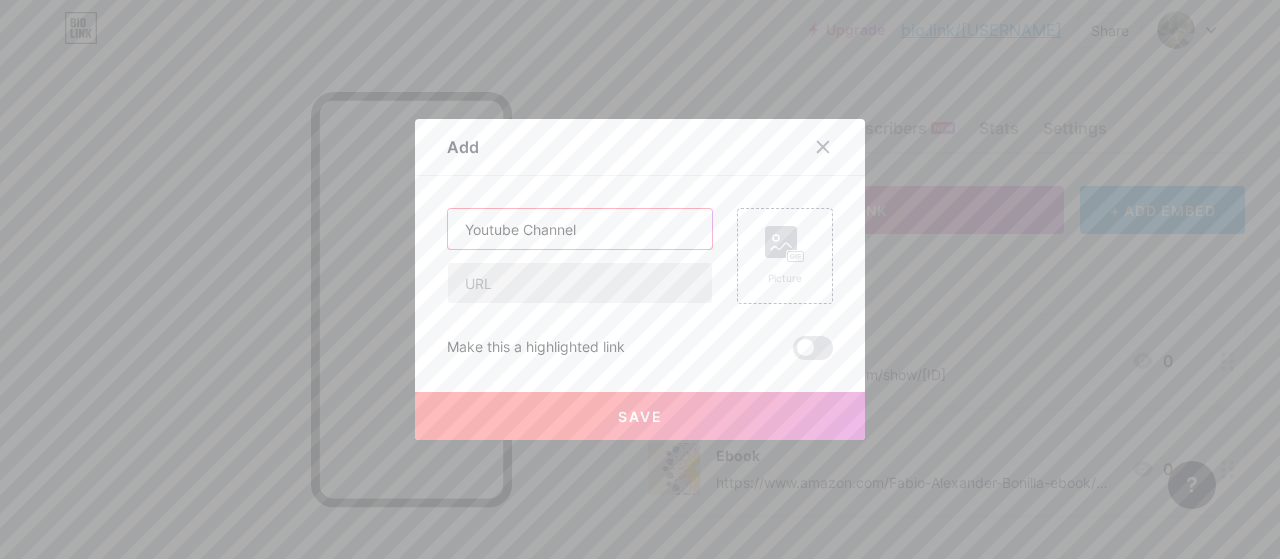 type on "Youtube Channel" 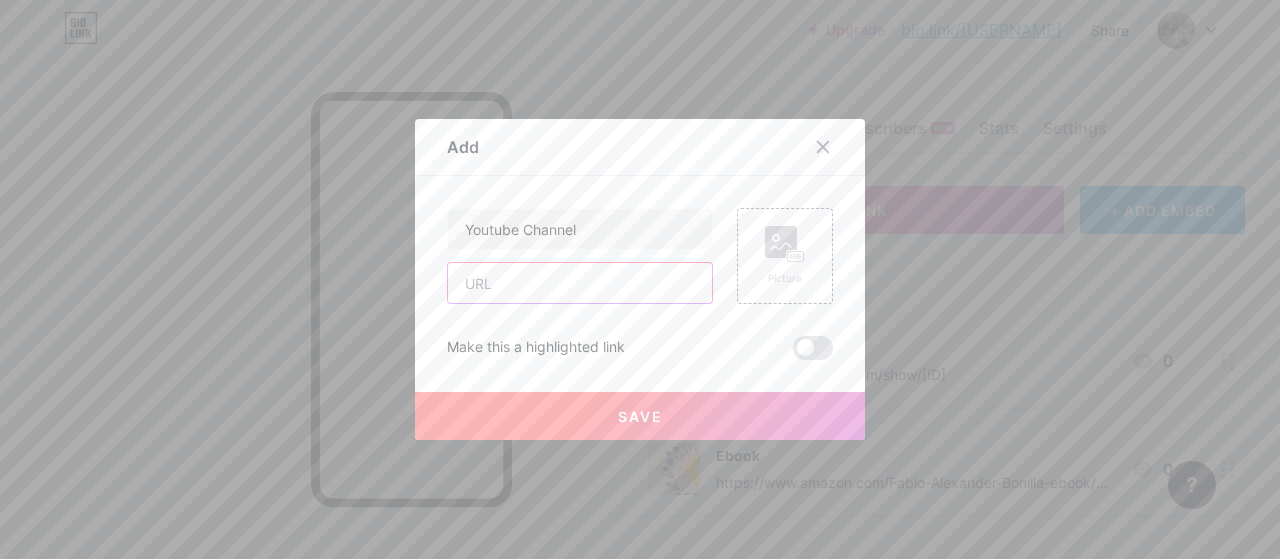 click at bounding box center [580, 283] 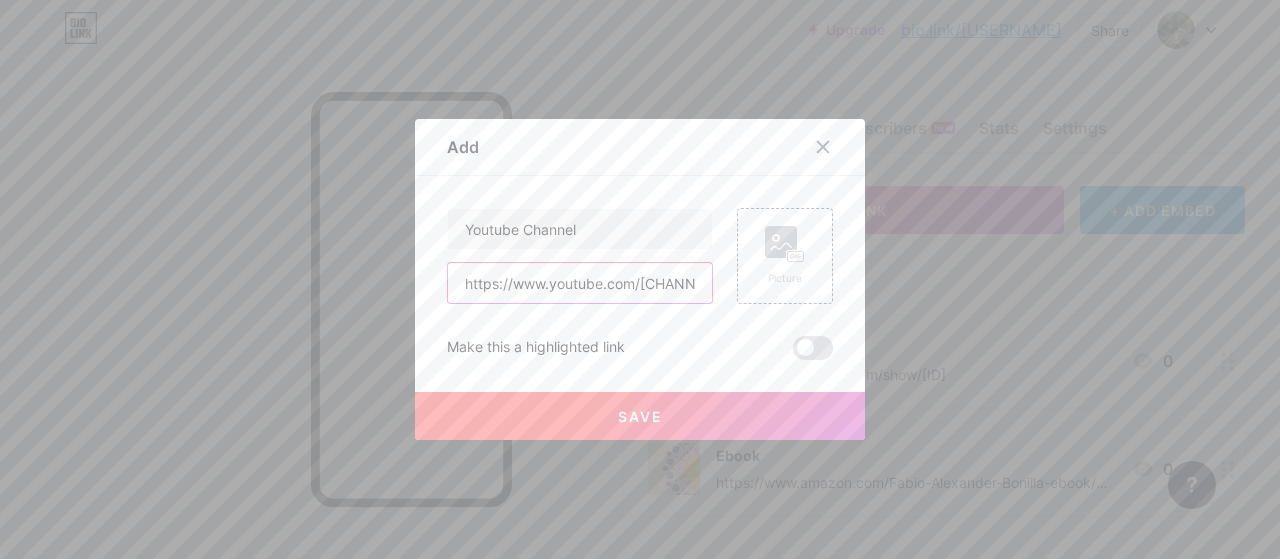 scroll, scrollTop: 0, scrollLeft: 169, axis: horizontal 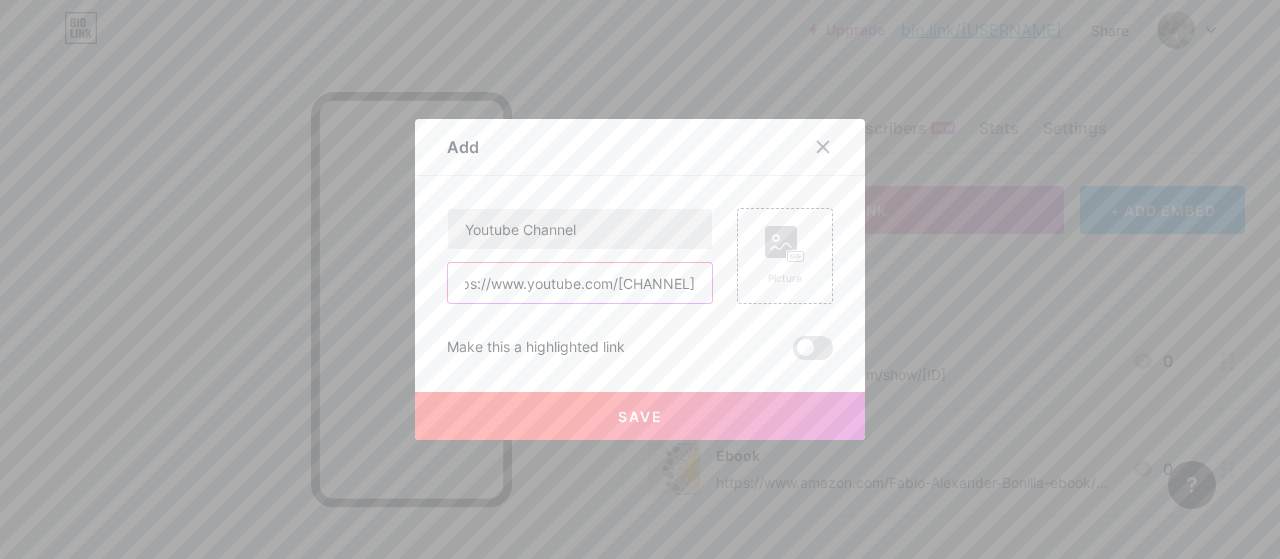 type on "https://www.youtube.com/@serconsciente-creserconsdeser" 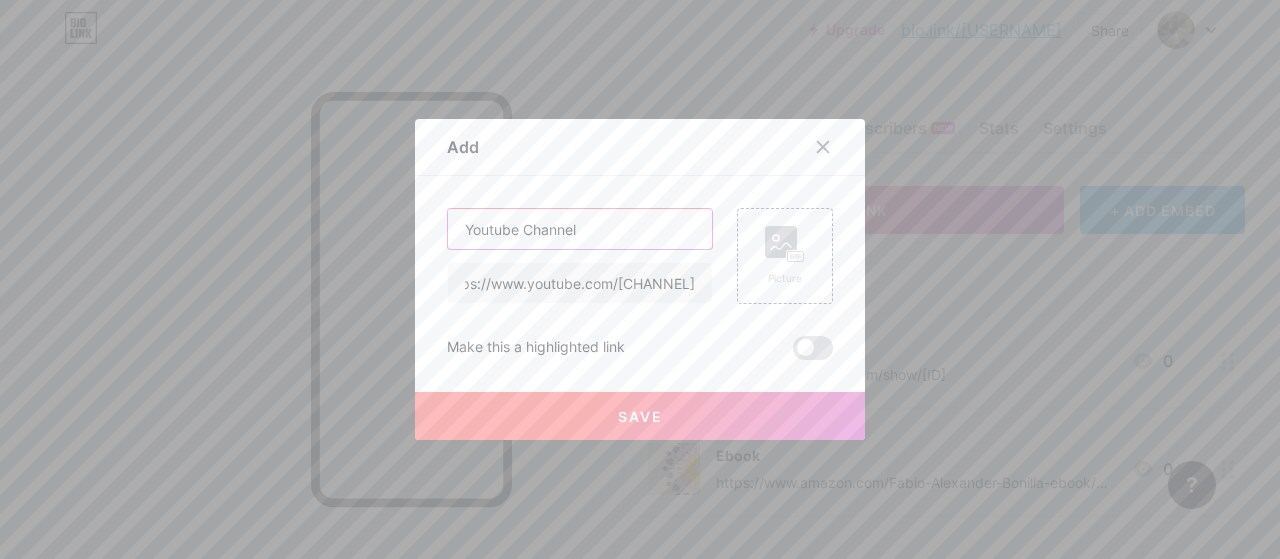 click on "Youtube Channel" at bounding box center [580, 229] 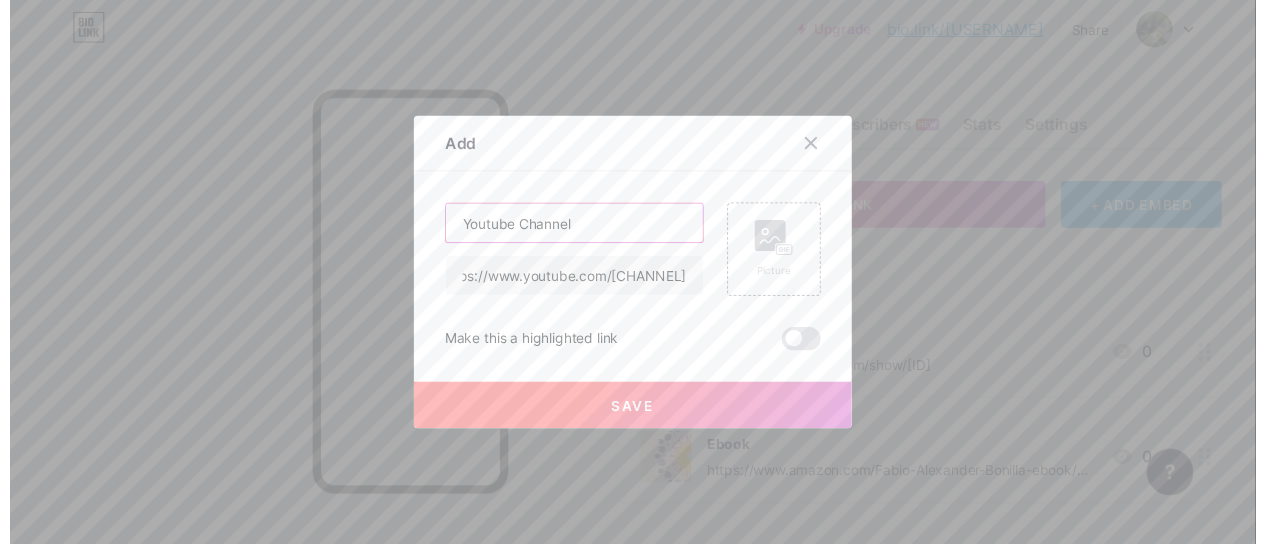 scroll, scrollTop: 0, scrollLeft: 0, axis: both 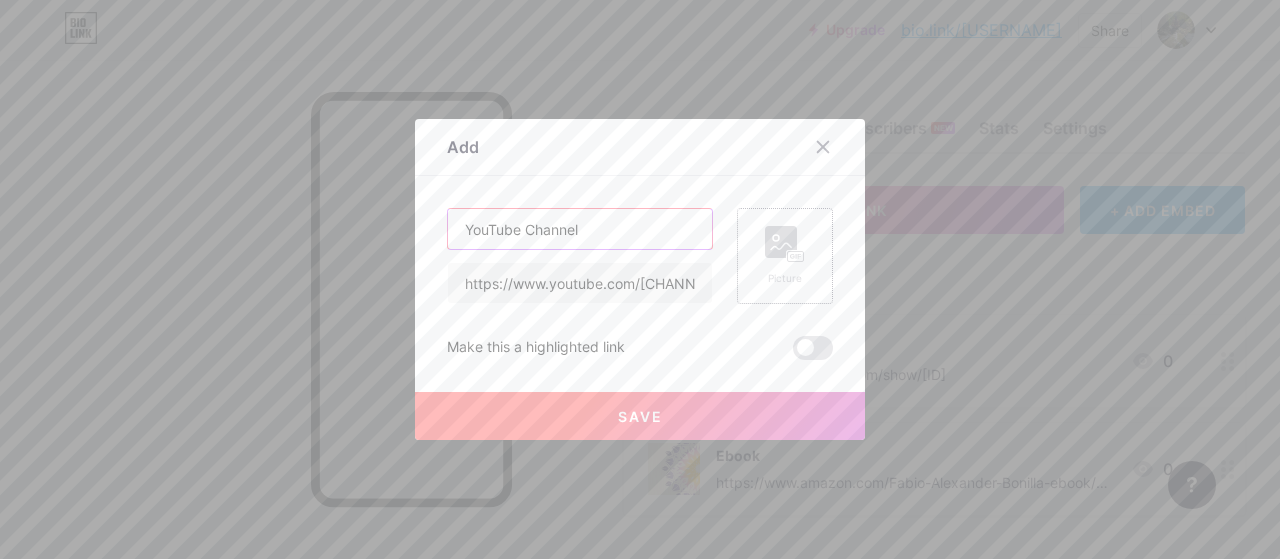 type on "YouTube Channel" 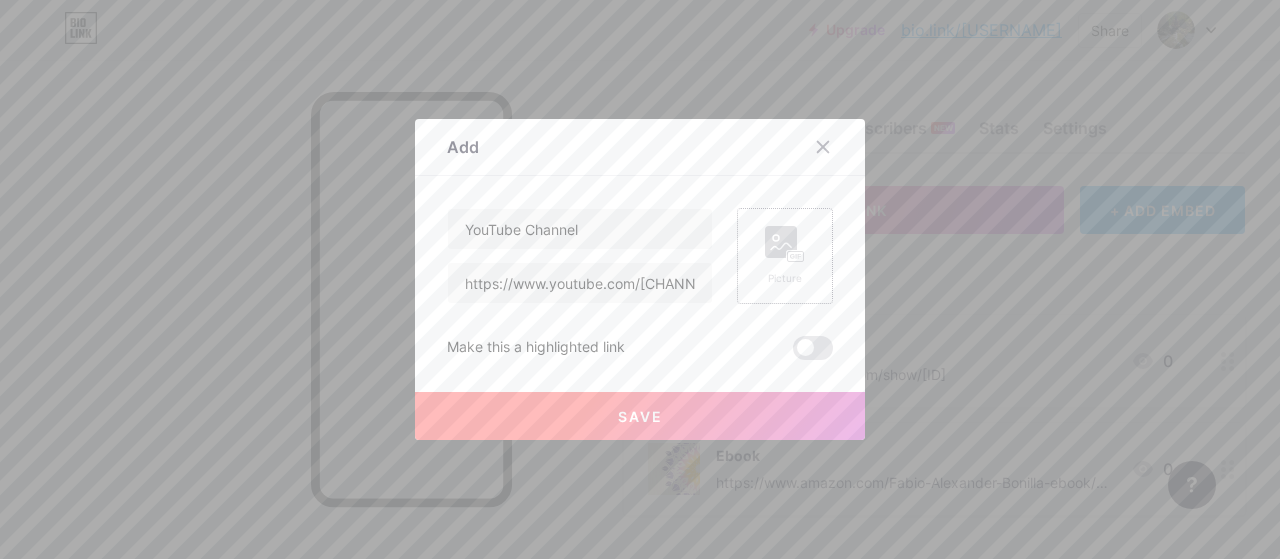 click at bounding box center (781, 242) 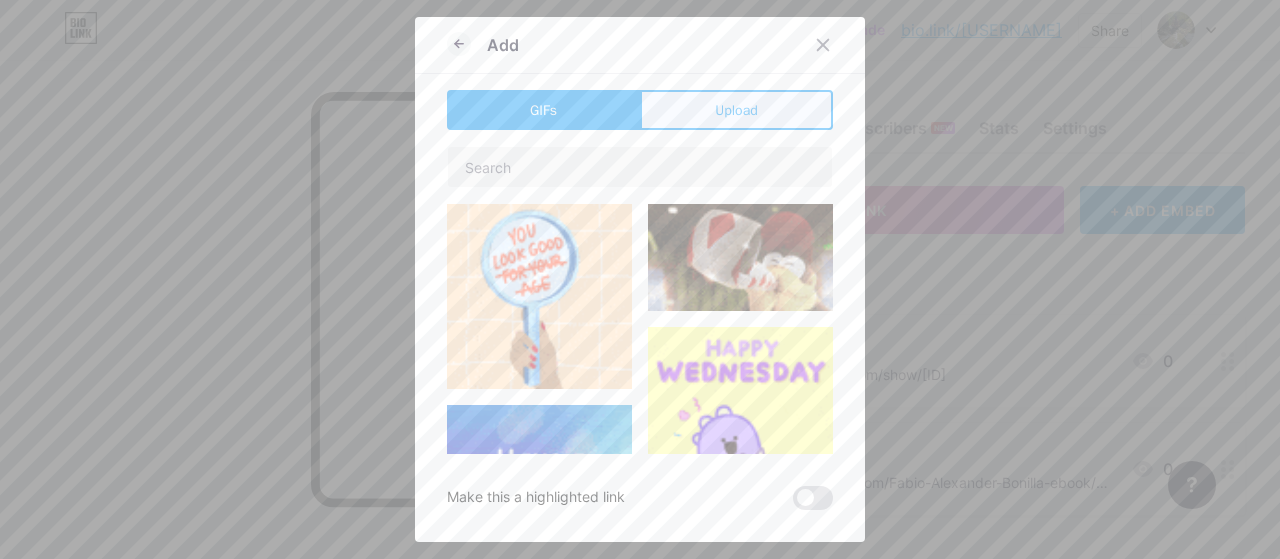 click on "Upload" at bounding box center (736, 110) 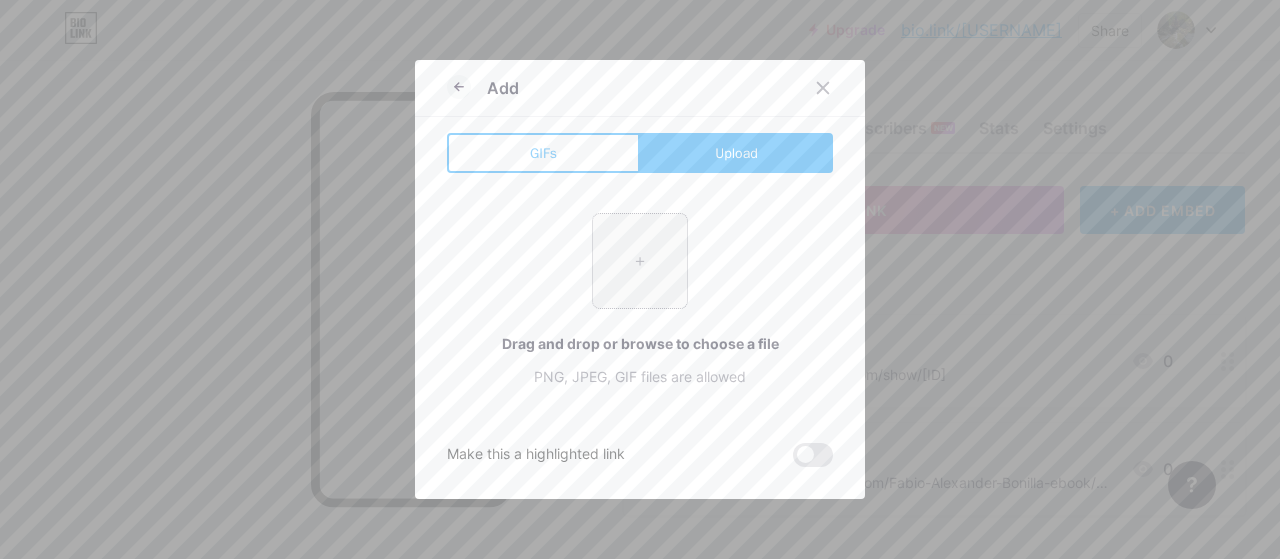 click at bounding box center [640, 261] 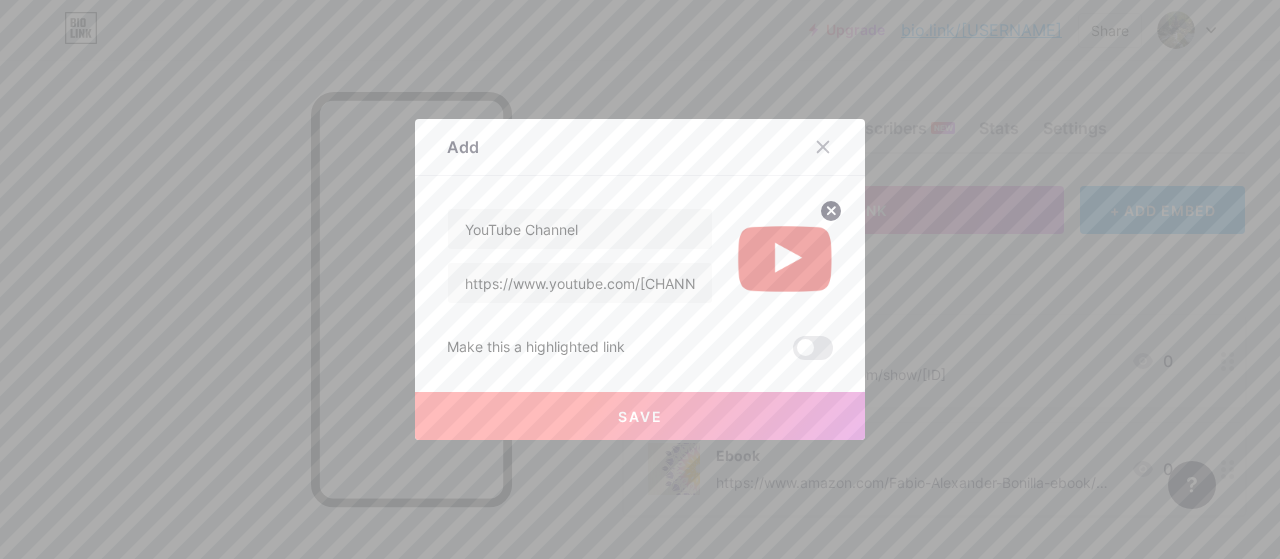 click on "Save" at bounding box center [640, 416] 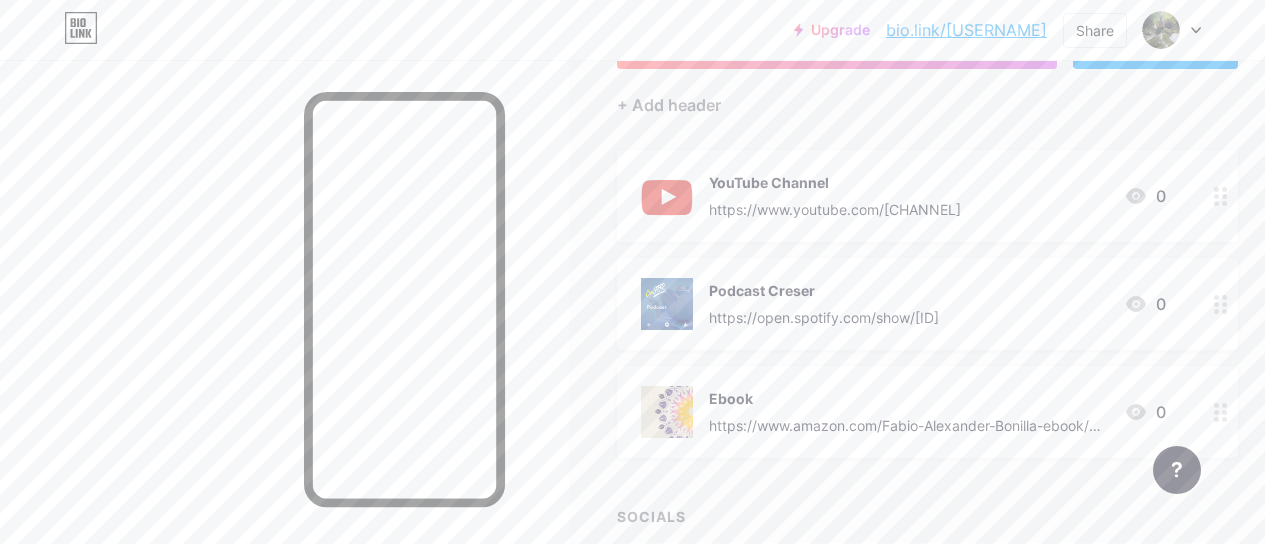 scroll, scrollTop: 200, scrollLeft: 0, axis: vertical 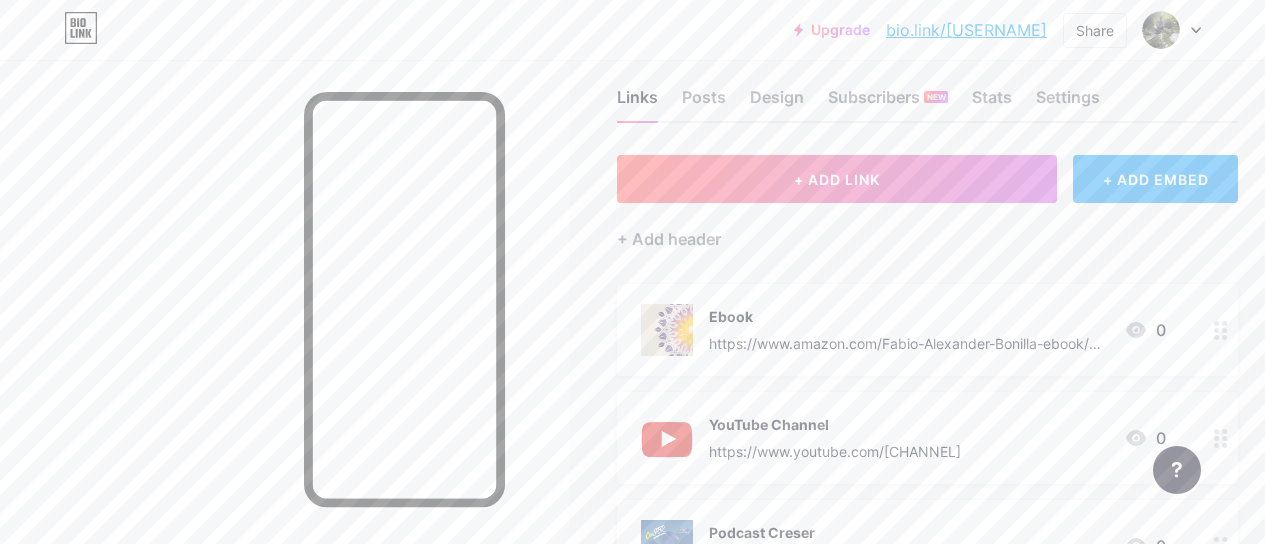 click on "+ ADD EMBED" at bounding box center [1155, 179] 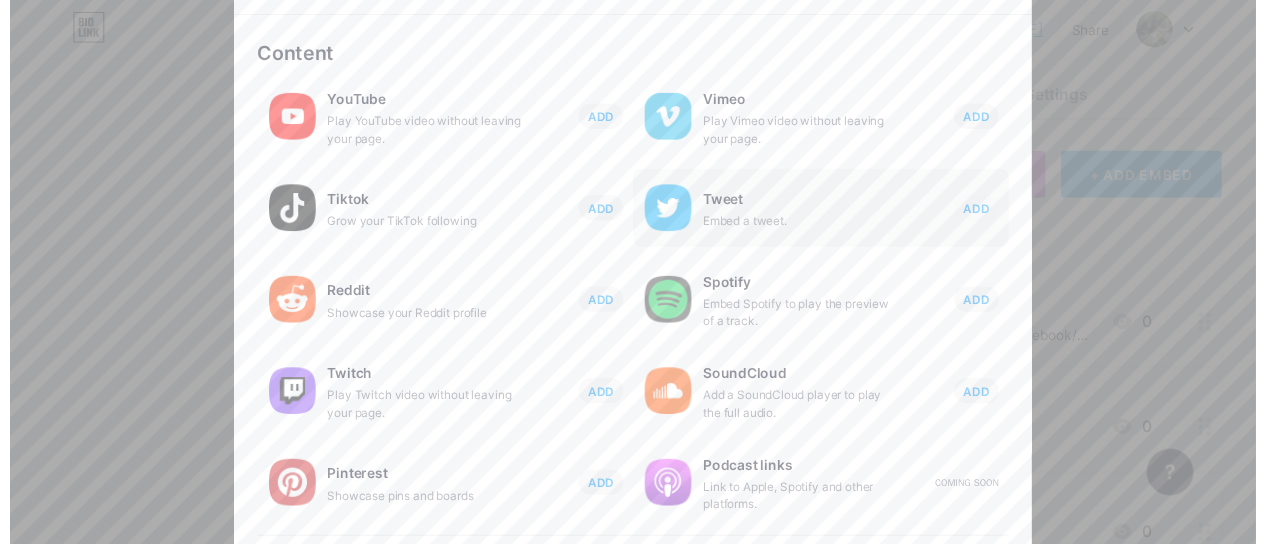 scroll, scrollTop: 0, scrollLeft: 0, axis: both 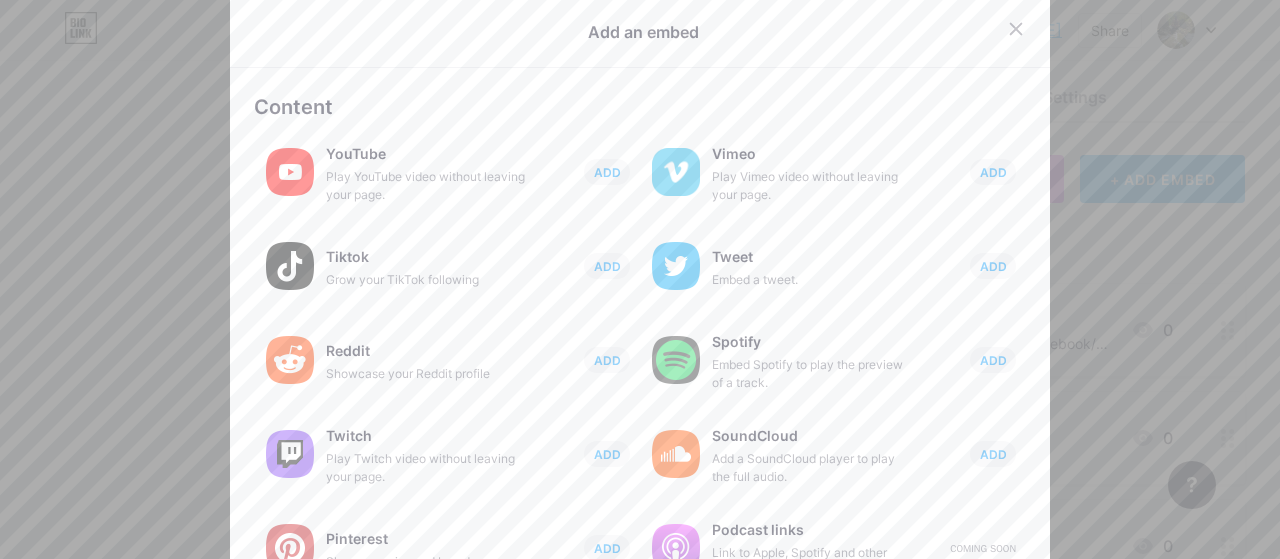 click at bounding box center (640, 279) 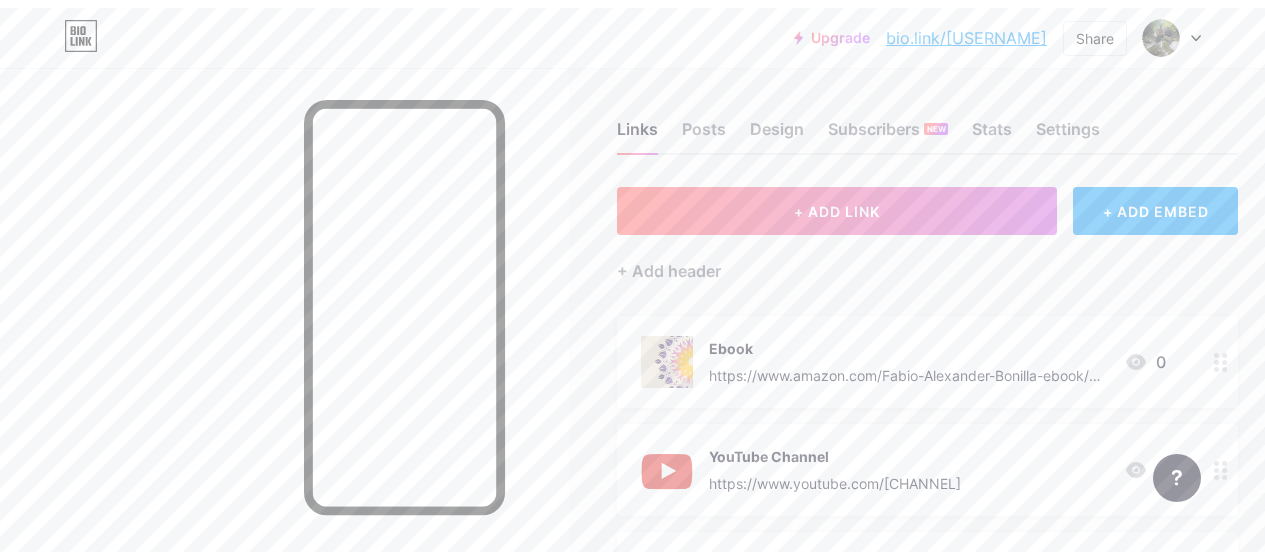 scroll, scrollTop: 0, scrollLeft: 0, axis: both 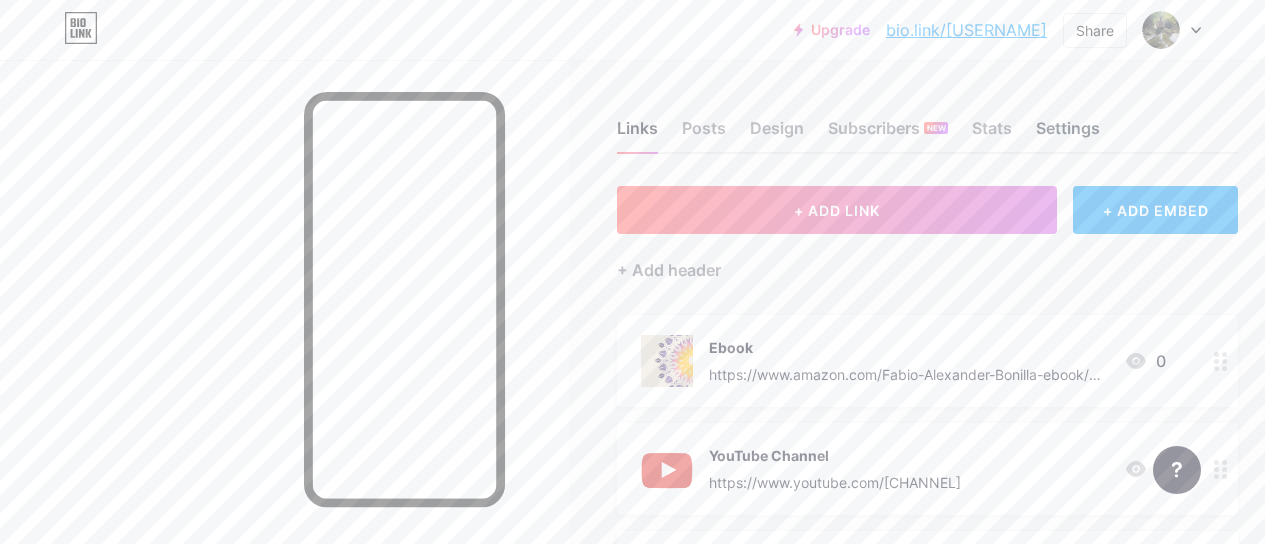 click on "Settings" at bounding box center [1068, 134] 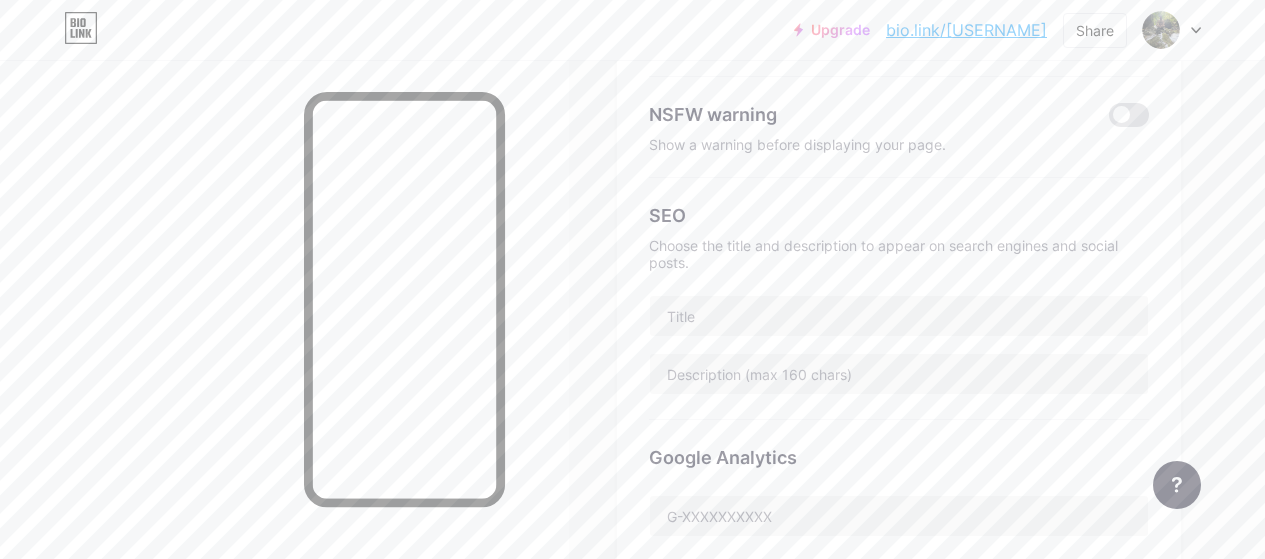 scroll, scrollTop: 0, scrollLeft: 0, axis: both 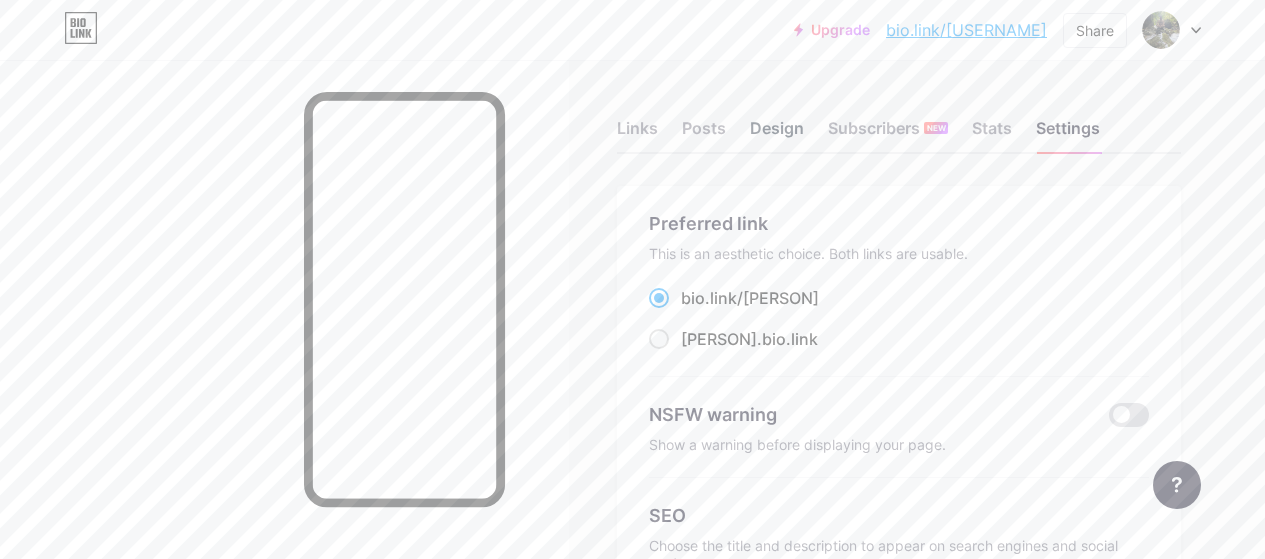 click on "Design" at bounding box center (777, 134) 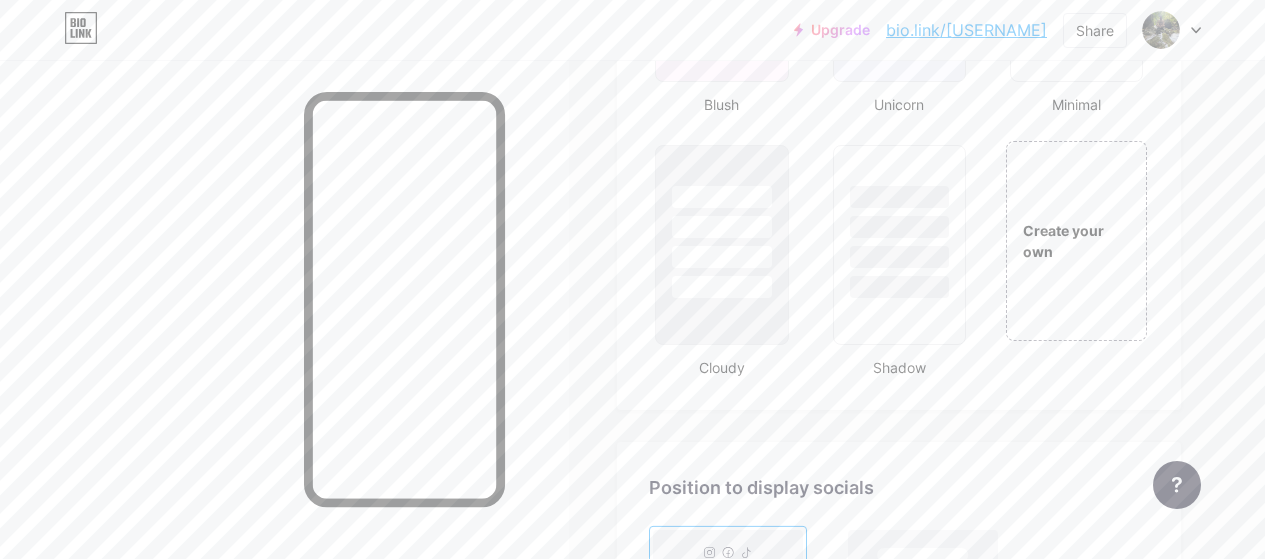 scroll, scrollTop: 2300, scrollLeft: 0, axis: vertical 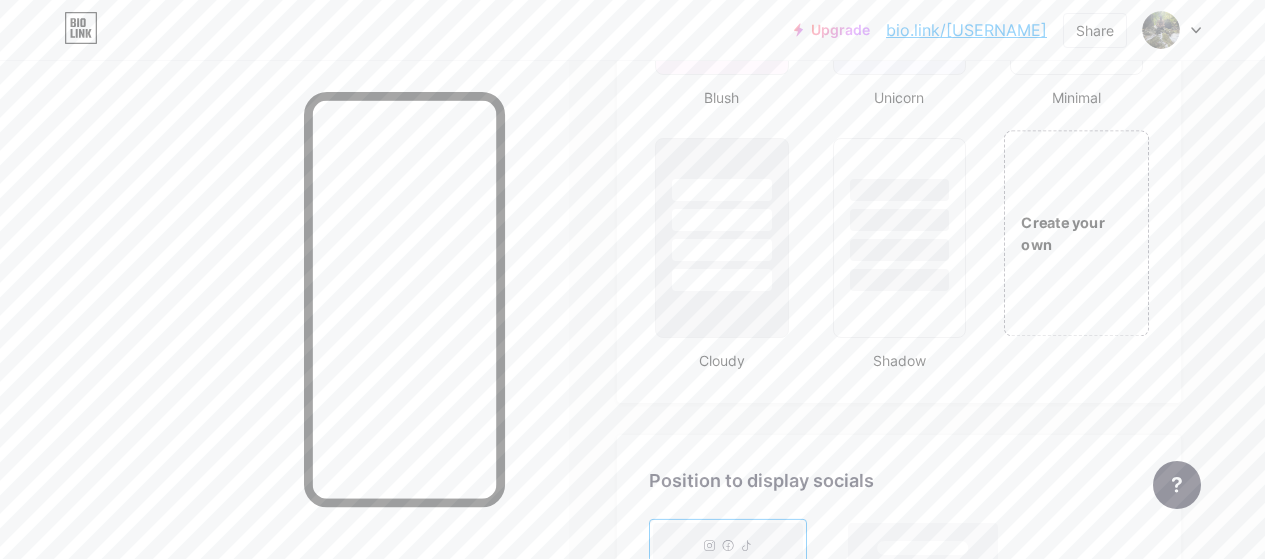 click on "Create your own" at bounding box center [1076, 233] 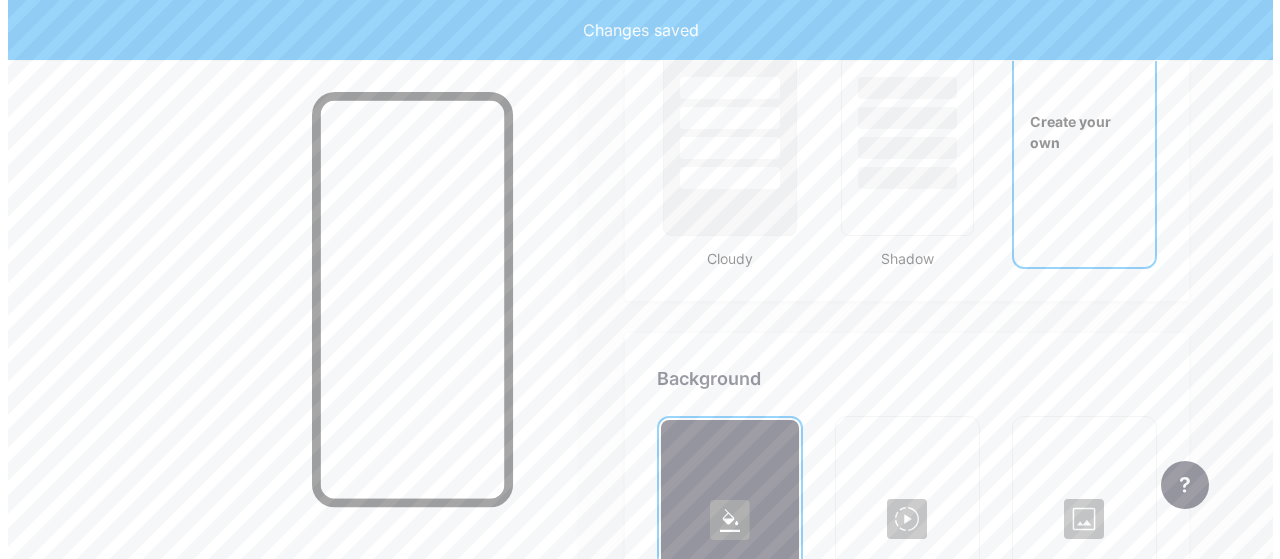 scroll, scrollTop: 2655, scrollLeft: 0, axis: vertical 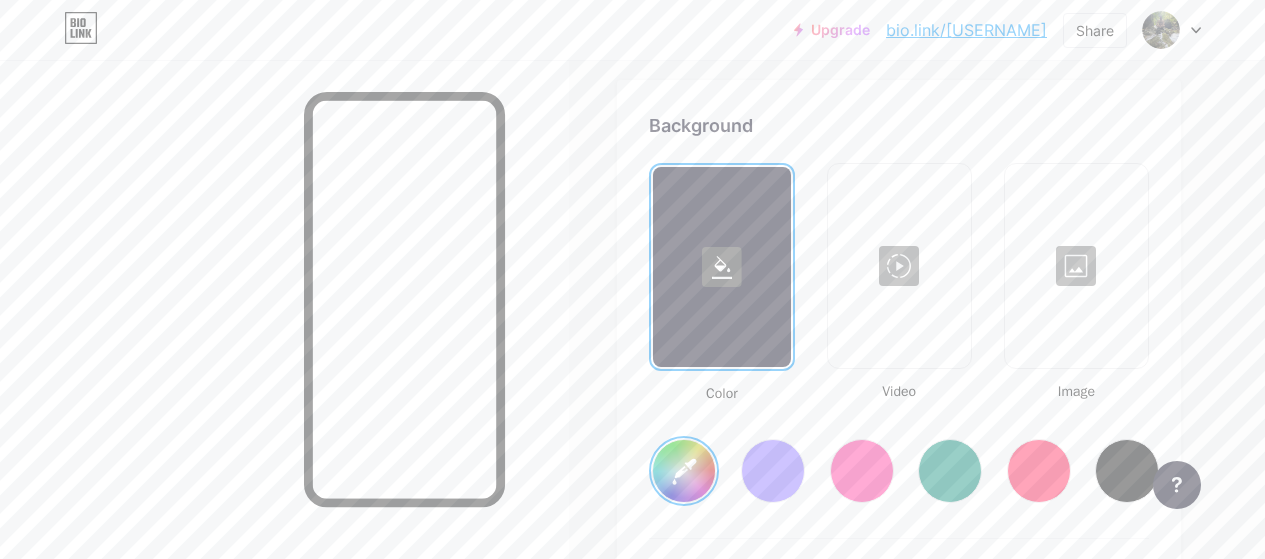click at bounding box center (1076, 266) 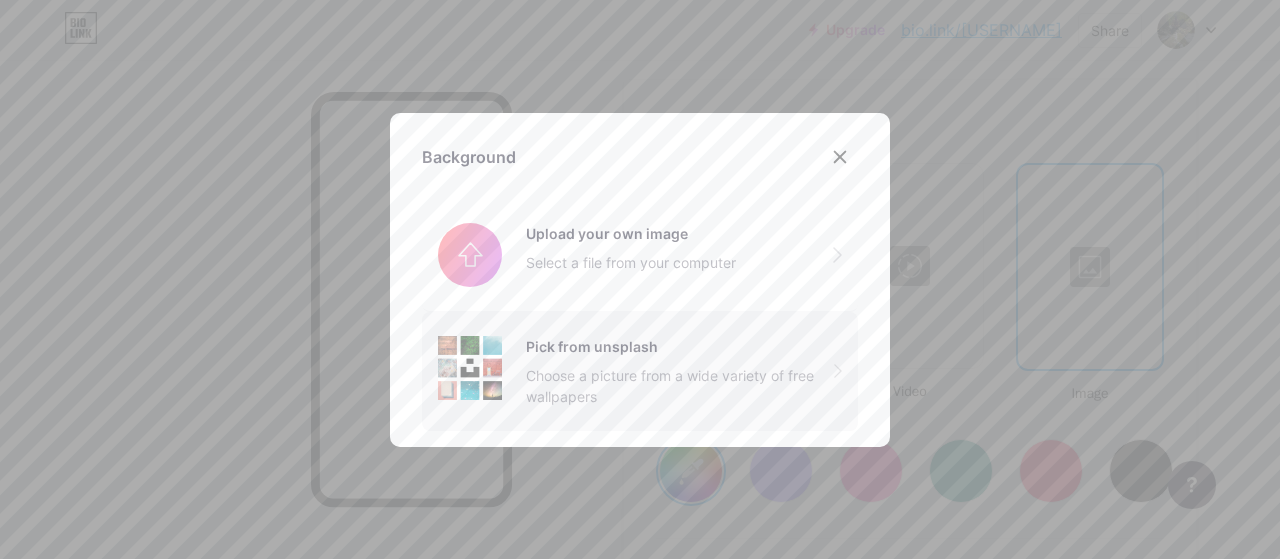 click on "Pick from unsplash" at bounding box center [631, 233] 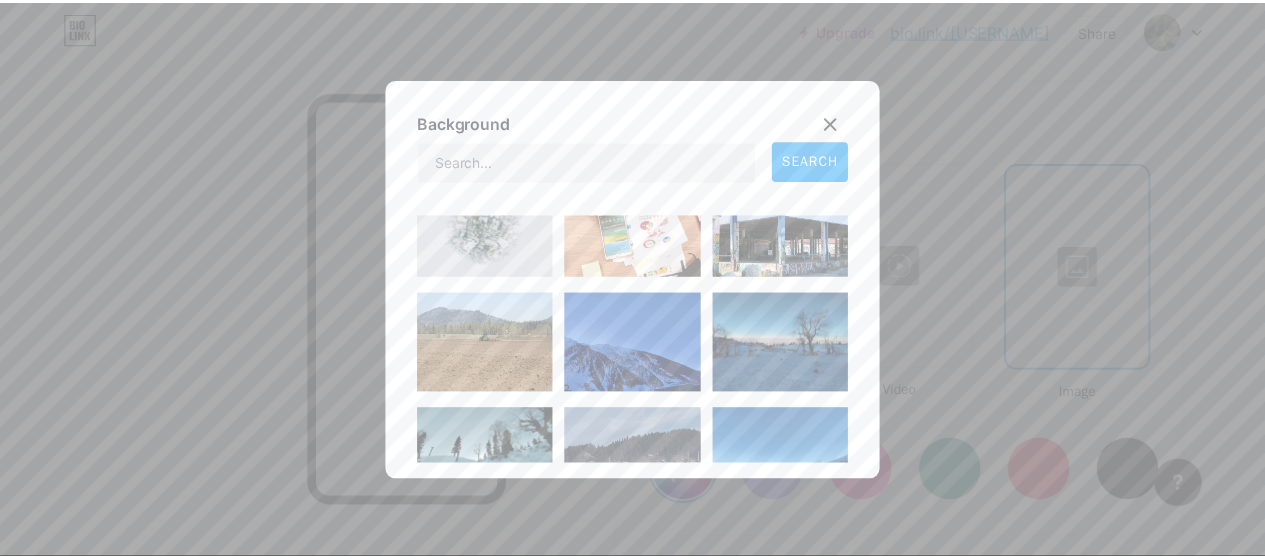 scroll, scrollTop: 300, scrollLeft: 0, axis: vertical 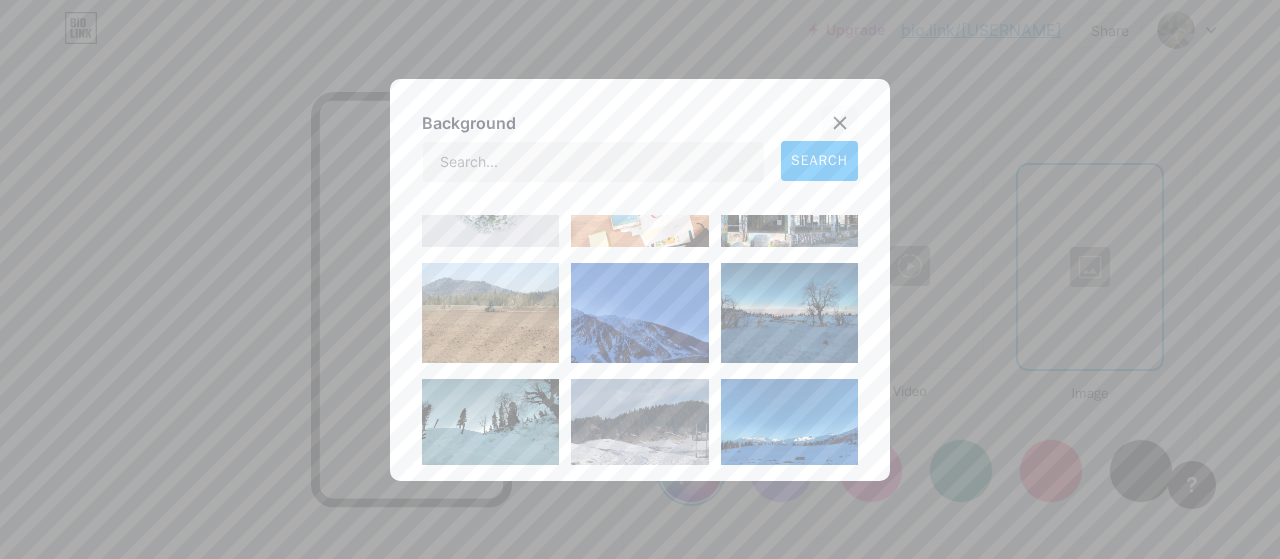 click at bounding box center [840, 122] 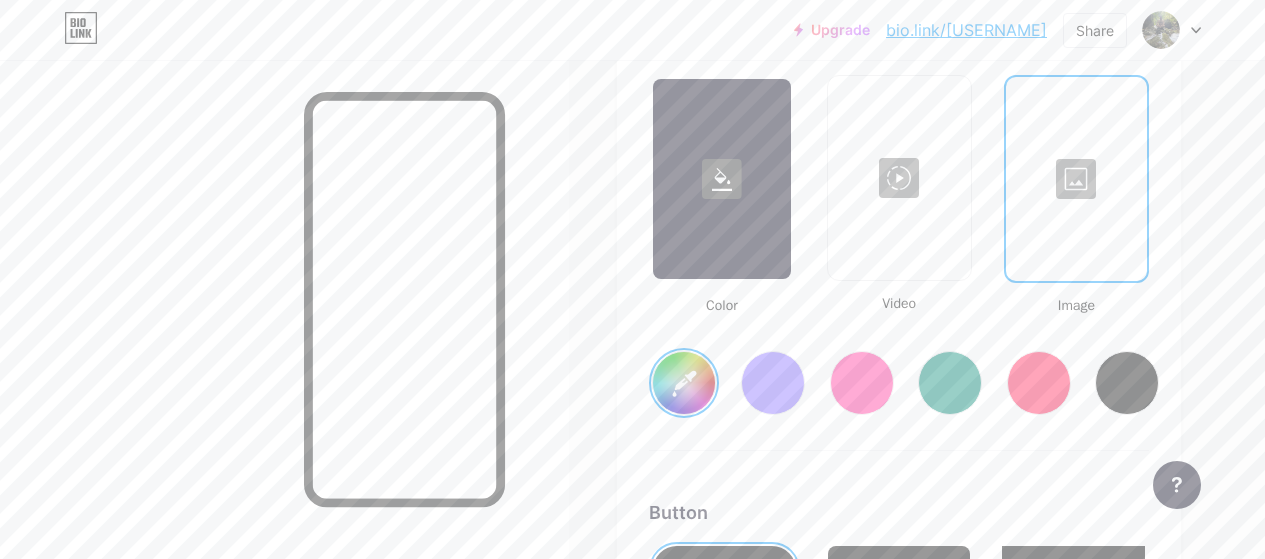 scroll, scrollTop: 2755, scrollLeft: 0, axis: vertical 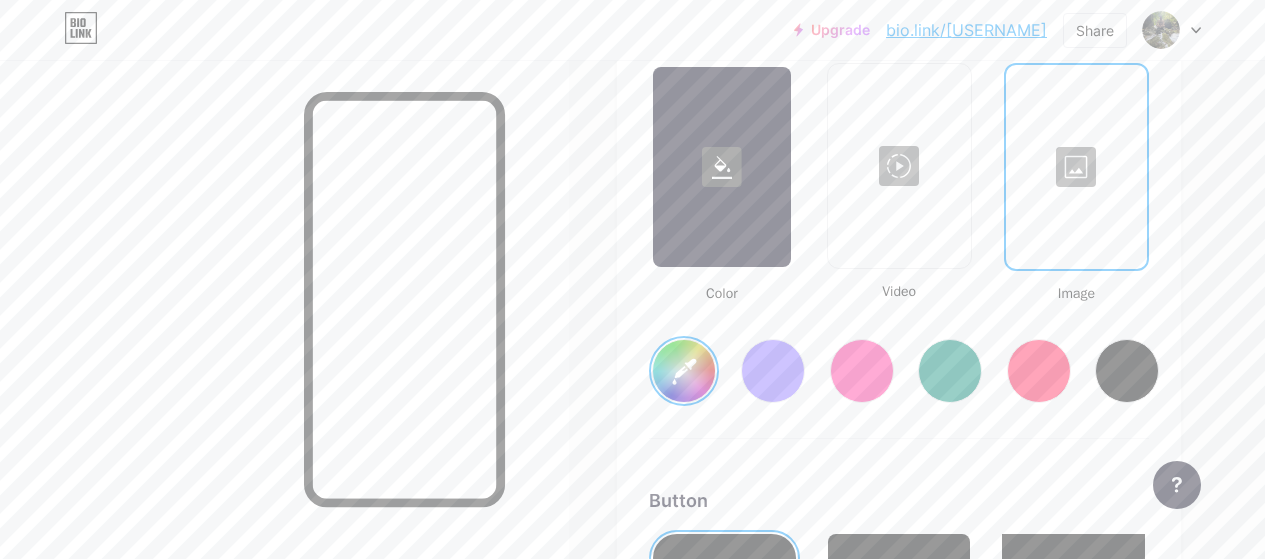 click on "#ffffff" at bounding box center (684, 371) 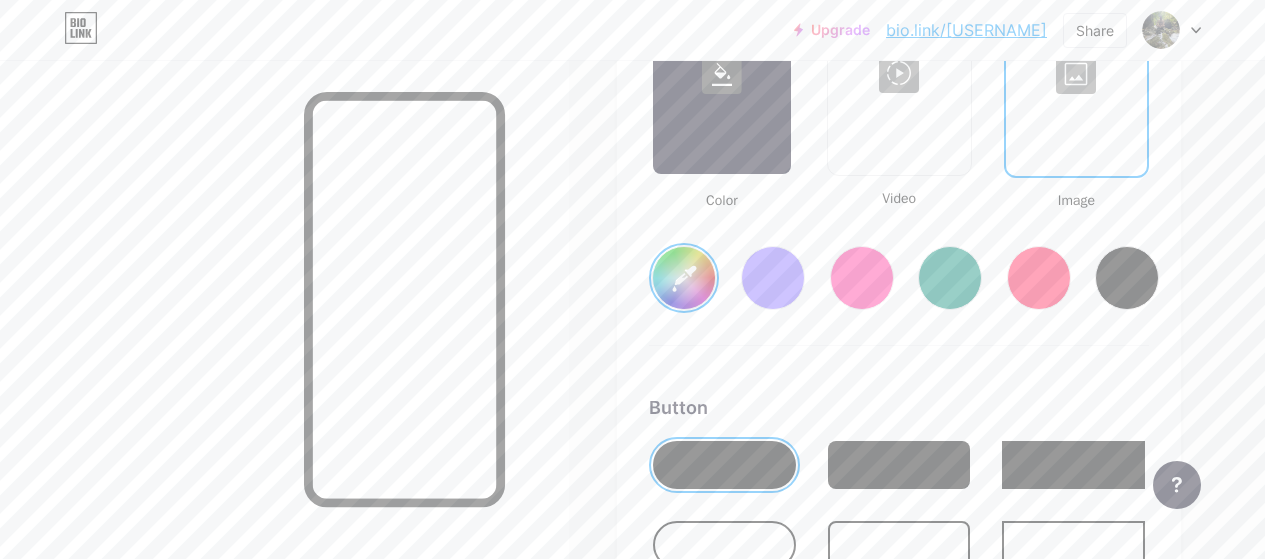 scroll, scrollTop: 2818, scrollLeft: 0, axis: vertical 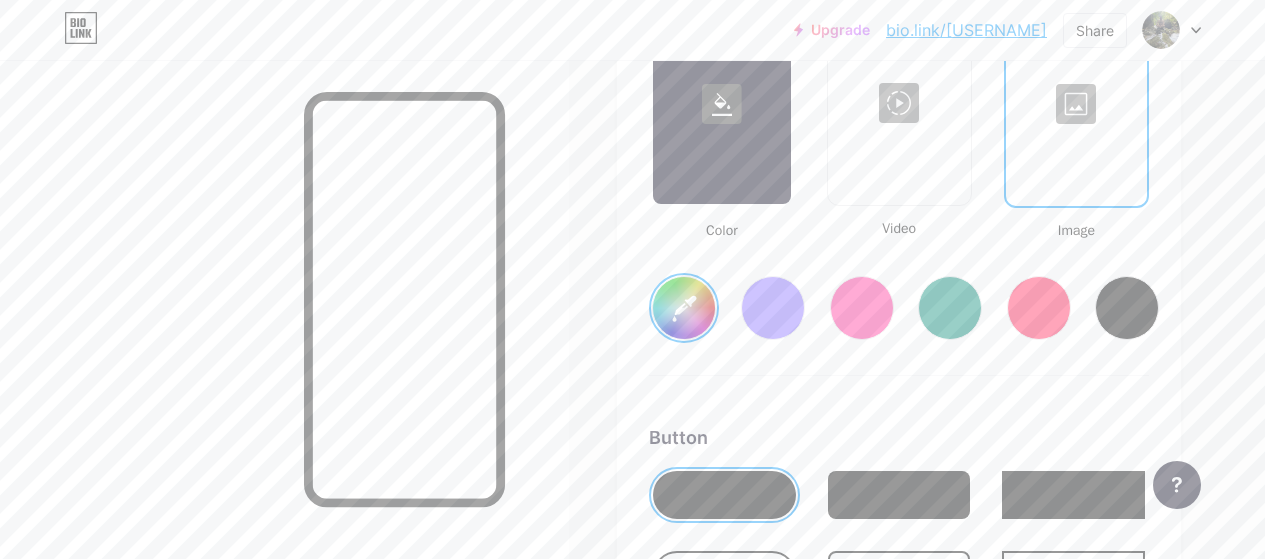 click on "#ededed" at bounding box center (684, 308) 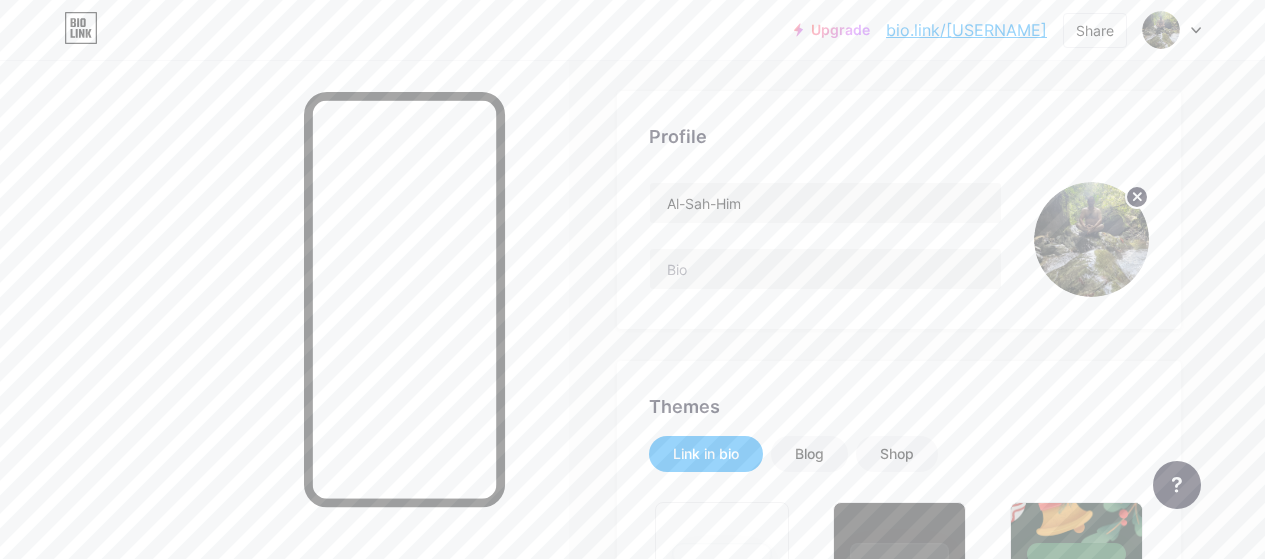 scroll, scrollTop: 200, scrollLeft: 0, axis: vertical 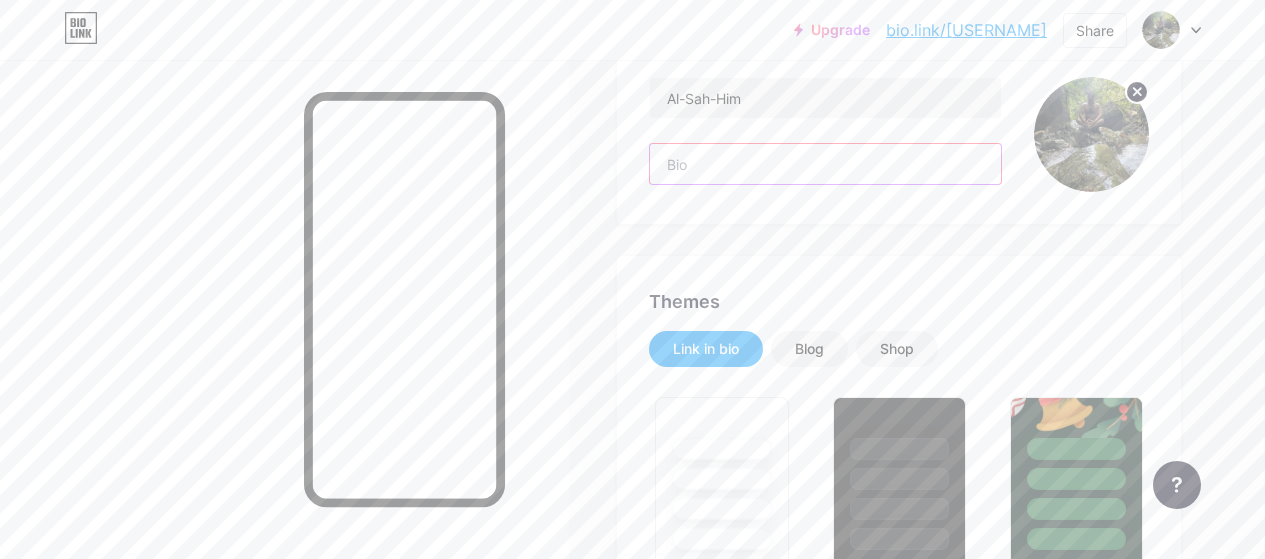 click at bounding box center (825, 164) 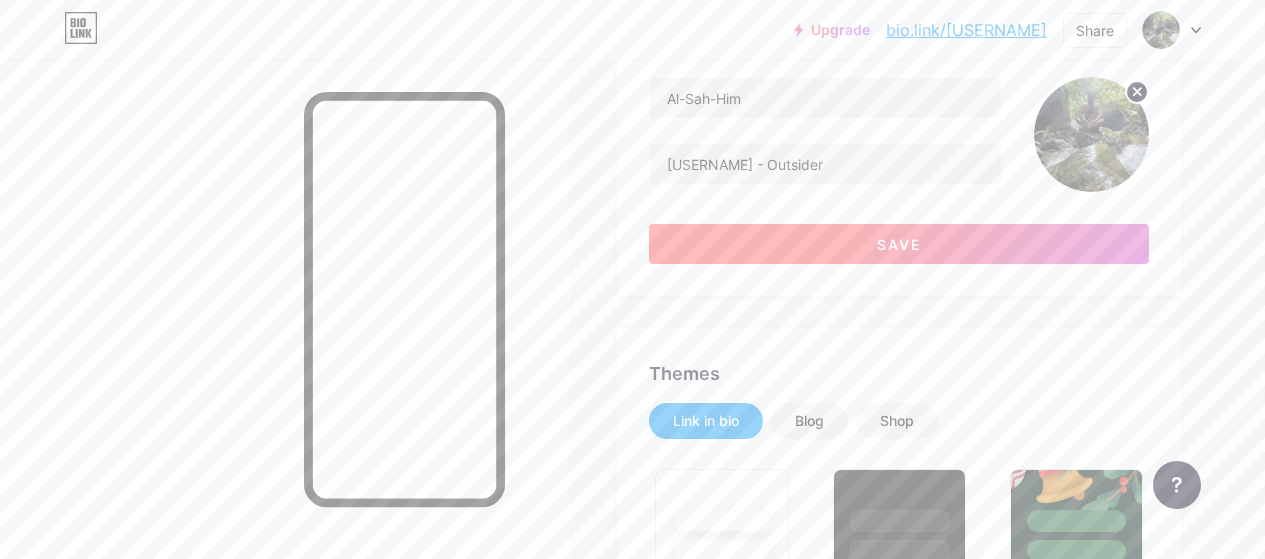 click on "Save" at bounding box center (899, 244) 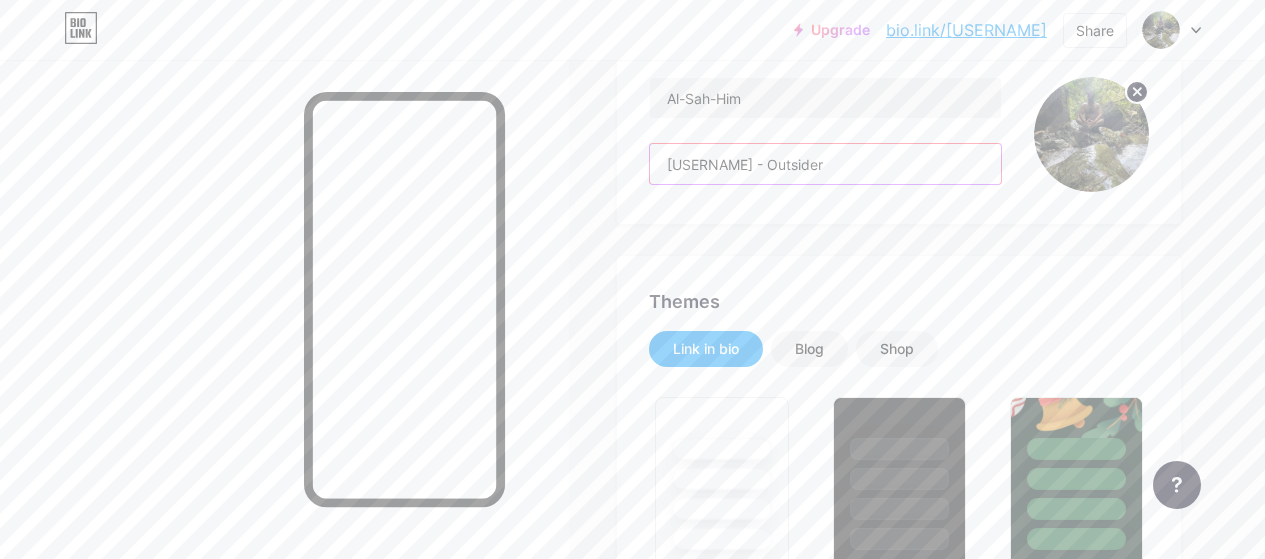 click on "Investigador de su propia vida - Outsider" at bounding box center [825, 164] 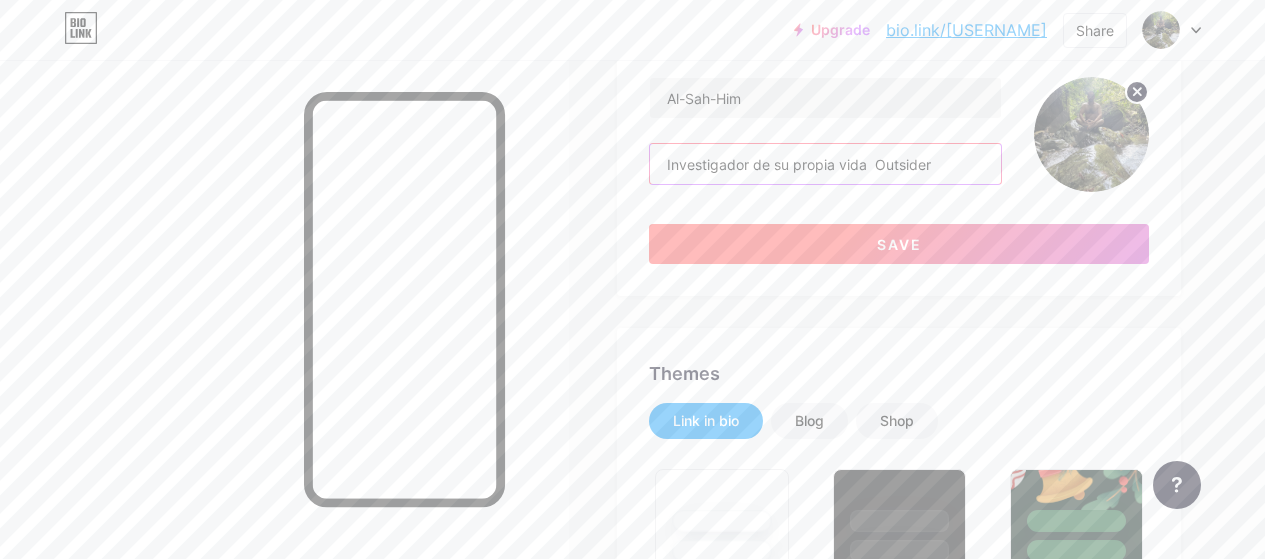 type on "Investigador de su propia vida  Outsider" 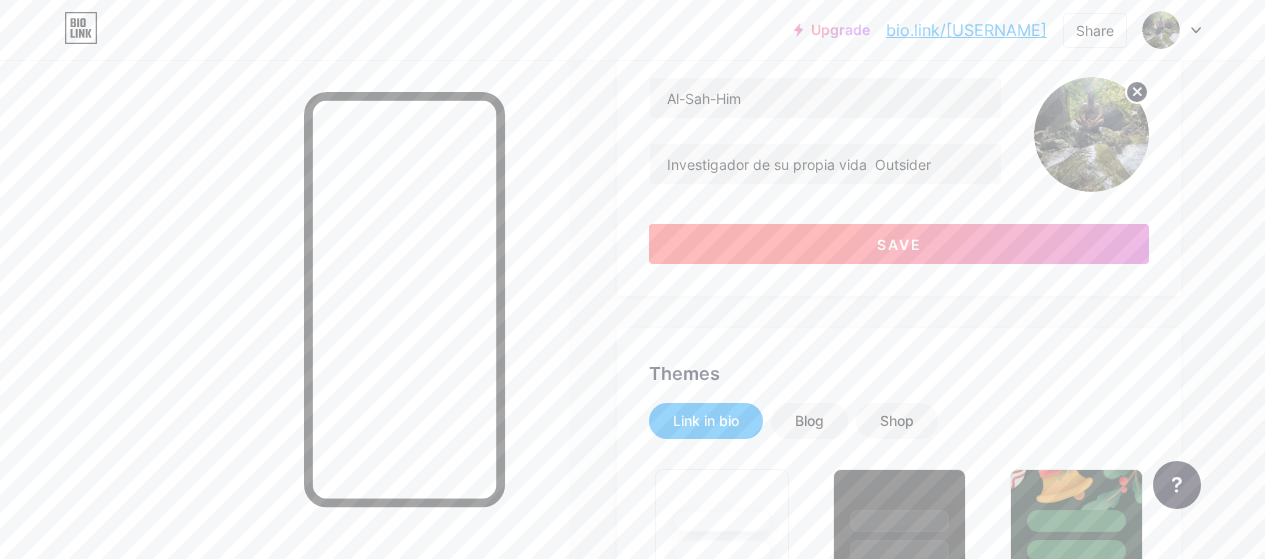 click on "Save" at bounding box center [899, 244] 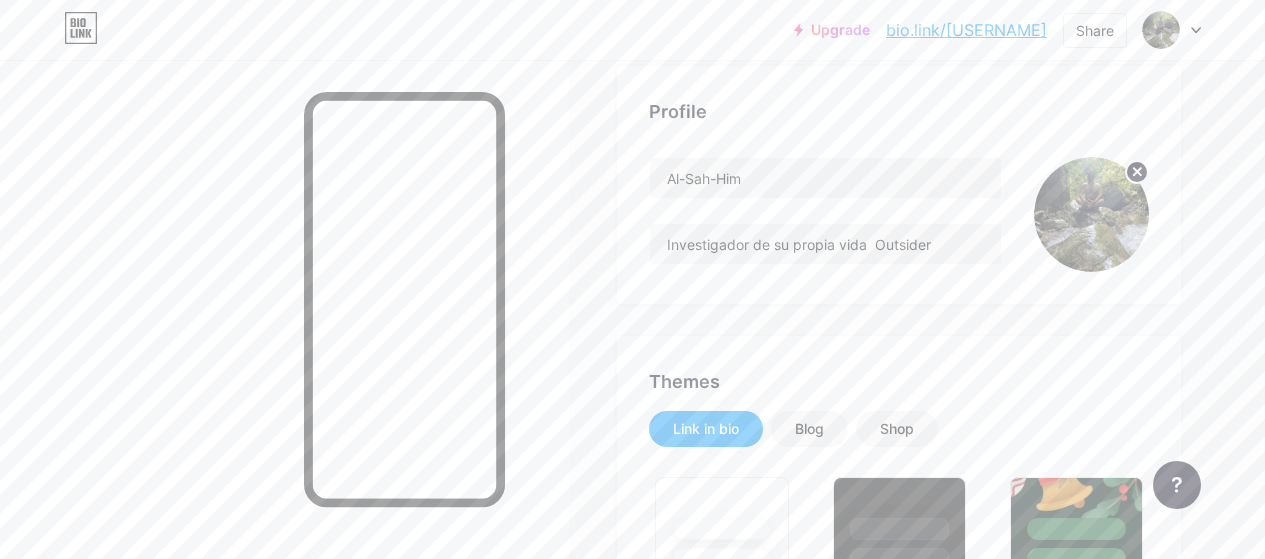 scroll, scrollTop: 0, scrollLeft: 0, axis: both 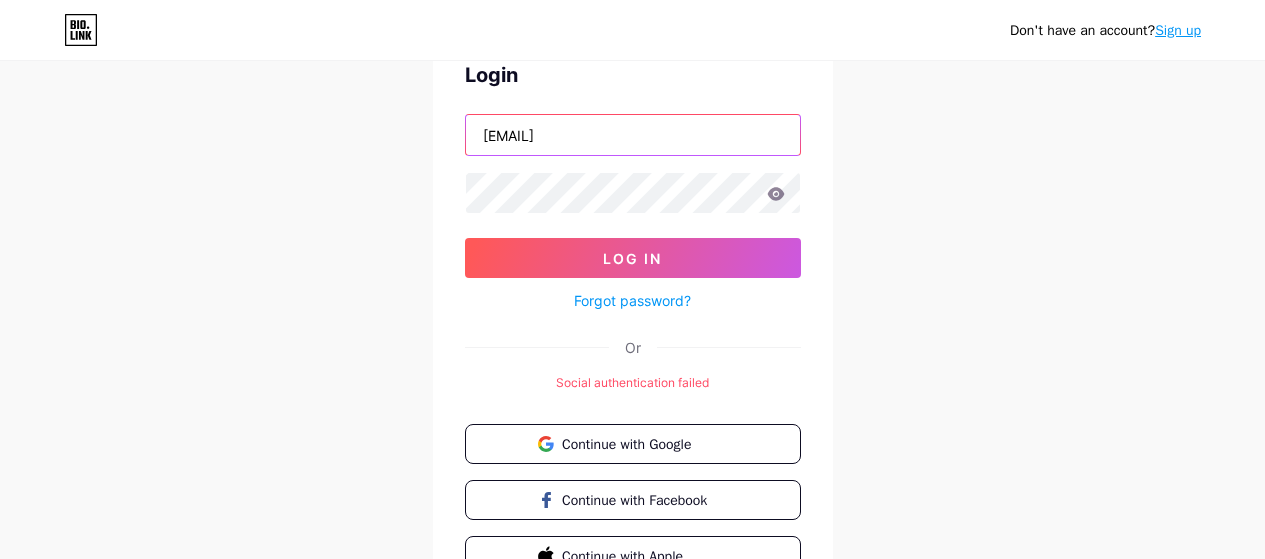 drag, startPoint x: 715, startPoint y: 136, endPoint x: 434, endPoint y: 122, distance: 281.34854 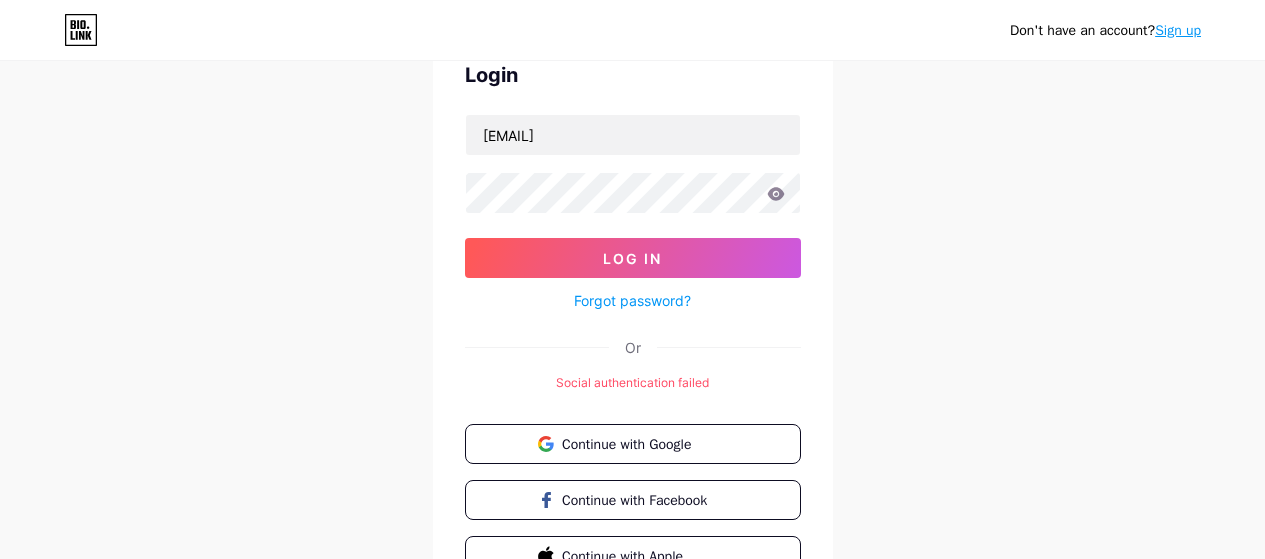 click on "Forgot password?" at bounding box center (632, 300) 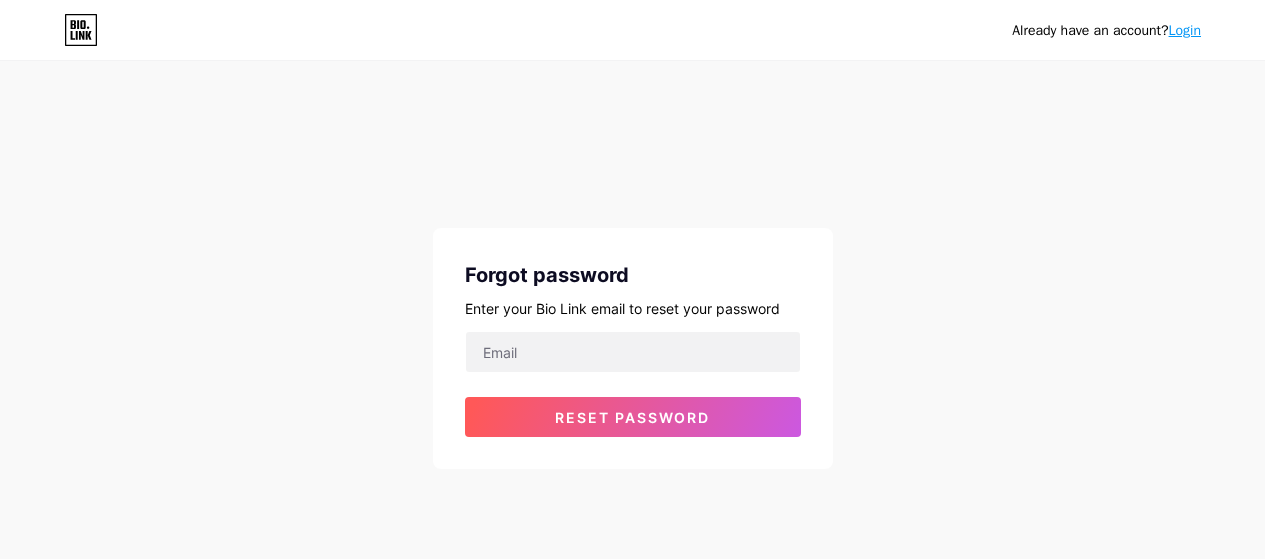 scroll, scrollTop: 0, scrollLeft: 0, axis: both 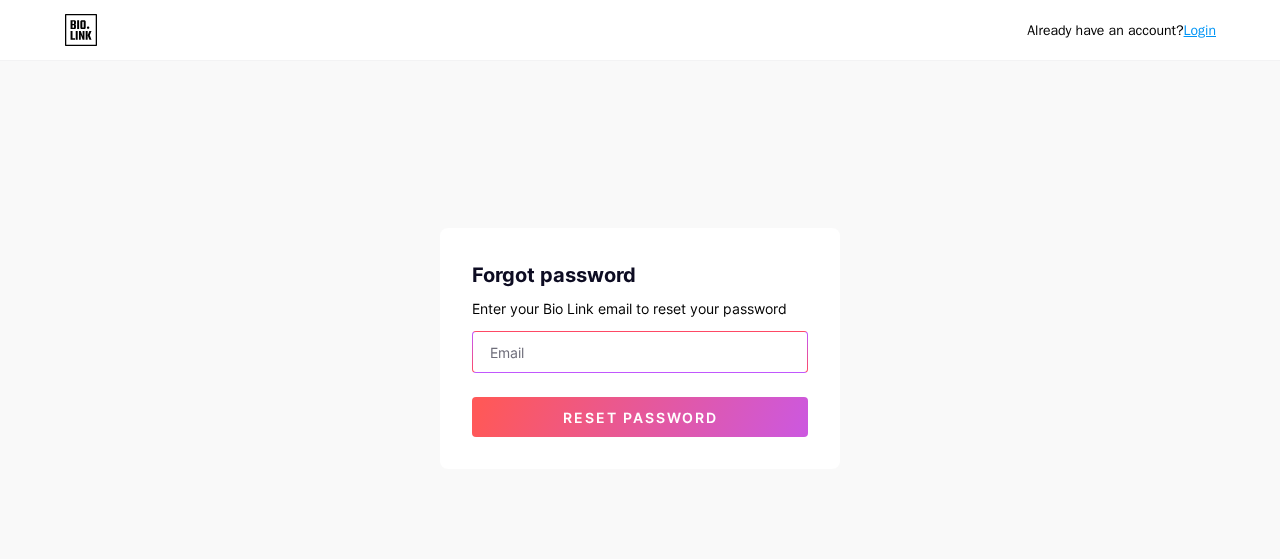 click at bounding box center (640, 352) 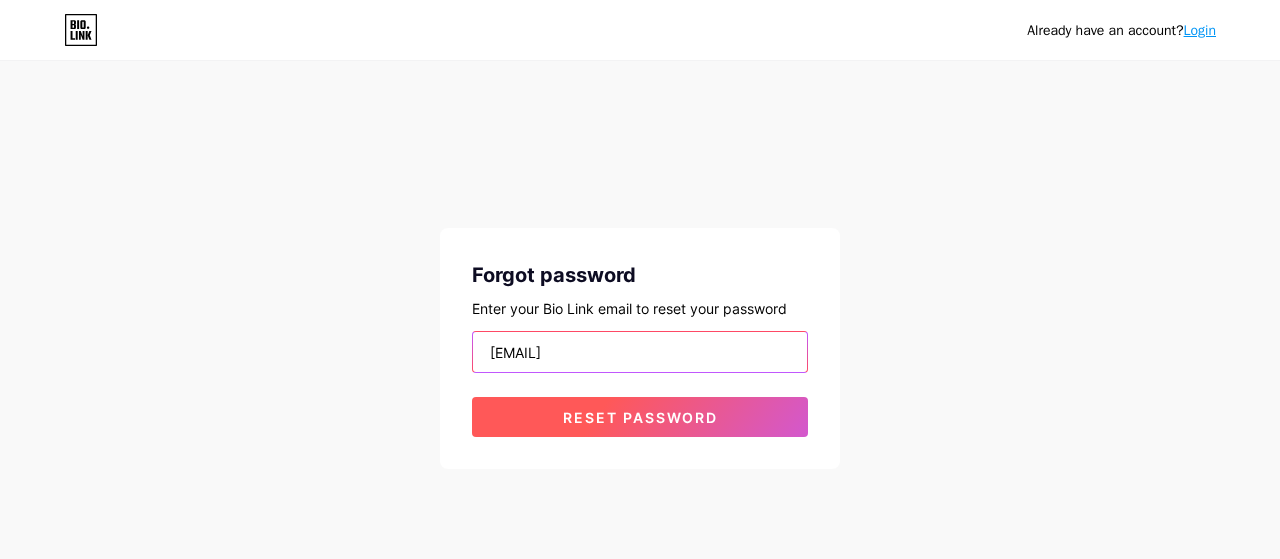 type on "[EMAIL]" 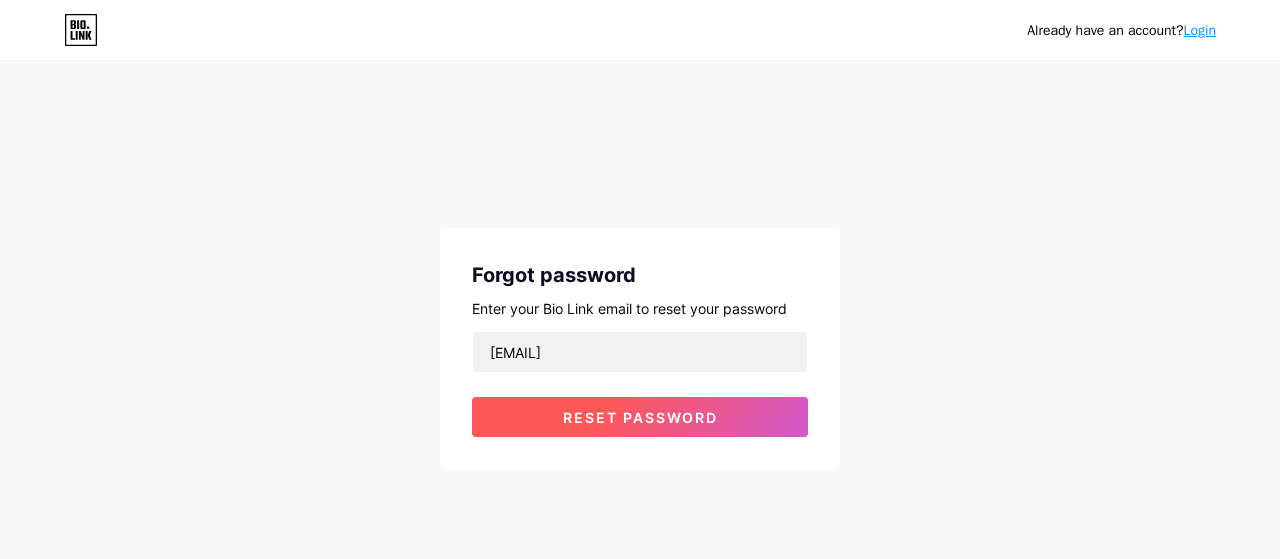click on "Reset password" at bounding box center (640, 417) 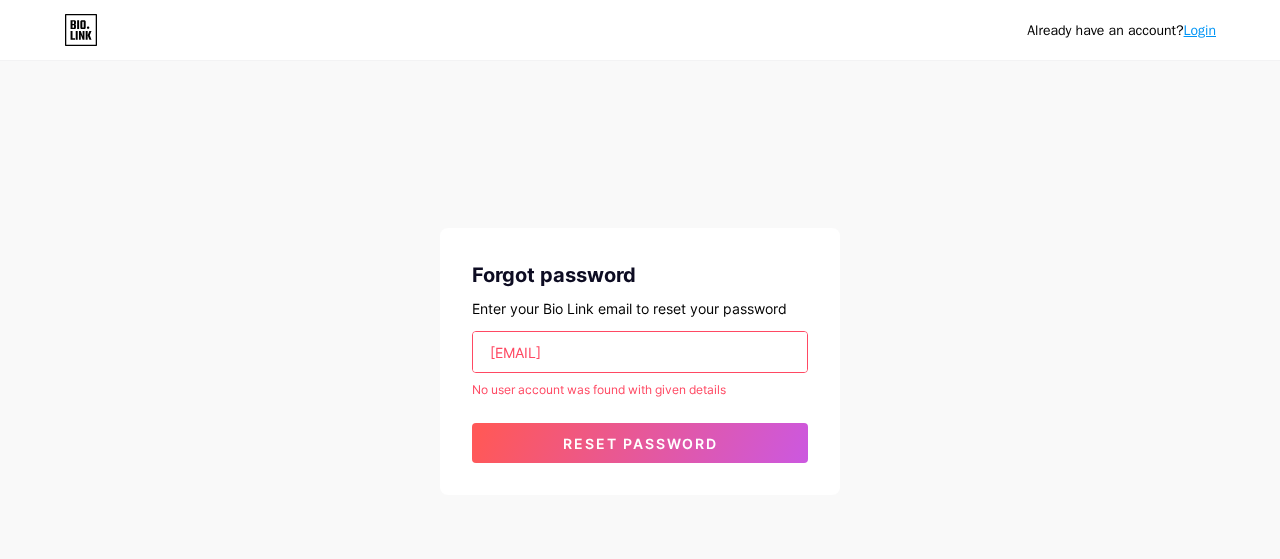 click on "[EMAIL]" at bounding box center [640, 352] 